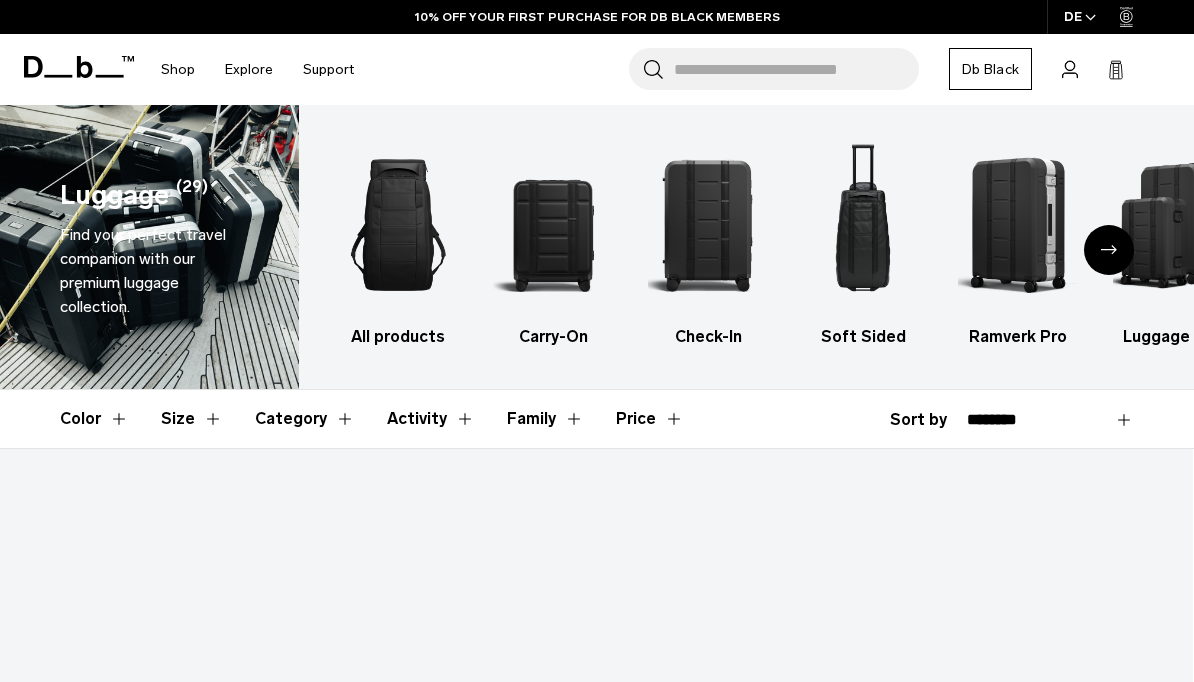 scroll, scrollTop: 0, scrollLeft: 0, axis: both 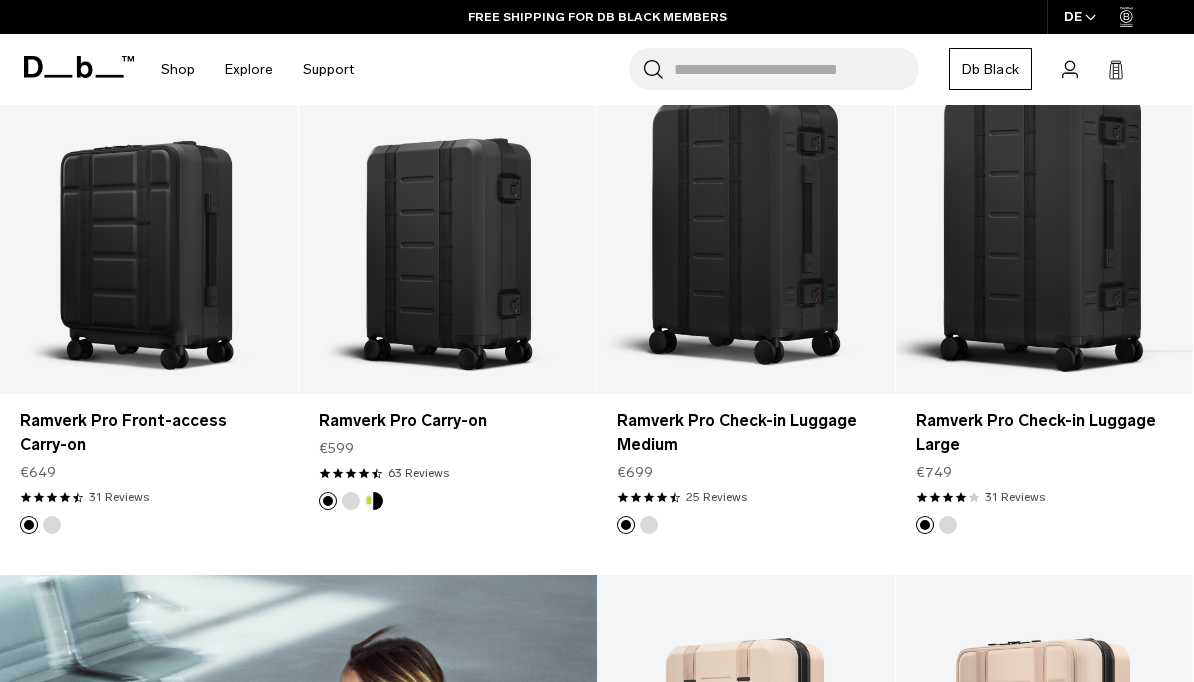 click on "Add to Cart" at bounding box center [448, 361] 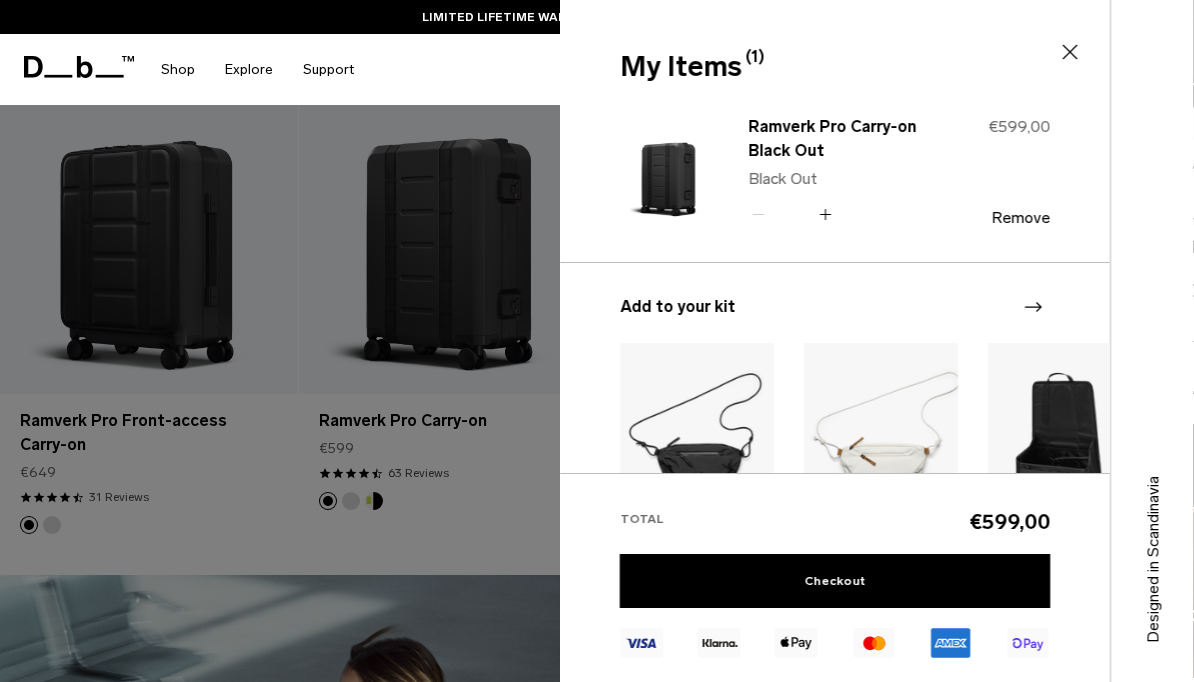 click 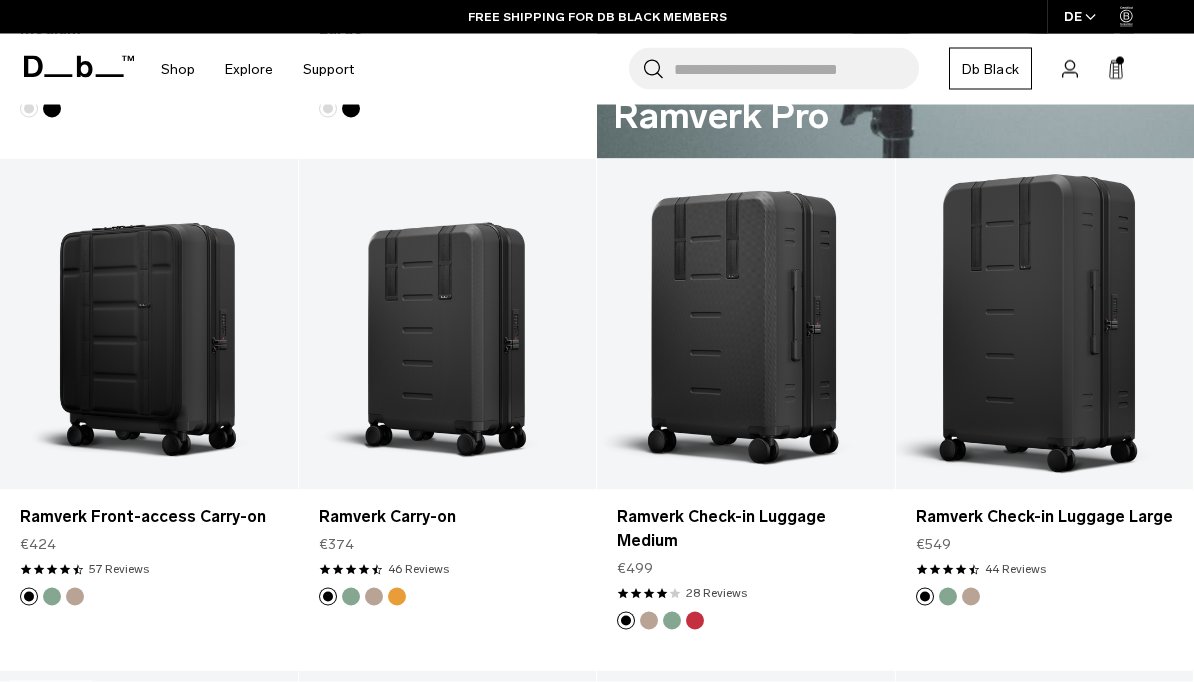 scroll, scrollTop: 1330, scrollLeft: 0, axis: vertical 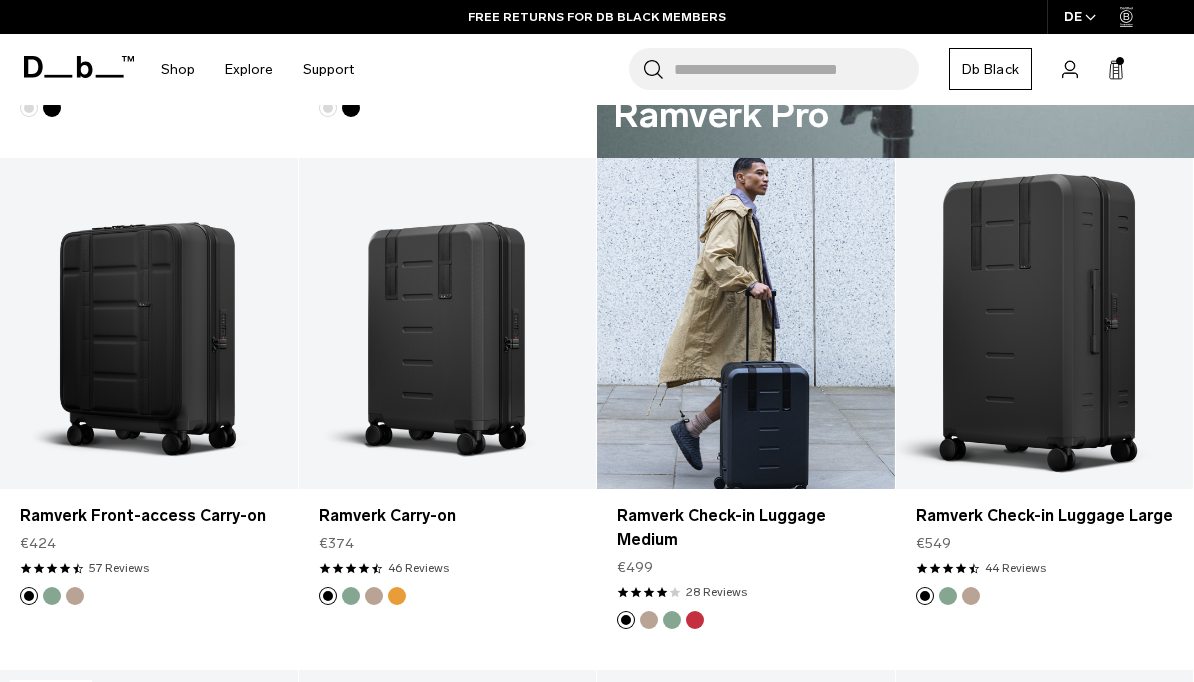 click at bounding box center [746, 323] 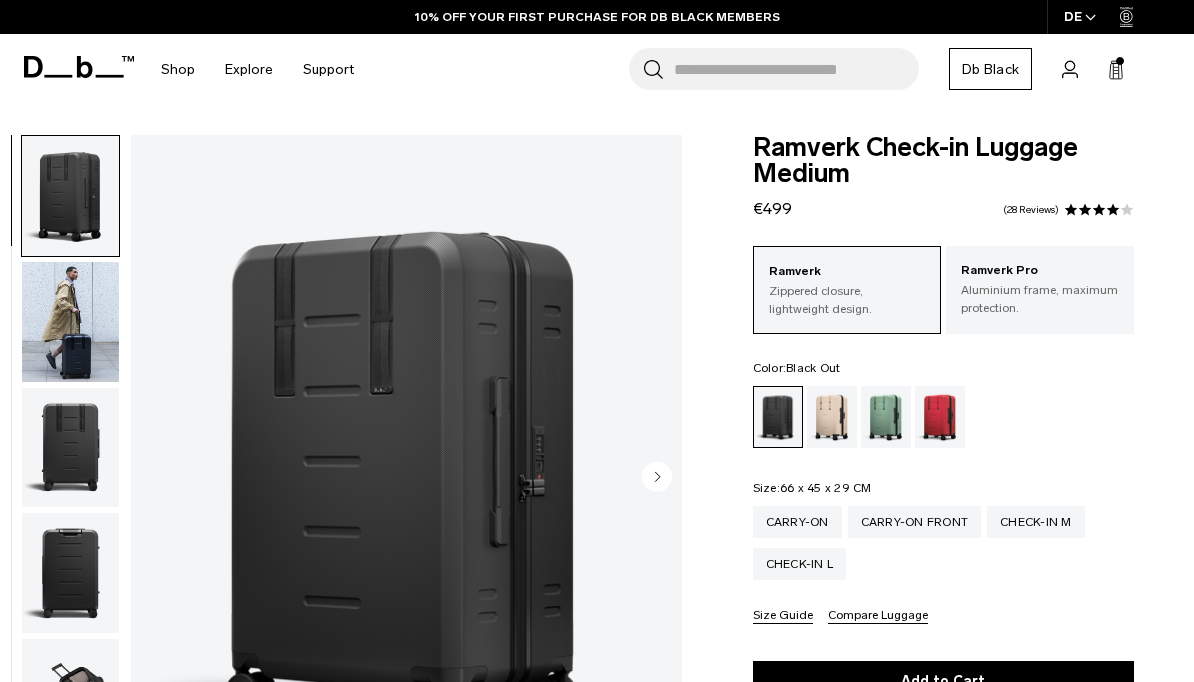 scroll, scrollTop: 0, scrollLeft: 0, axis: both 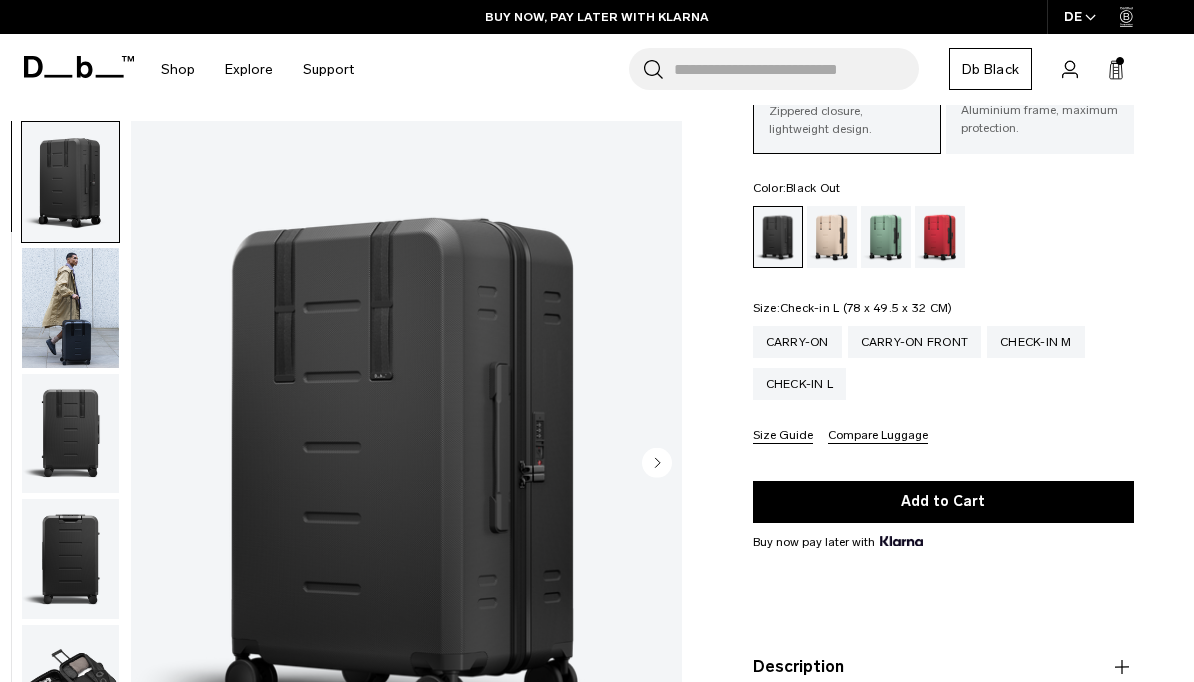 click on "Check-in L" at bounding box center (800, 384) 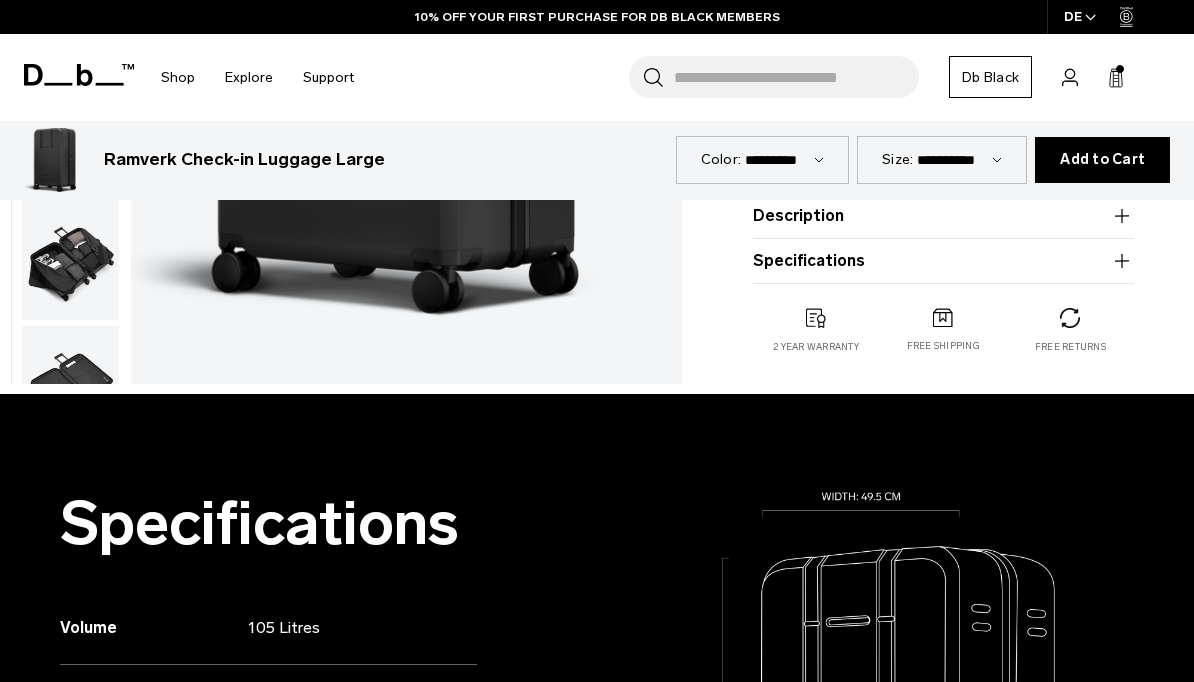 scroll, scrollTop: 799, scrollLeft: 0, axis: vertical 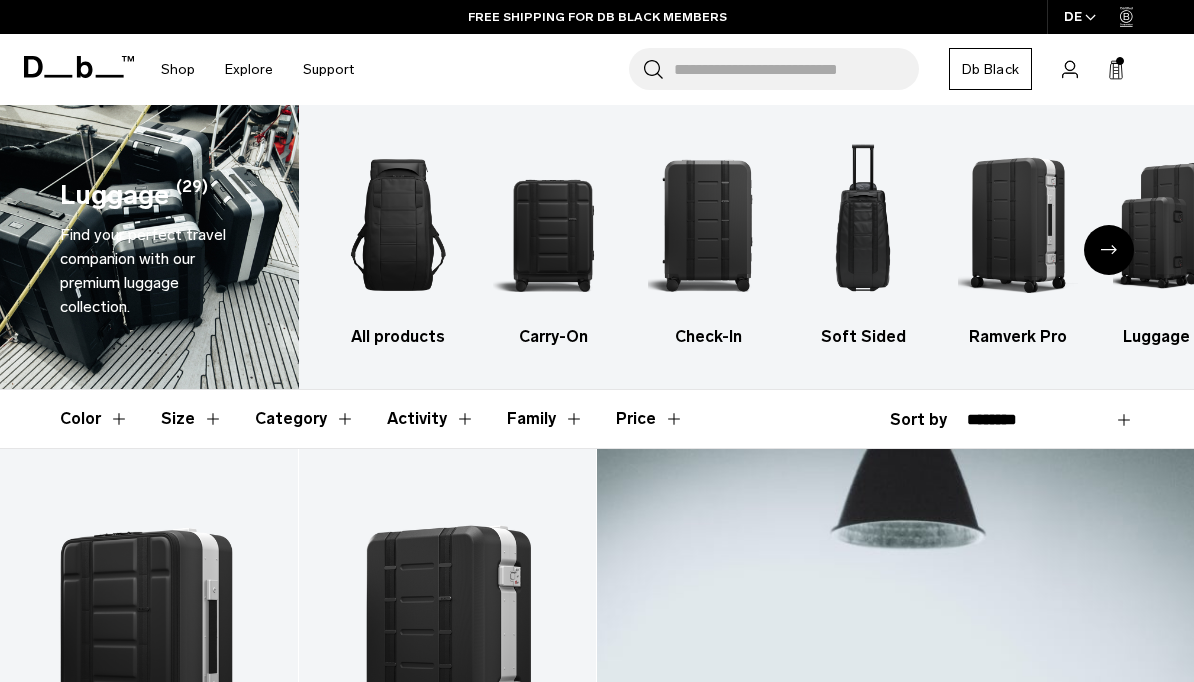 click at bounding box center [399, 225] 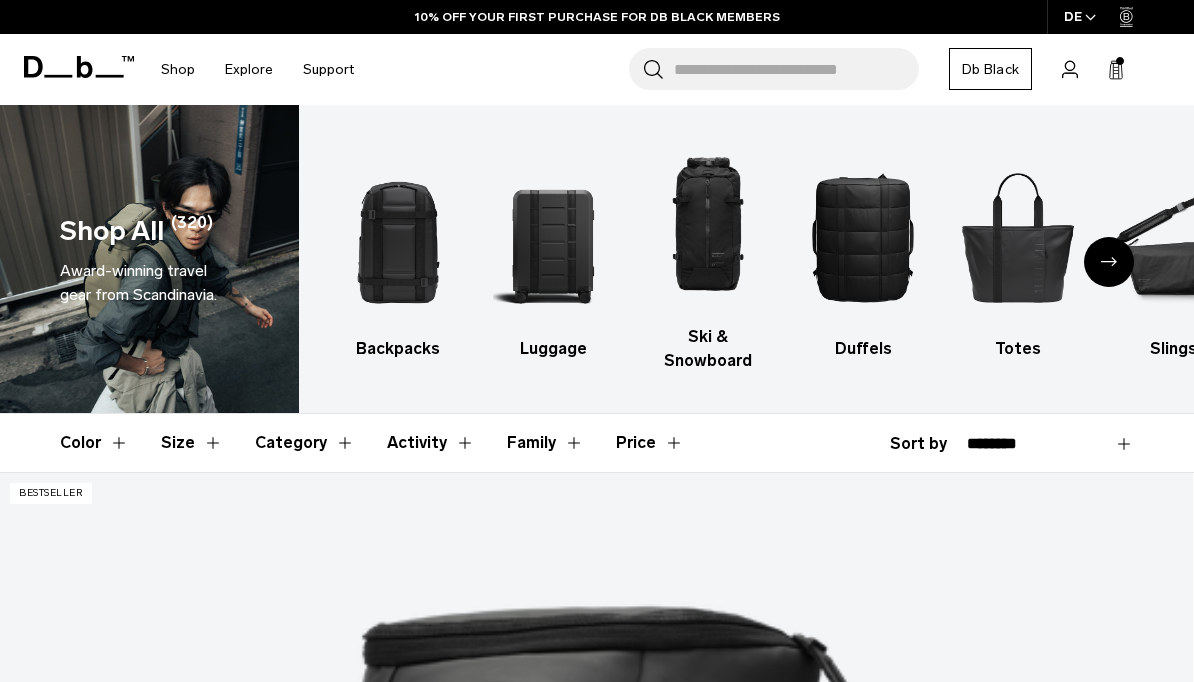 scroll, scrollTop: 0, scrollLeft: 0, axis: both 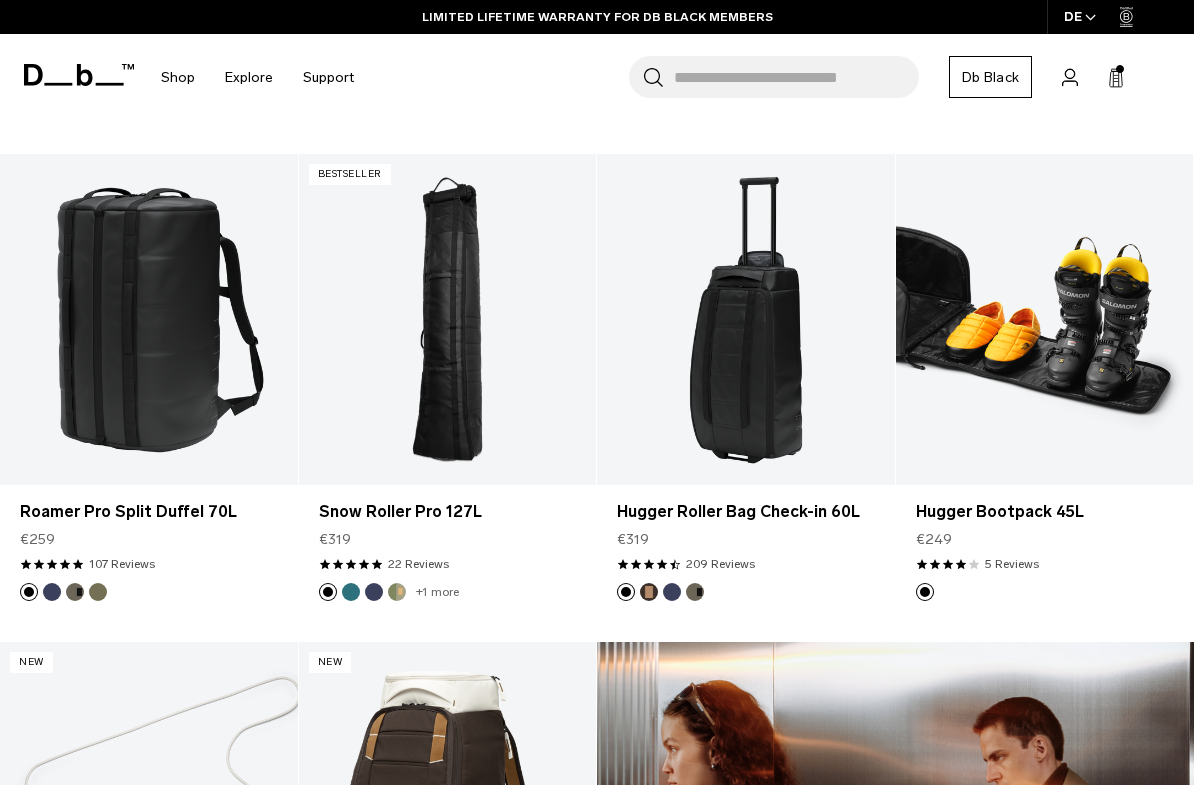 click at bounding box center (1045, 319) 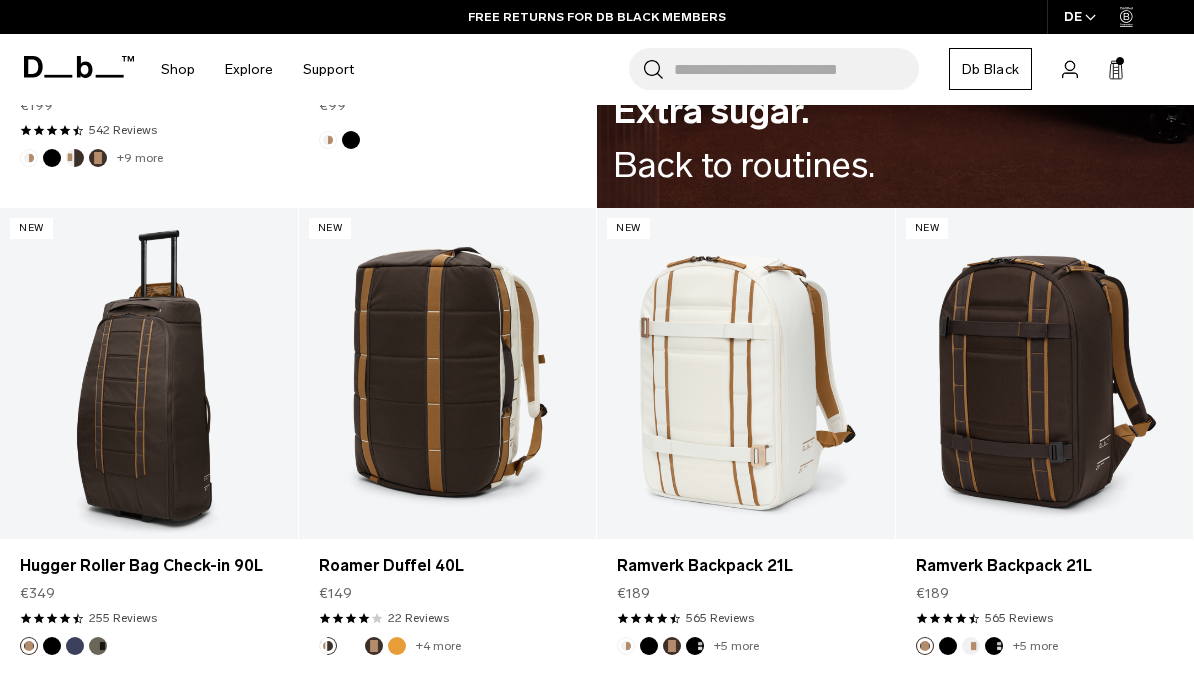 scroll, scrollTop: 2742, scrollLeft: 0, axis: vertical 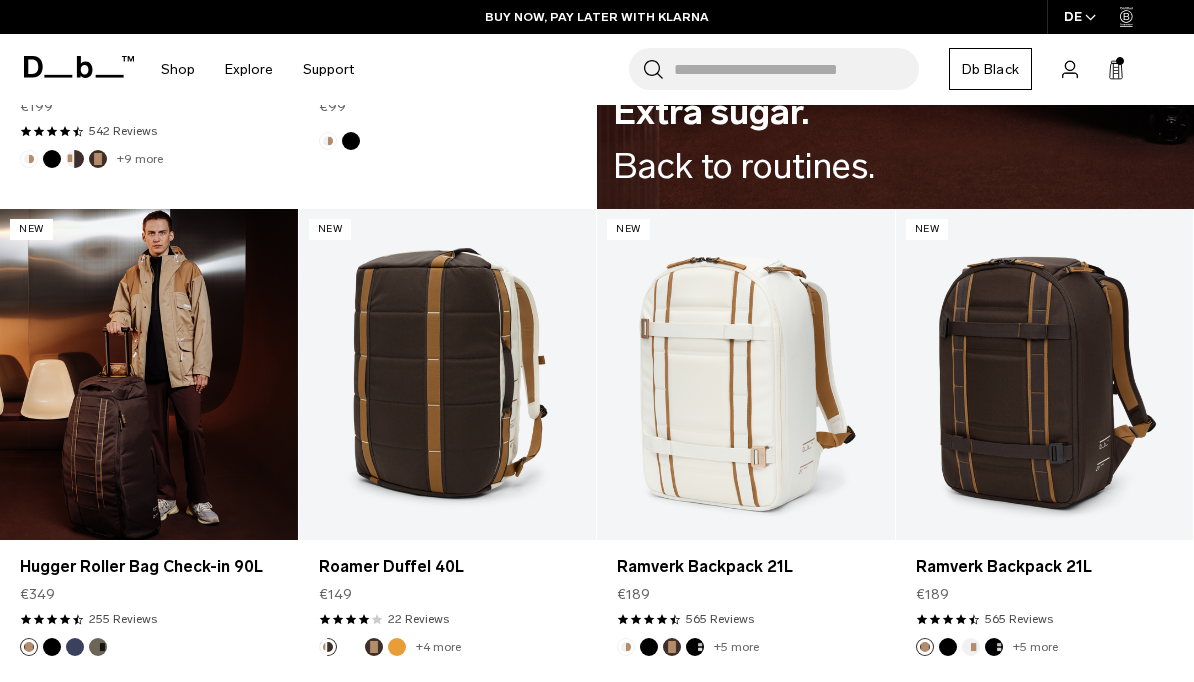 click at bounding box center (149, 374) 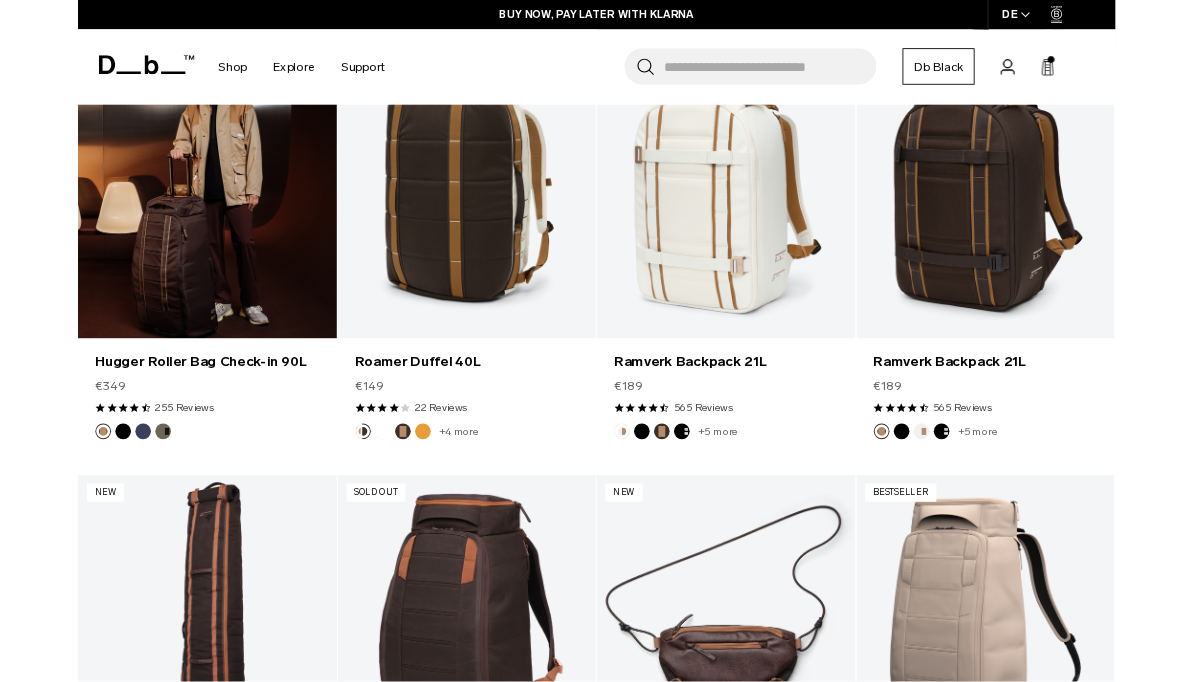 scroll, scrollTop: 3092, scrollLeft: 0, axis: vertical 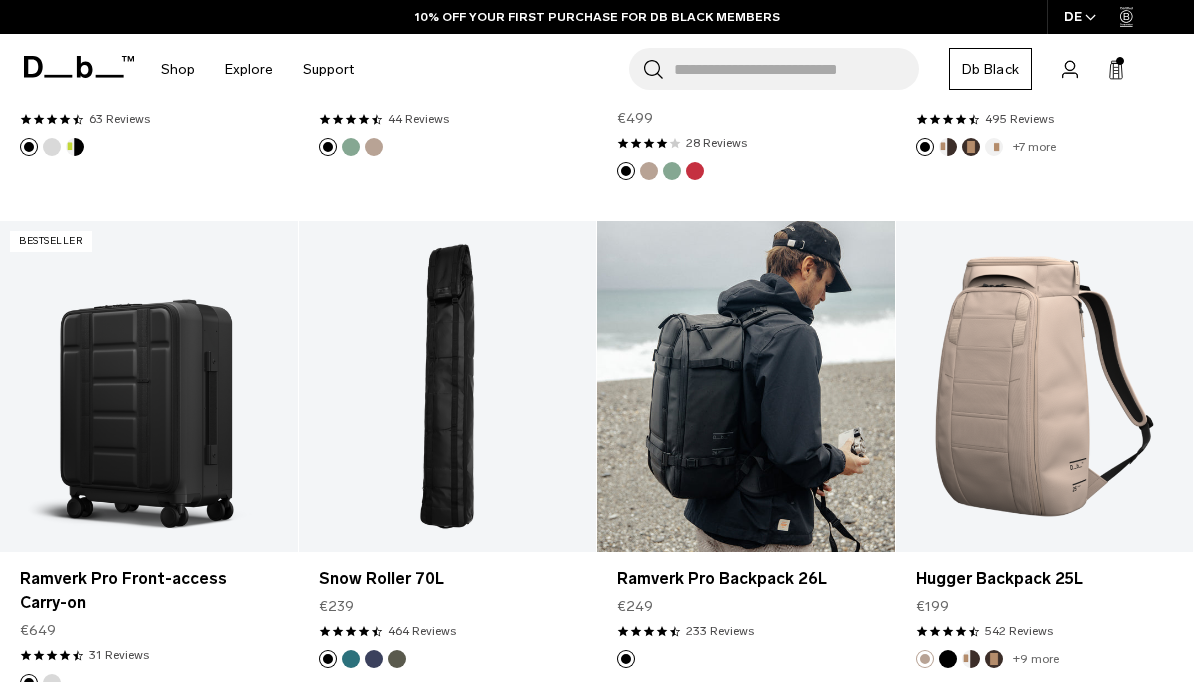click at bounding box center [746, 386] 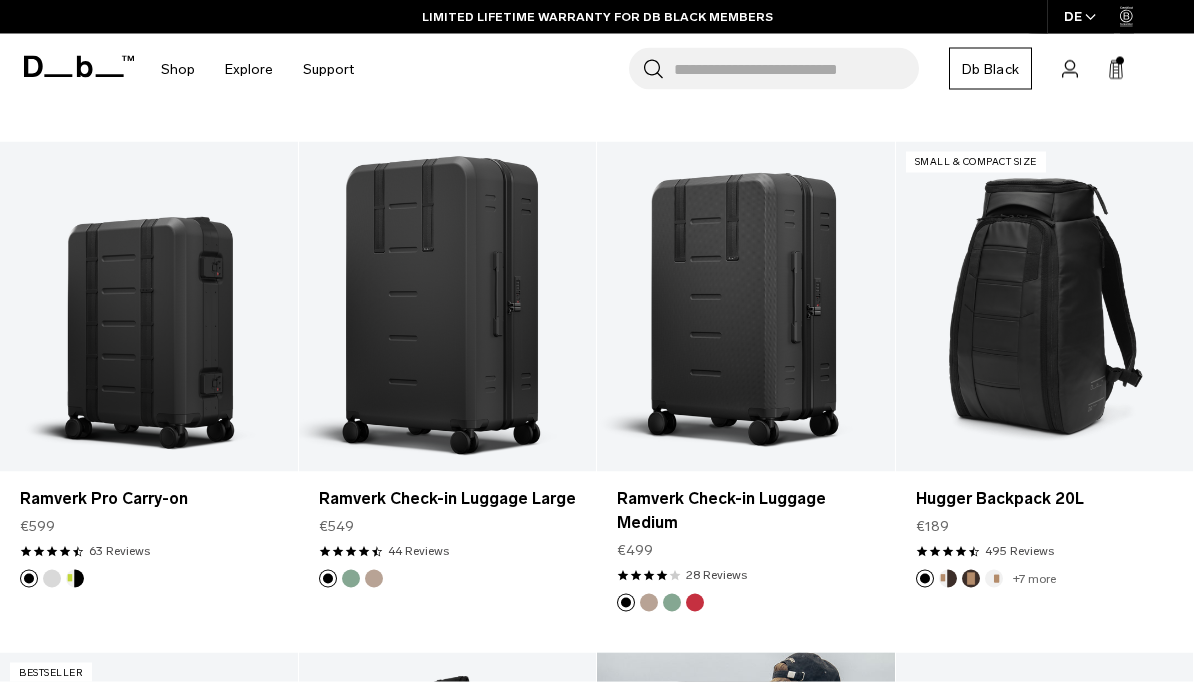 scroll, scrollTop: 4257, scrollLeft: 0, axis: vertical 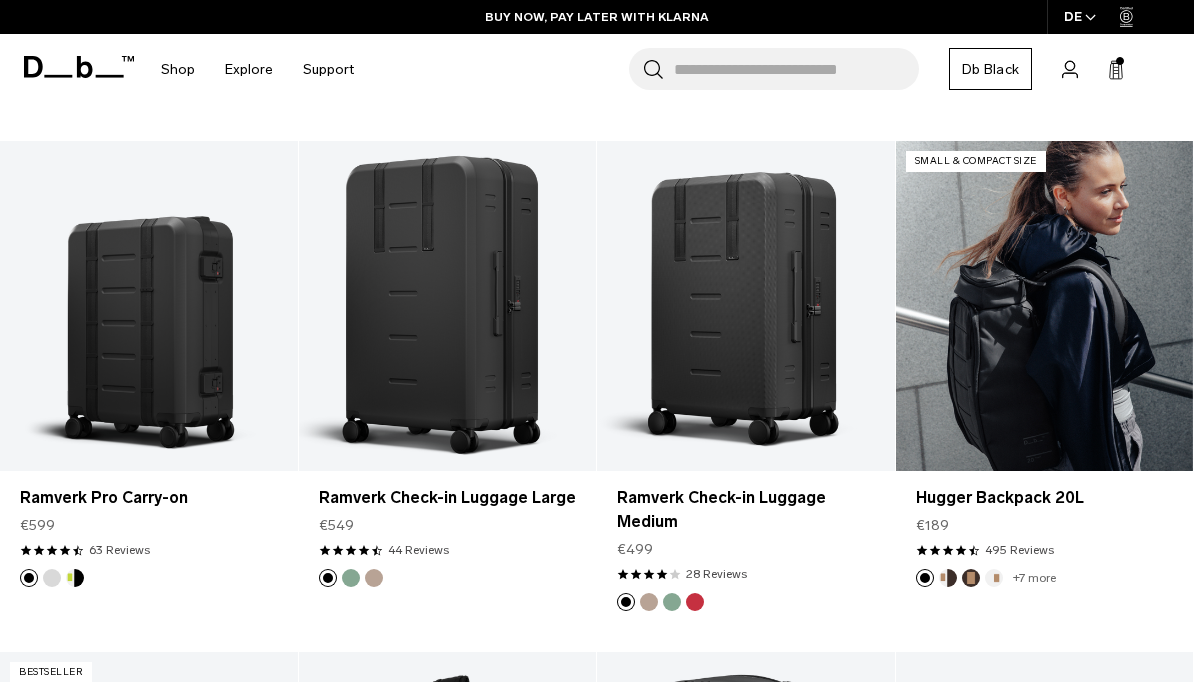 click at bounding box center (1045, 306) 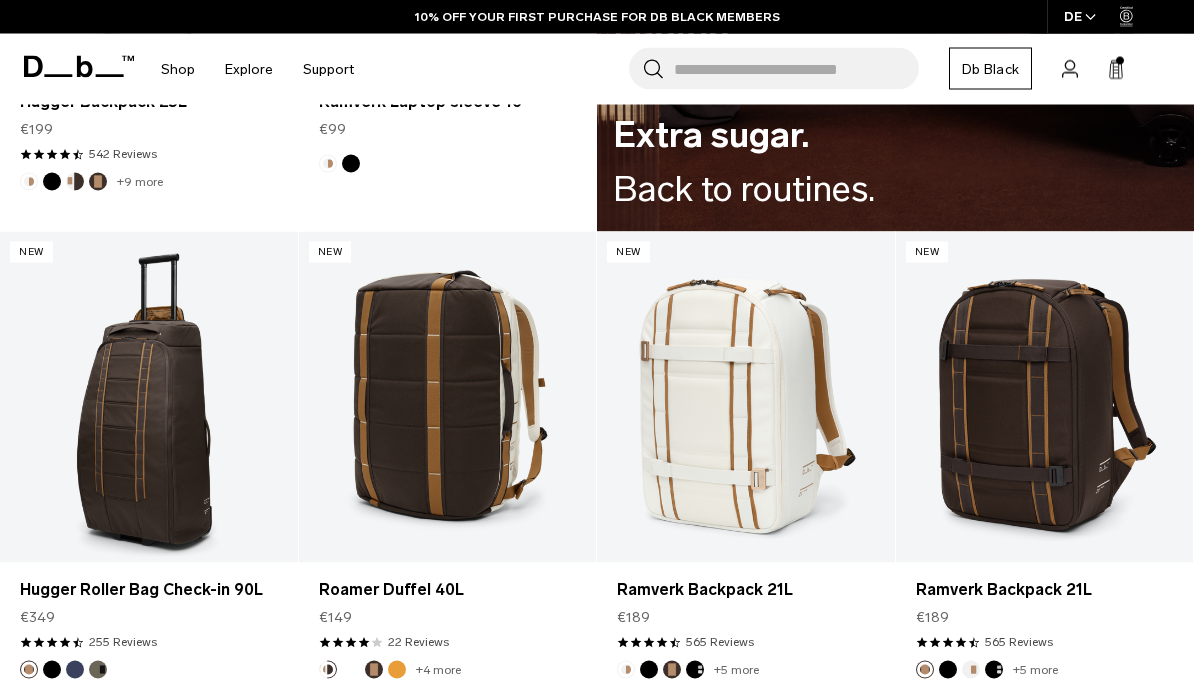 scroll, scrollTop: 2717, scrollLeft: 0, axis: vertical 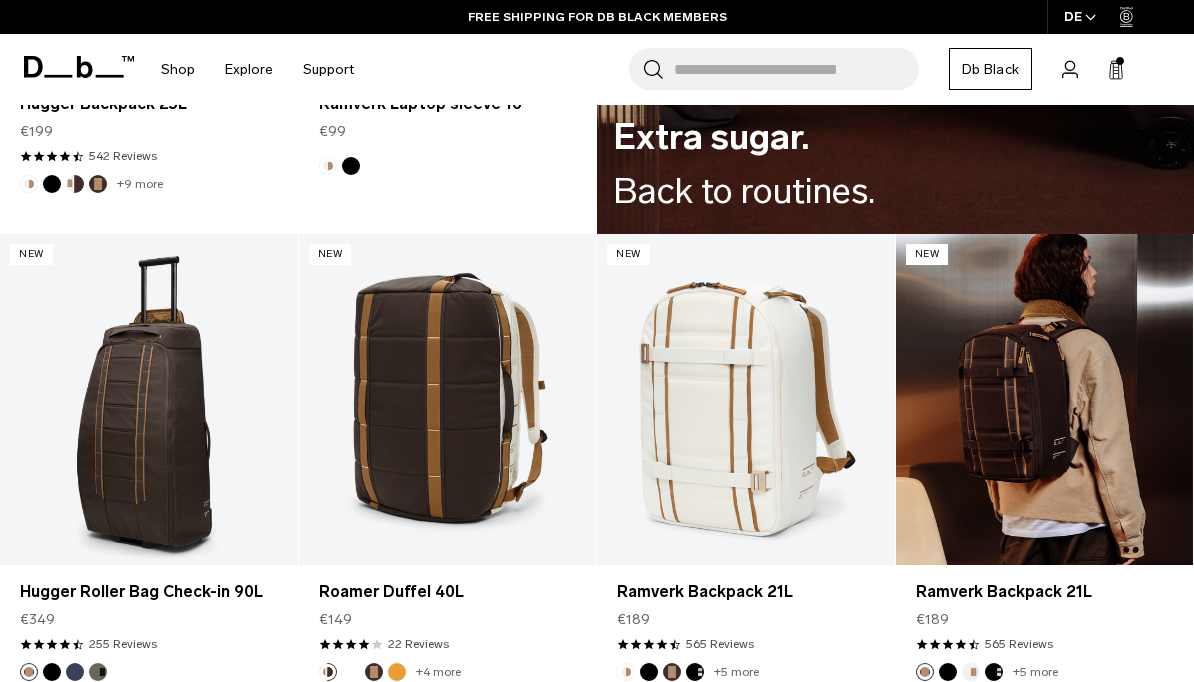 click at bounding box center [1045, 399] 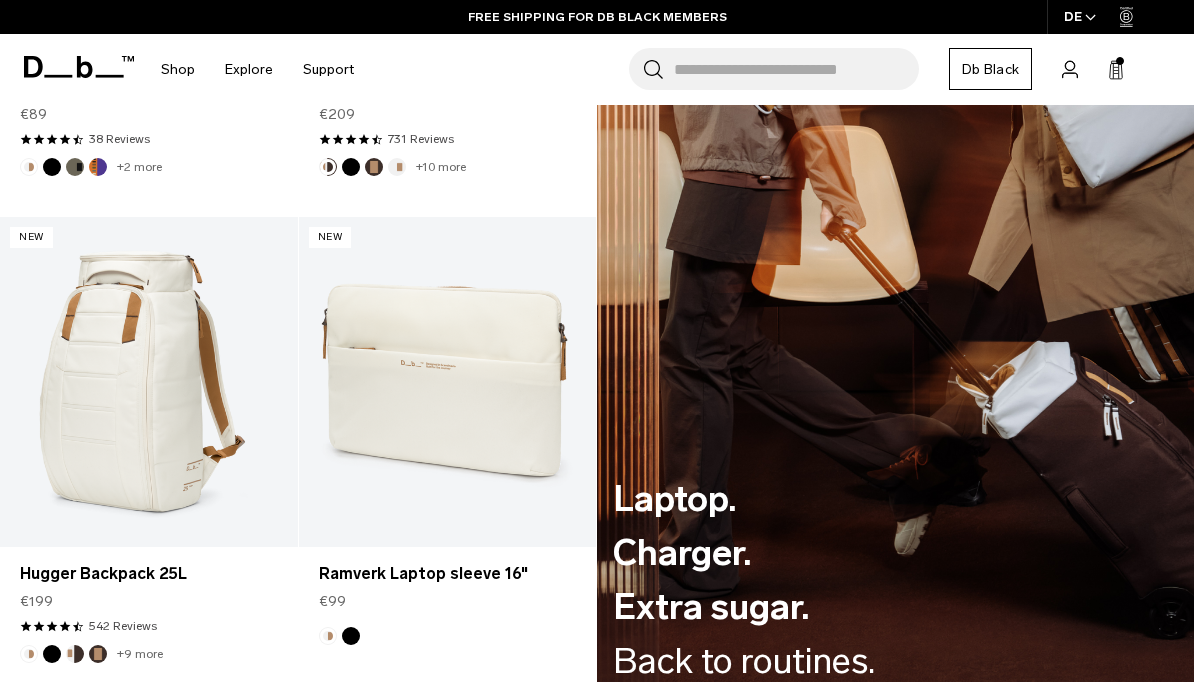 scroll, scrollTop: 2228, scrollLeft: 0, axis: vertical 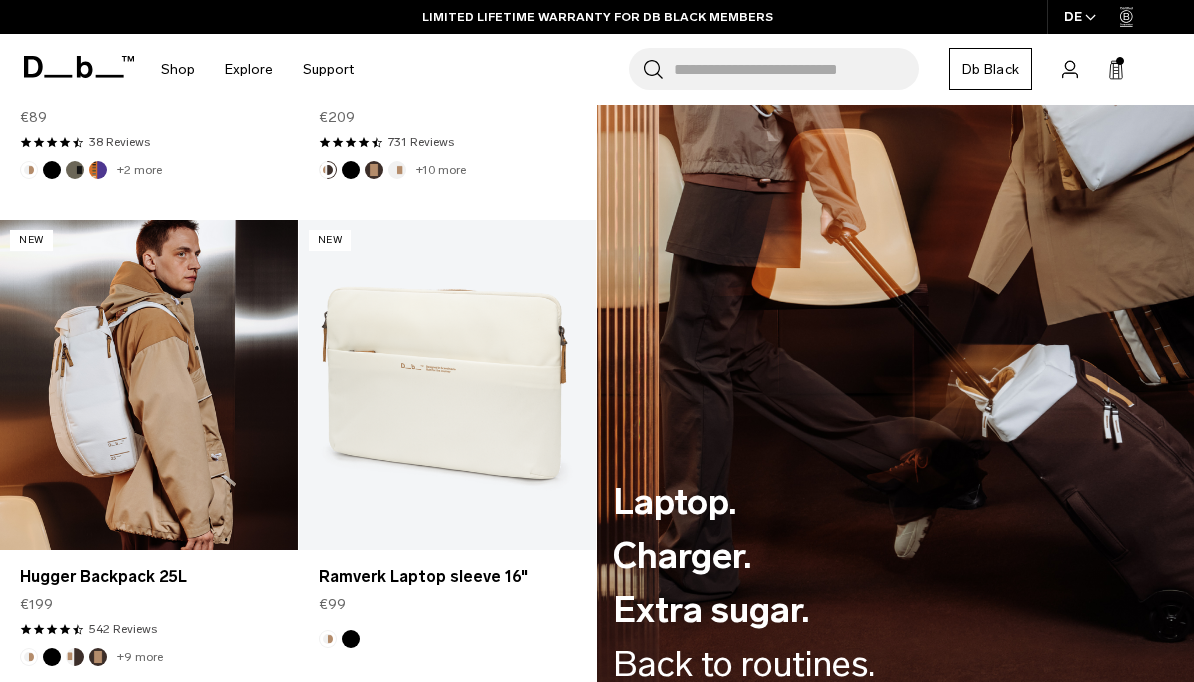 click at bounding box center [149, 385] 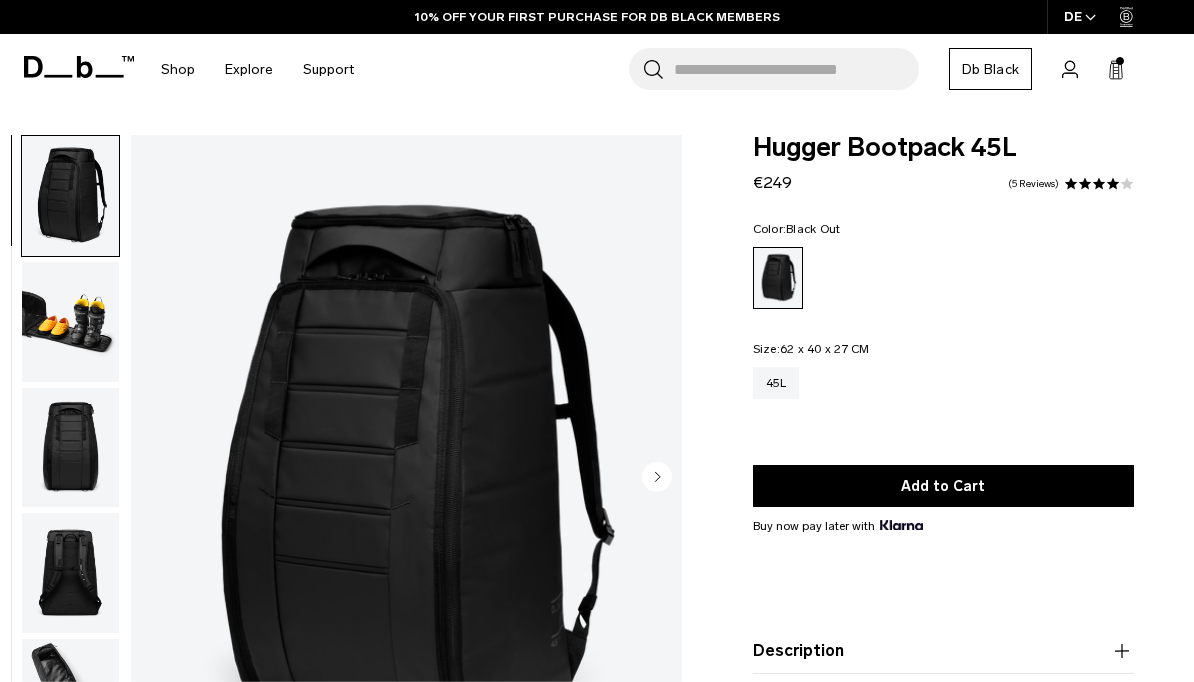 scroll, scrollTop: 0, scrollLeft: 0, axis: both 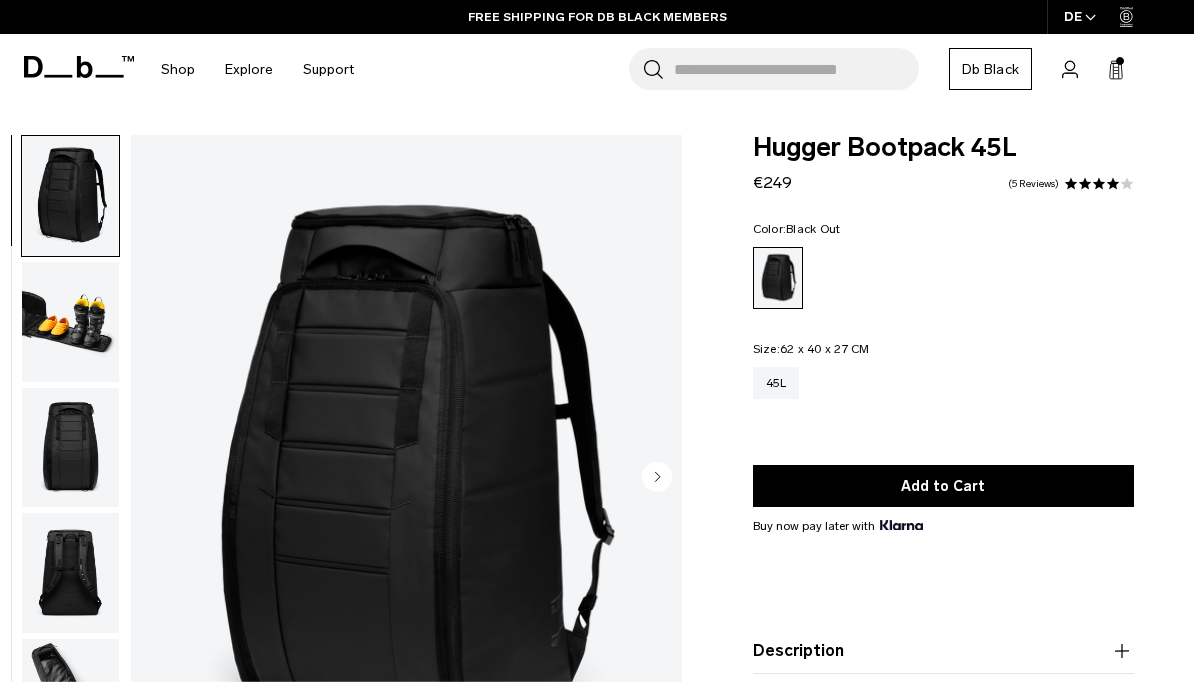 click at bounding box center (70, 573) 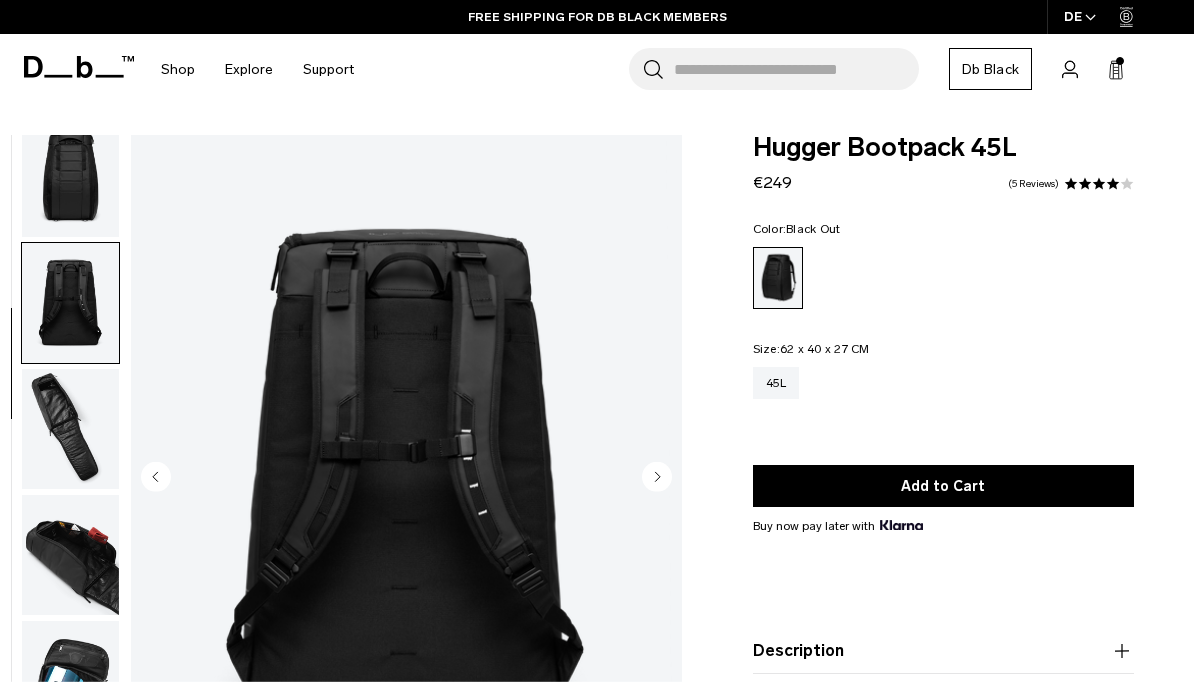 scroll, scrollTop: 382, scrollLeft: 0, axis: vertical 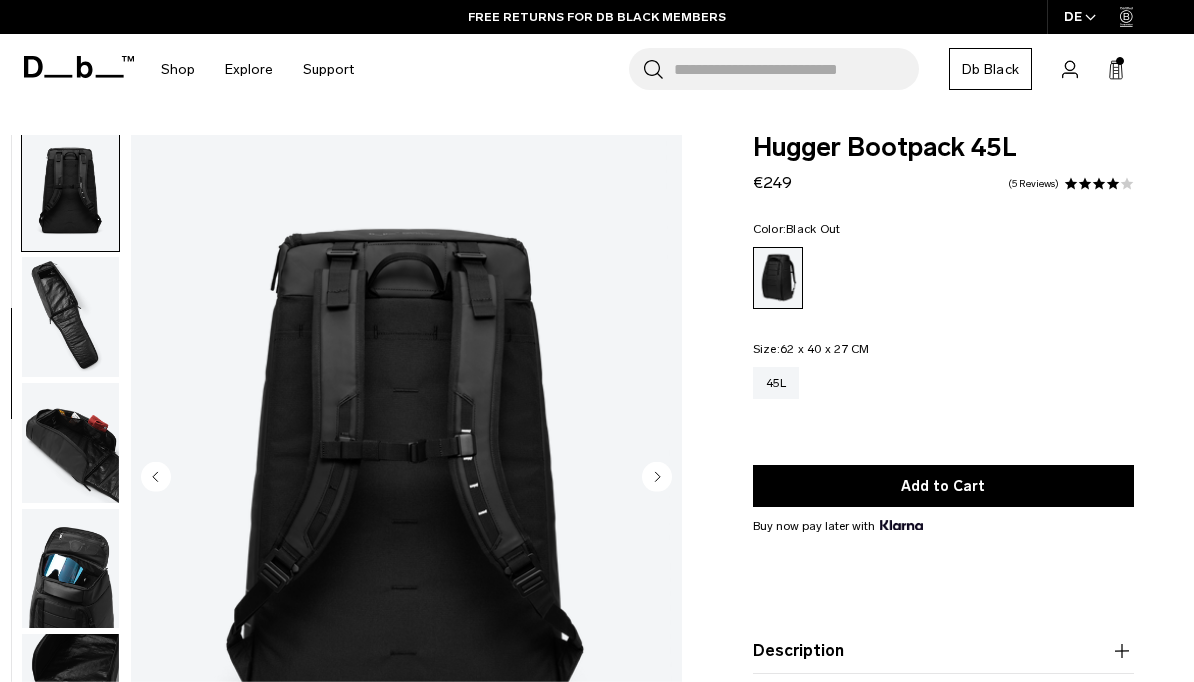 click at bounding box center (70, 569) 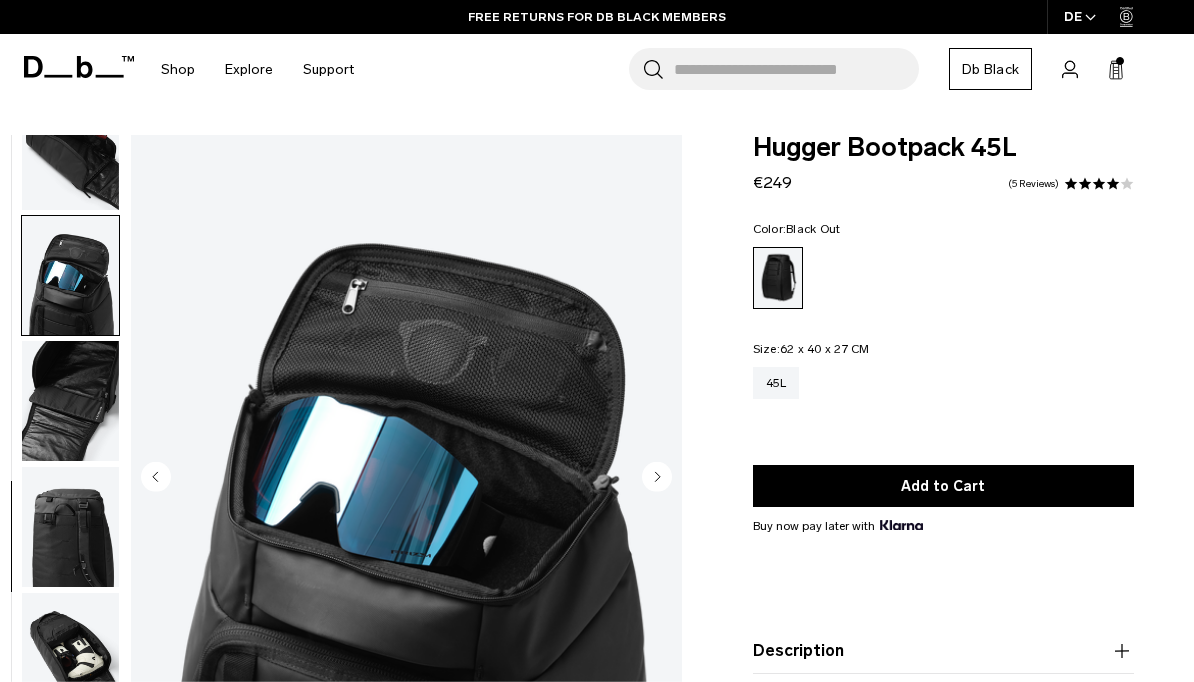 scroll, scrollTop: 708, scrollLeft: 0, axis: vertical 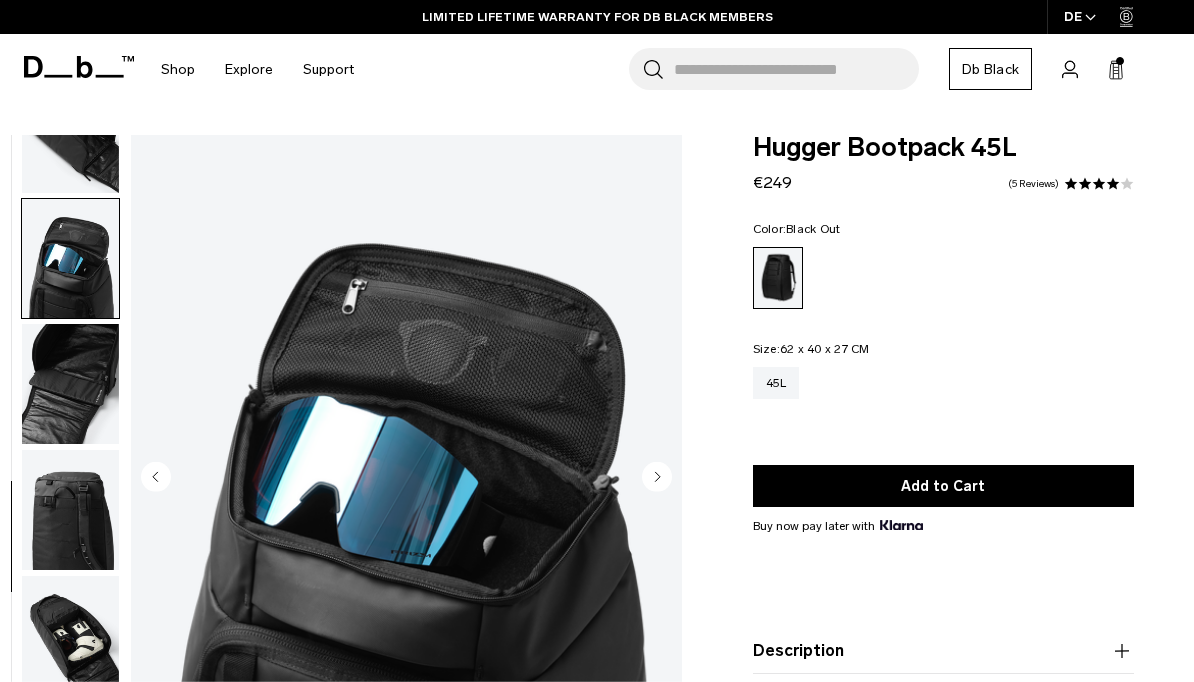 click at bounding box center (70, 636) 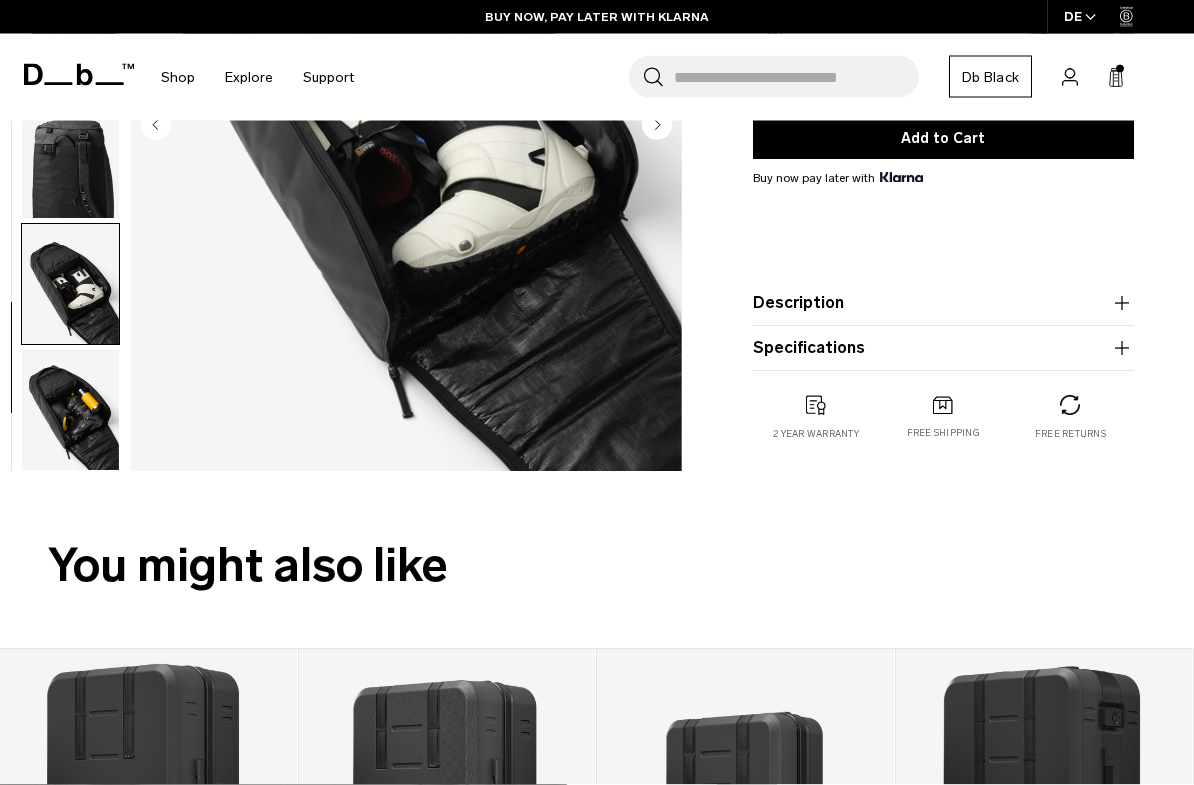 scroll, scrollTop: 352, scrollLeft: 0, axis: vertical 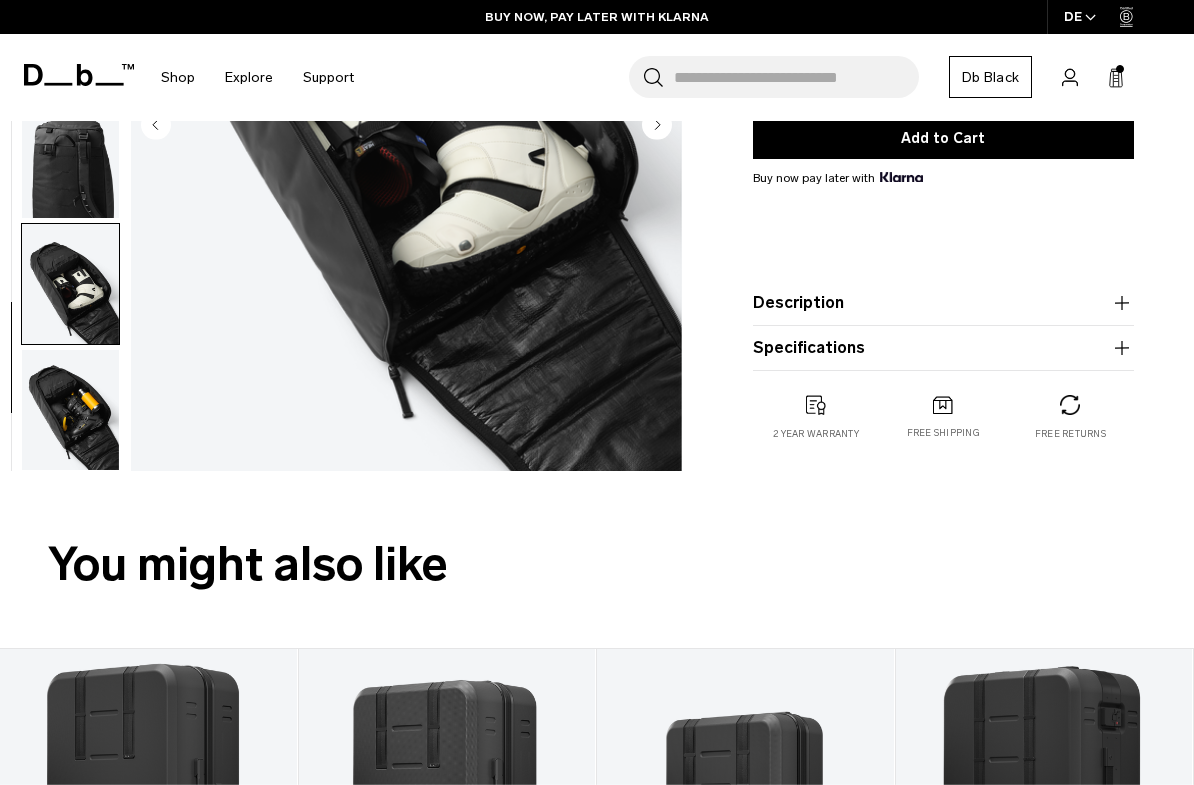 click at bounding box center (70, 410) 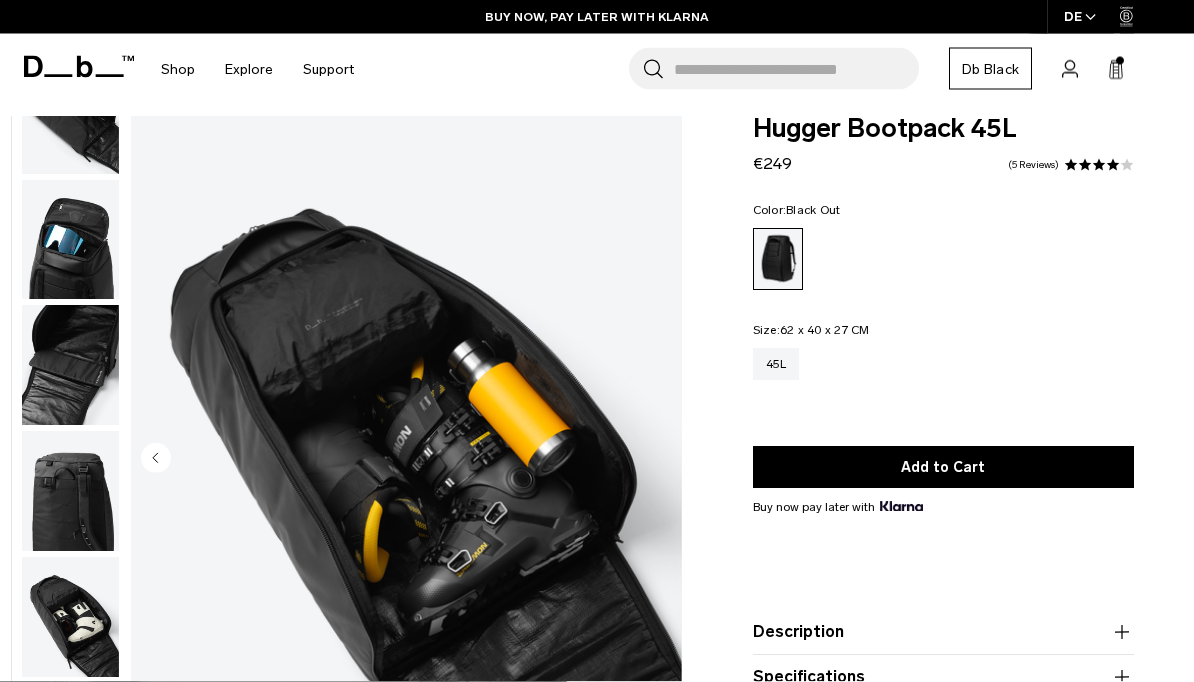 scroll, scrollTop: 0, scrollLeft: 0, axis: both 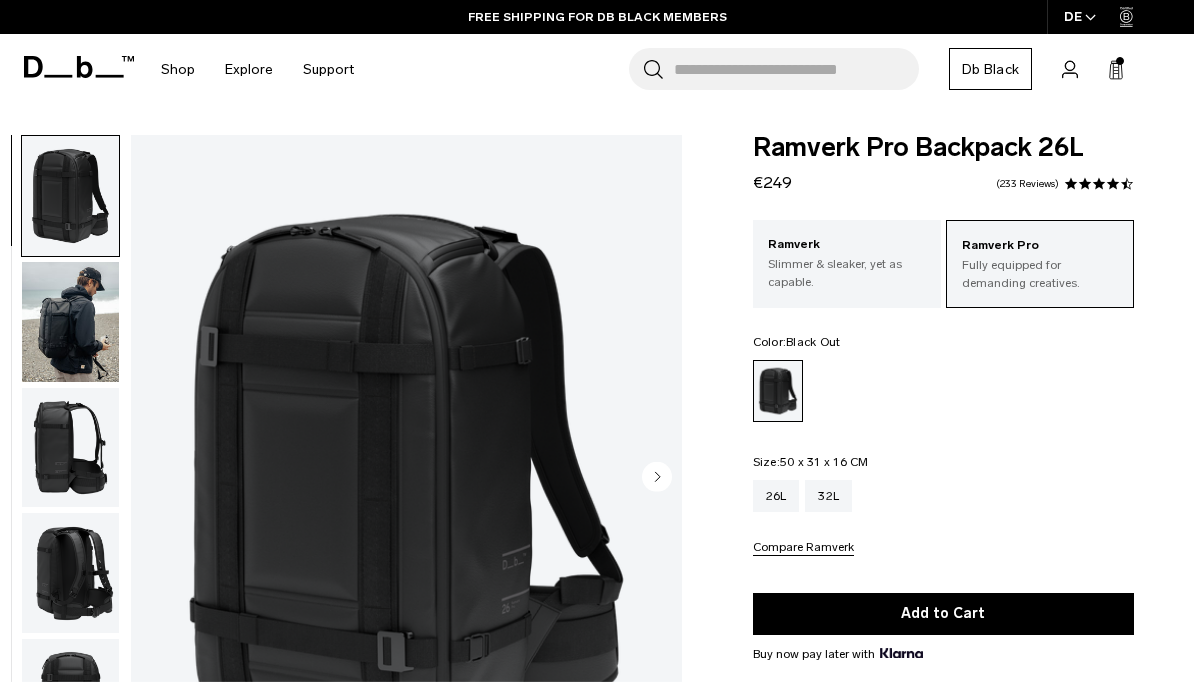 click at bounding box center [70, 448] 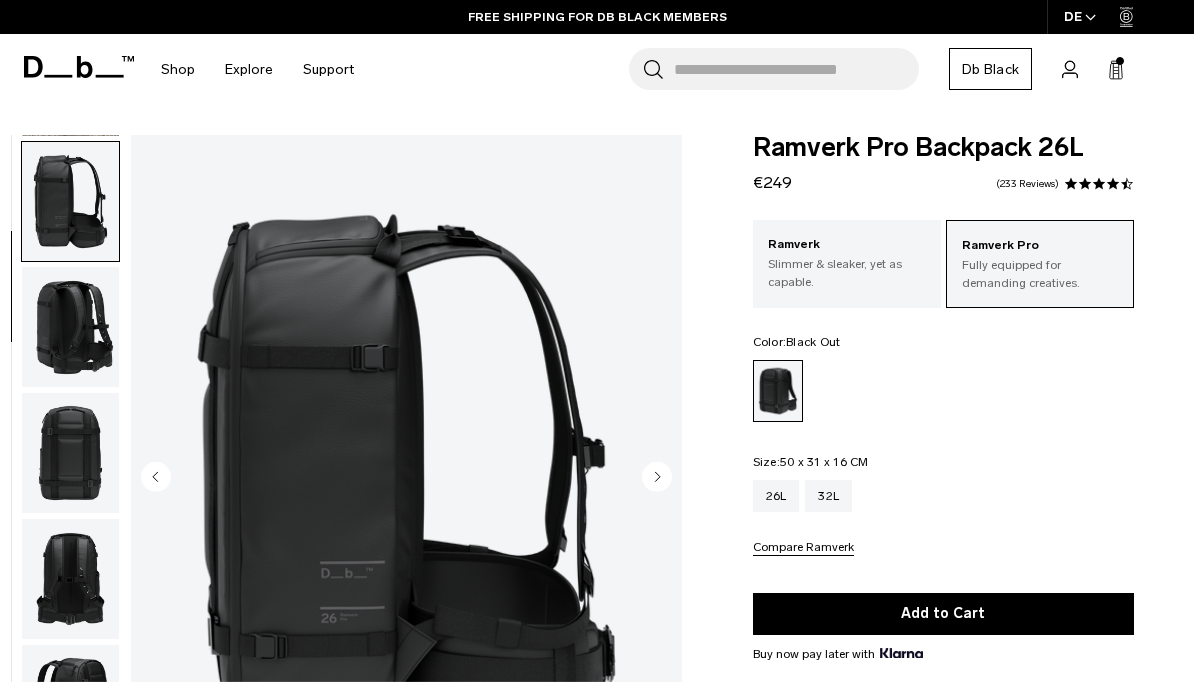 scroll, scrollTop: 255, scrollLeft: 0, axis: vertical 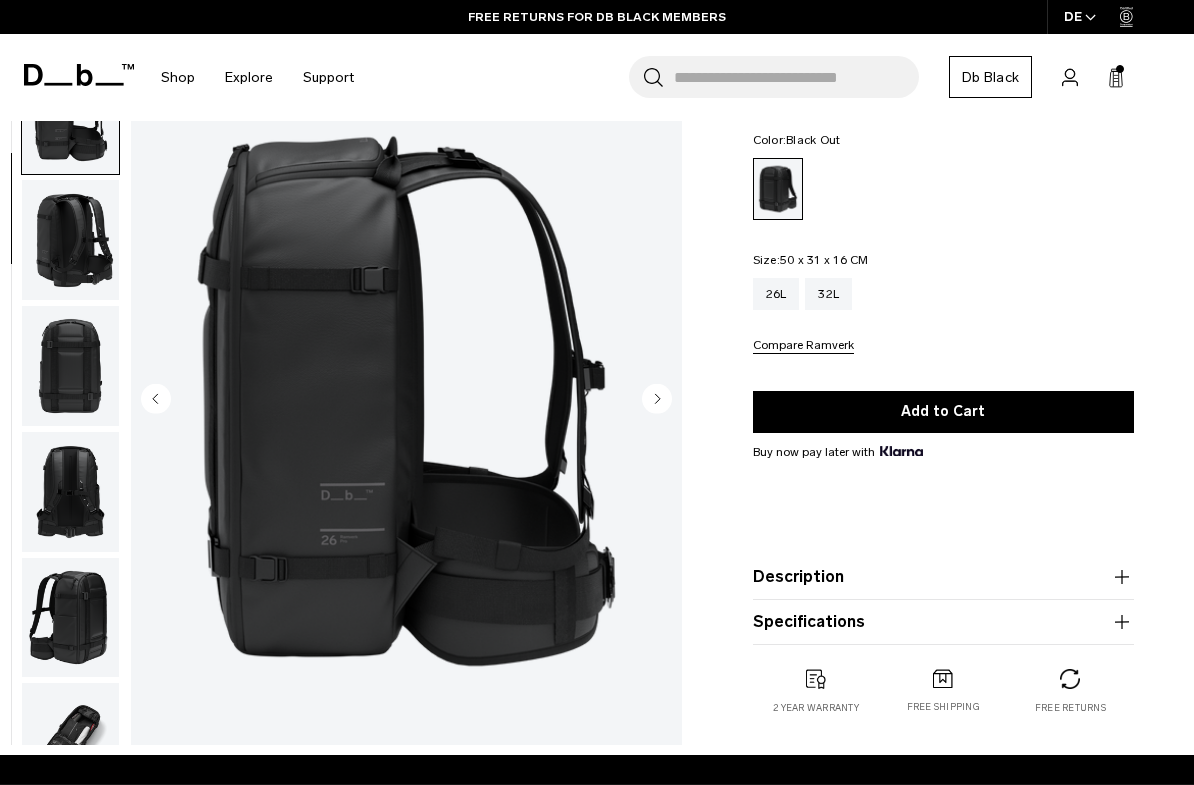 click at bounding box center [70, 492] 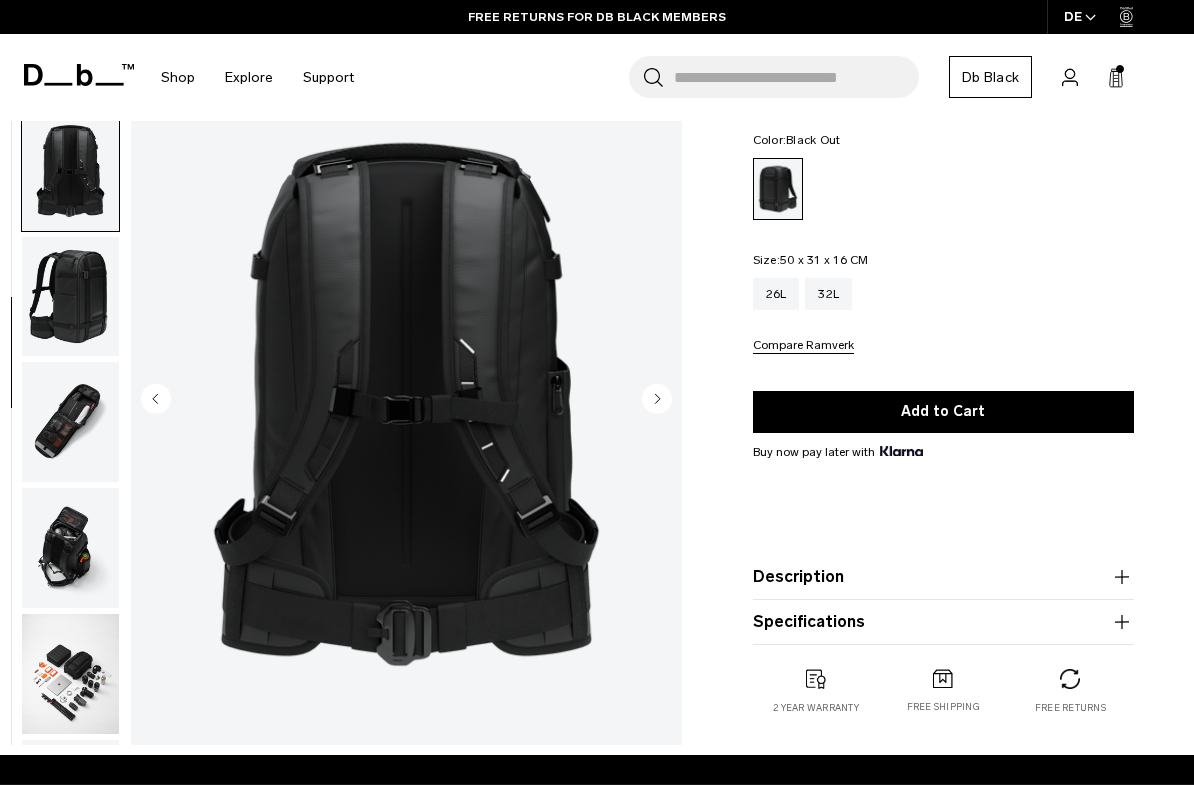 scroll, scrollTop: 636, scrollLeft: 0, axis: vertical 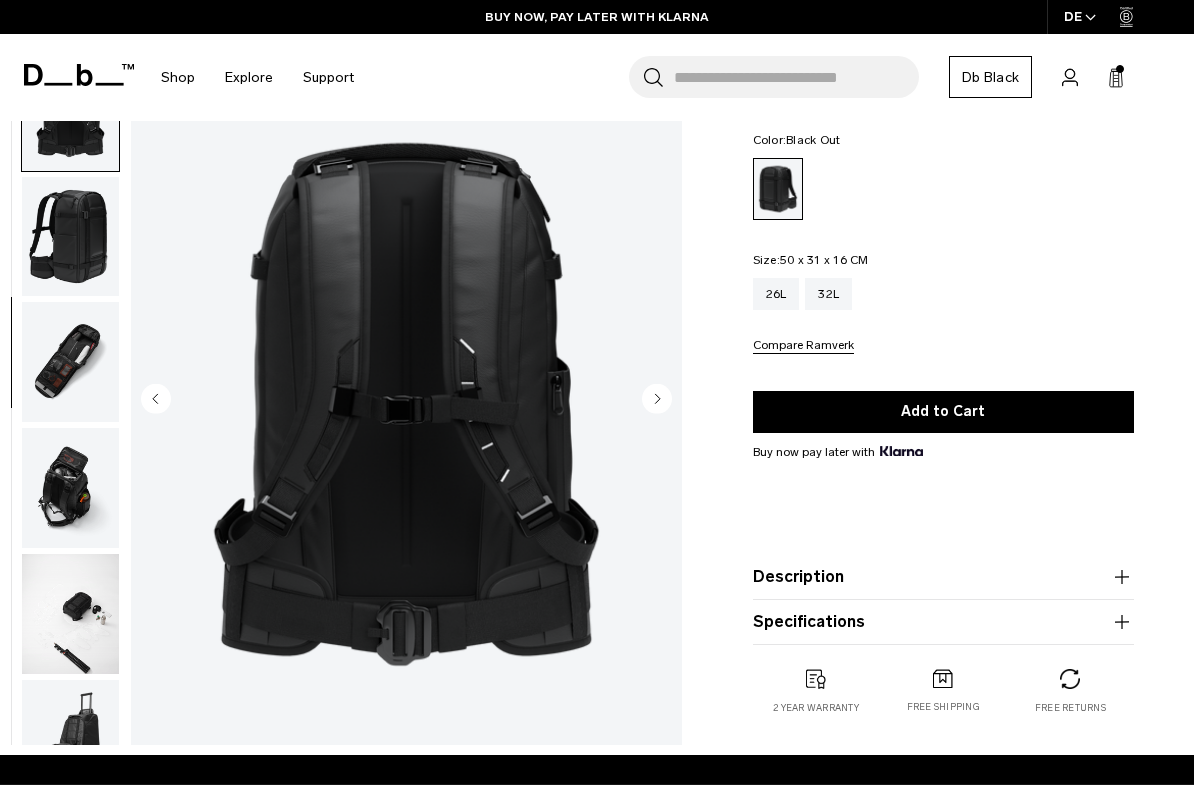click at bounding box center (70, 614) 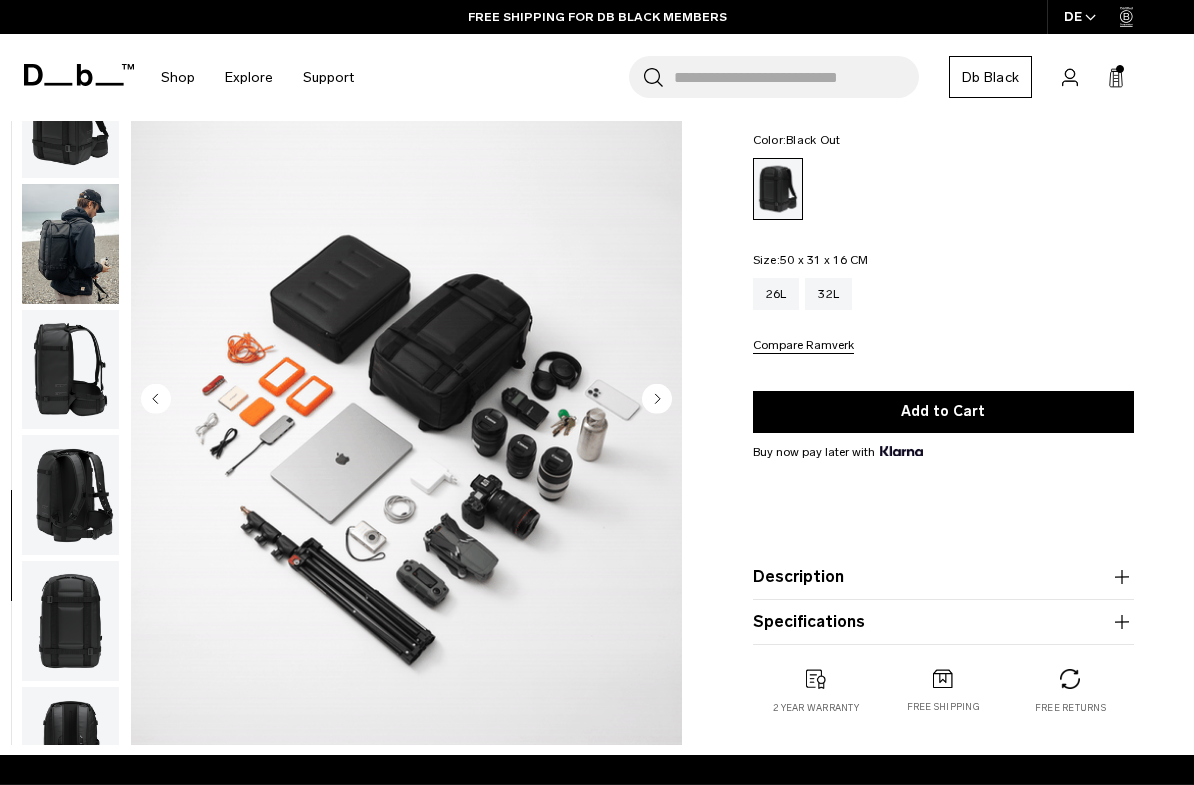 scroll, scrollTop: 0, scrollLeft: 0, axis: both 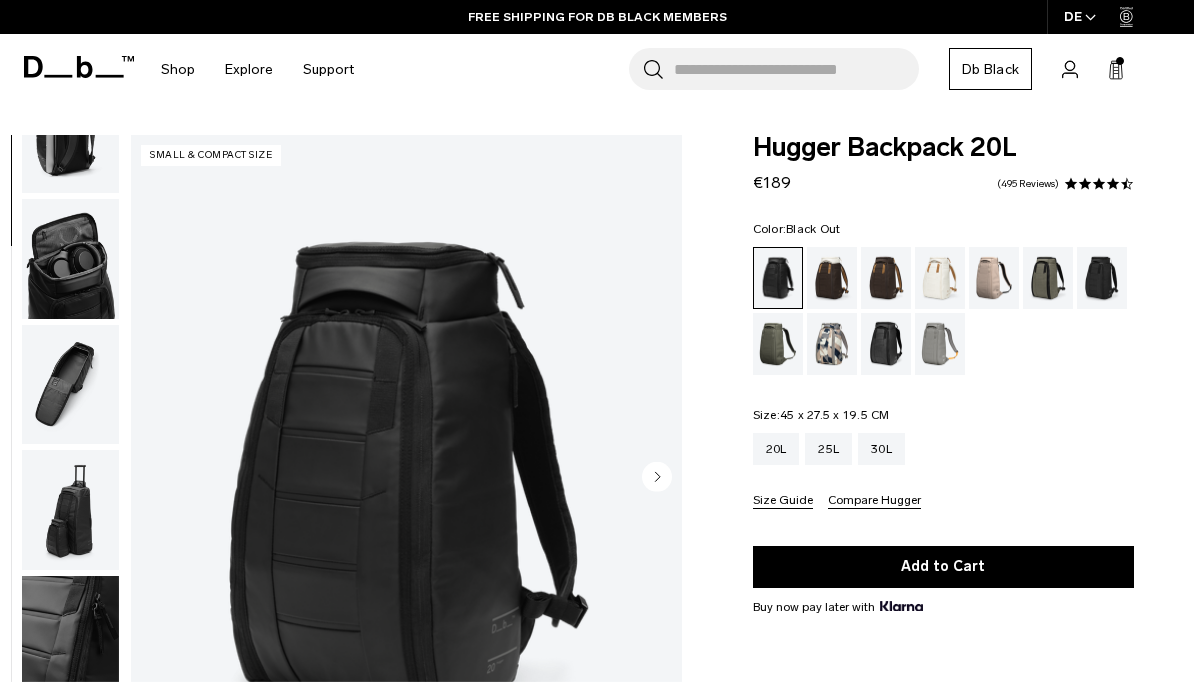 click at bounding box center [70, 510] 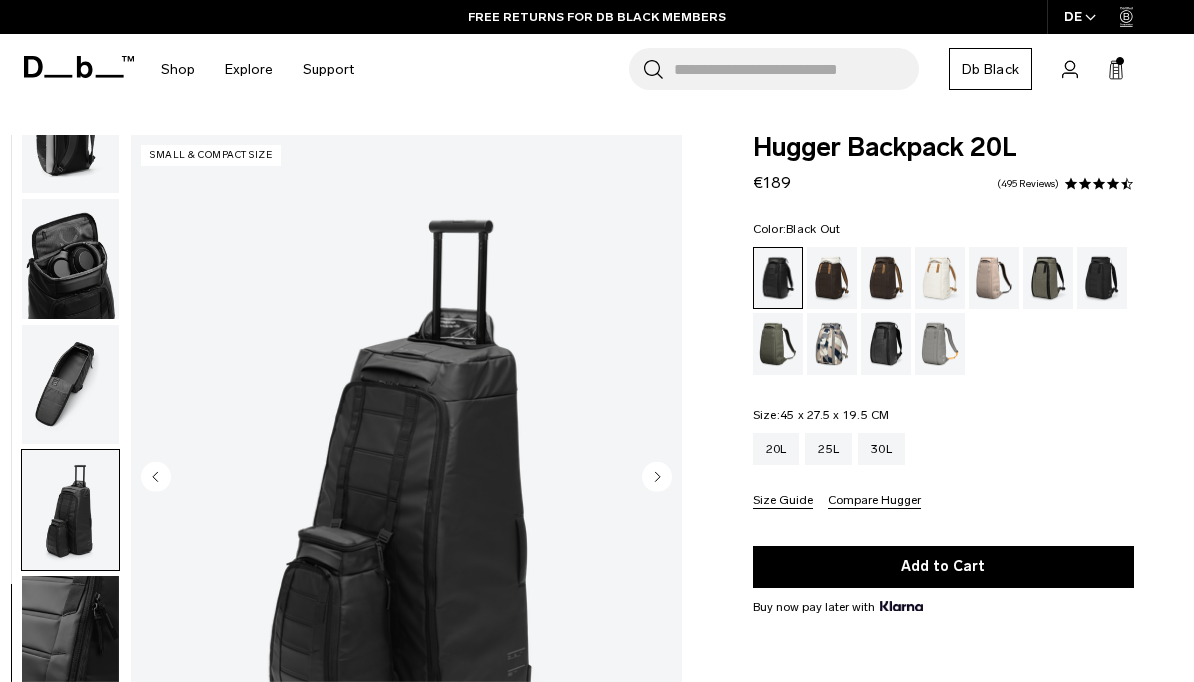 click at bounding box center (70, 510) 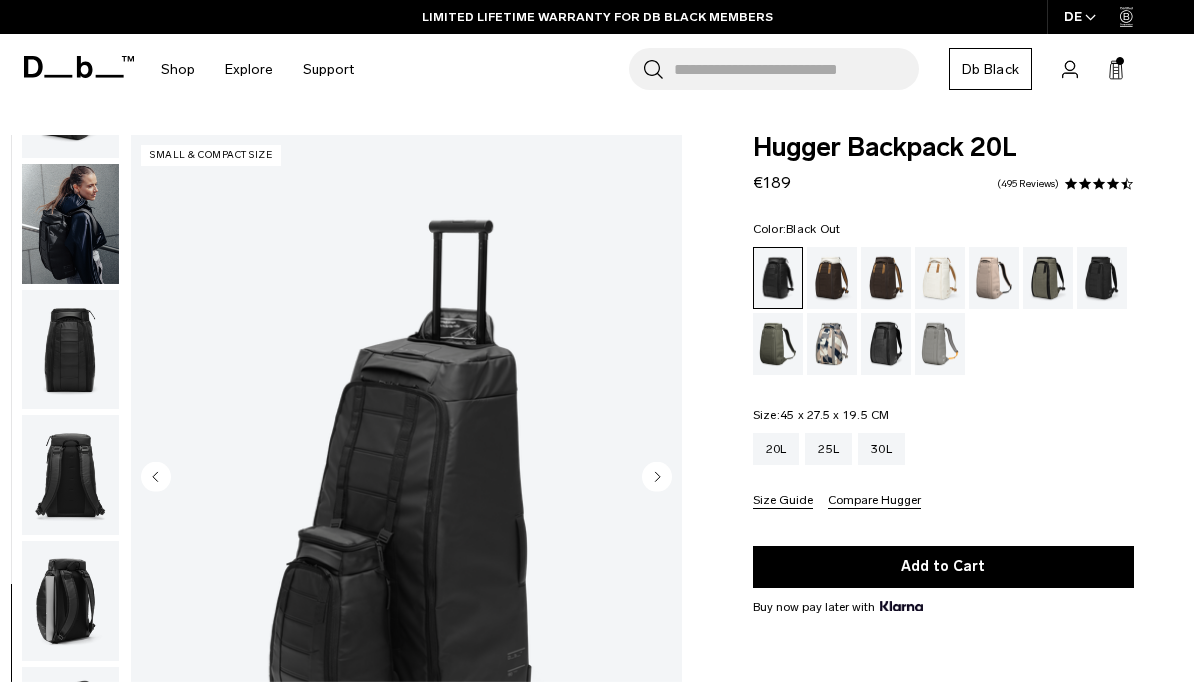 click at bounding box center [70, 350] 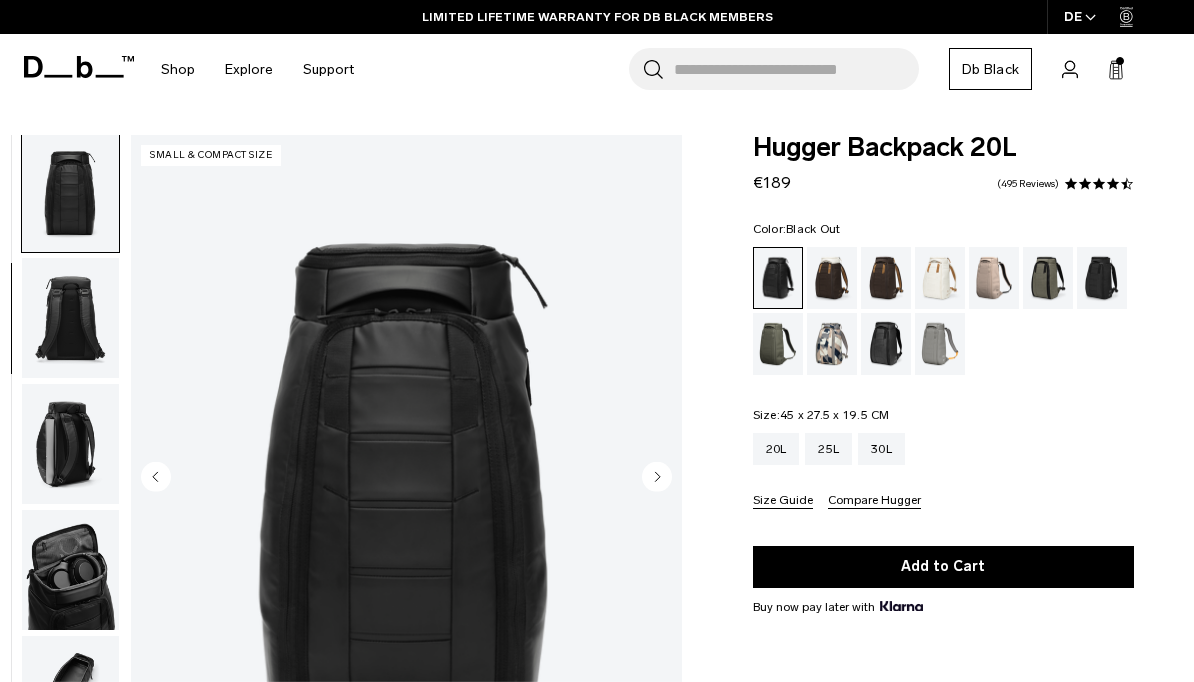 scroll, scrollTop: 255, scrollLeft: 0, axis: vertical 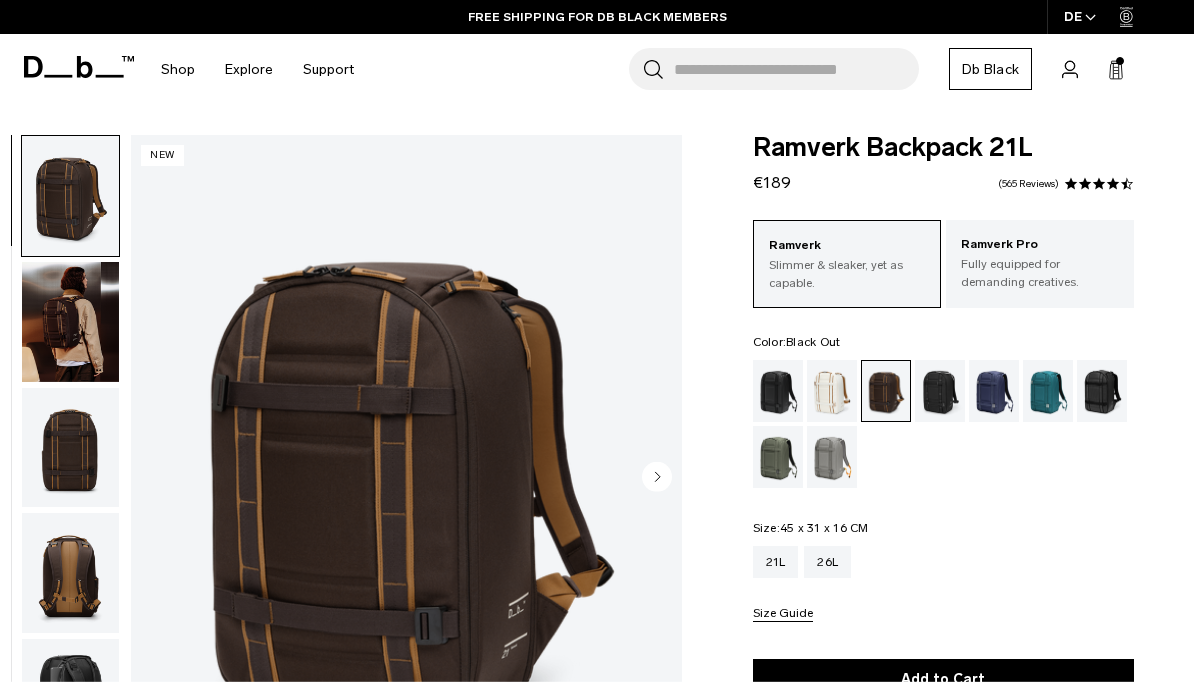 click at bounding box center (778, 391) 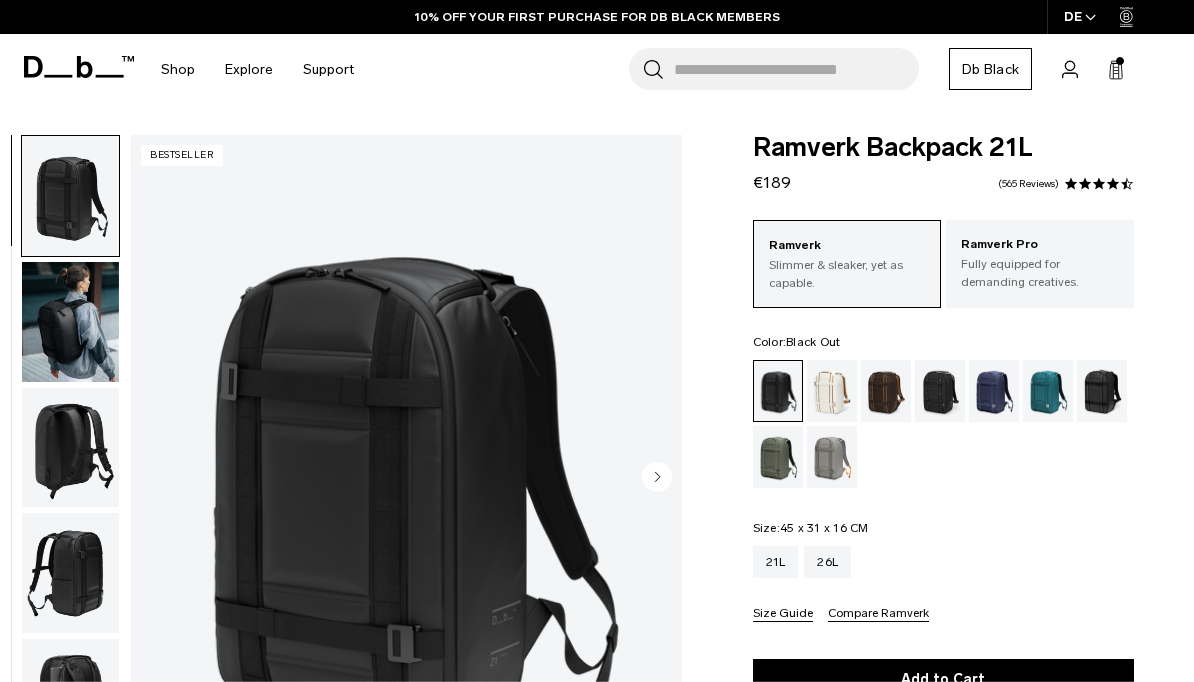 scroll, scrollTop: 0, scrollLeft: 0, axis: both 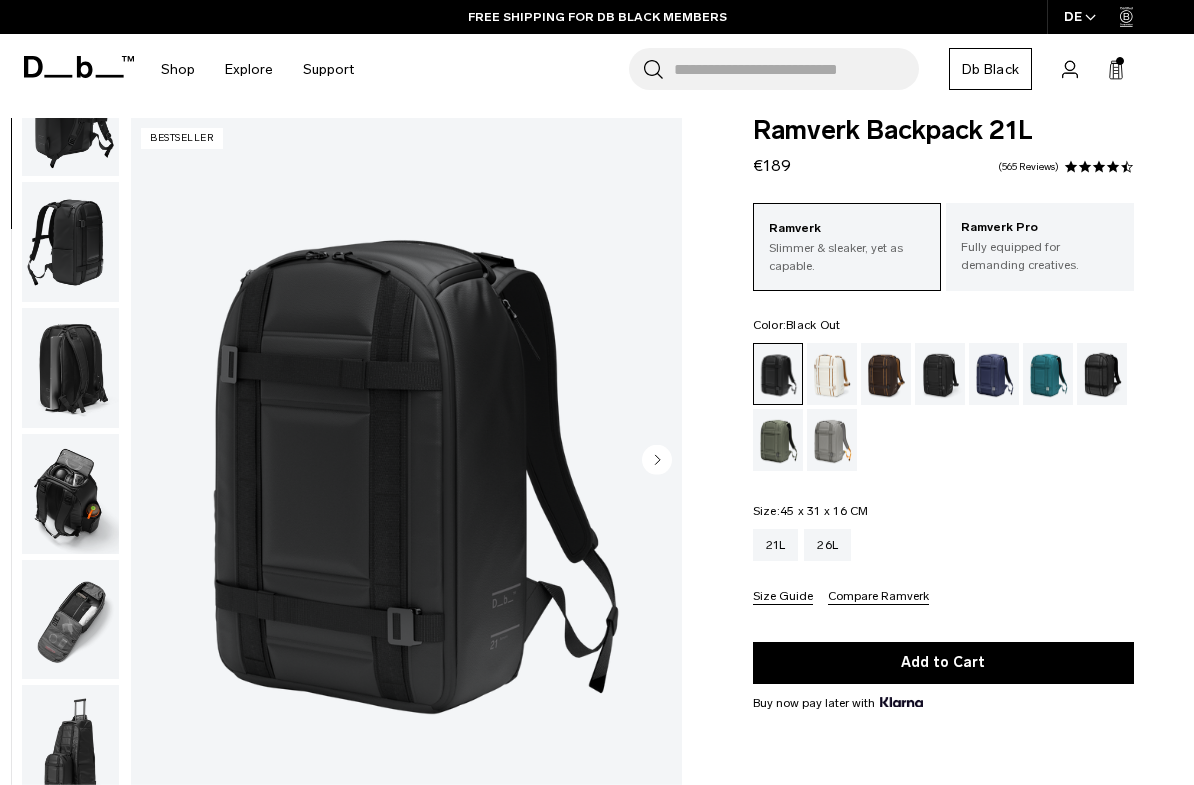 click at bounding box center [70, 745] 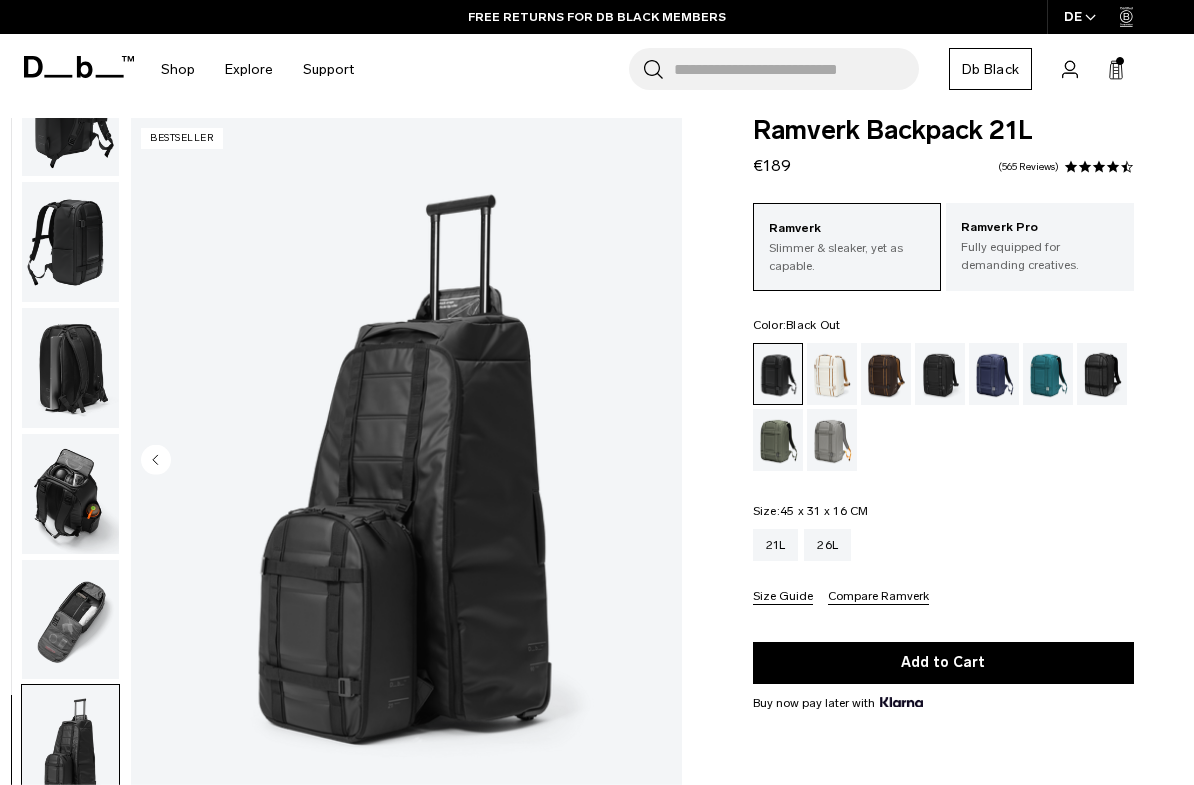 click at bounding box center (70, 620) 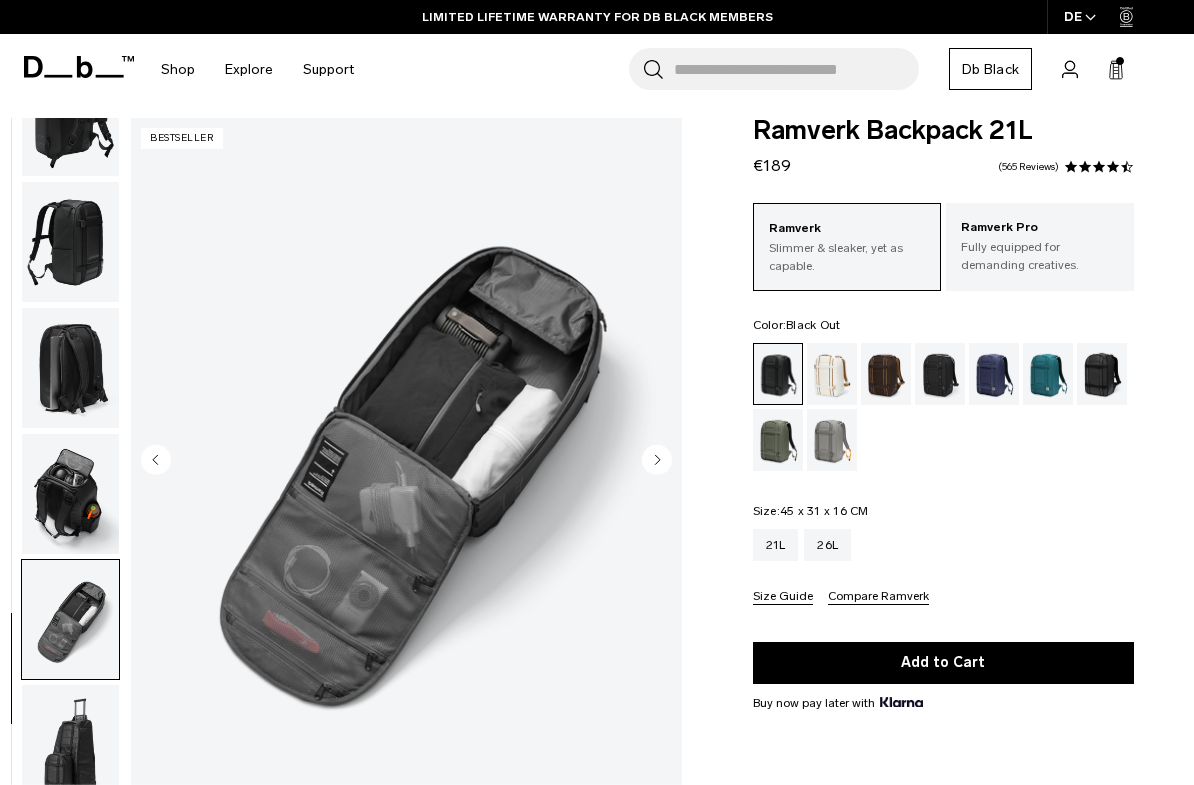 click at bounding box center [70, 494] 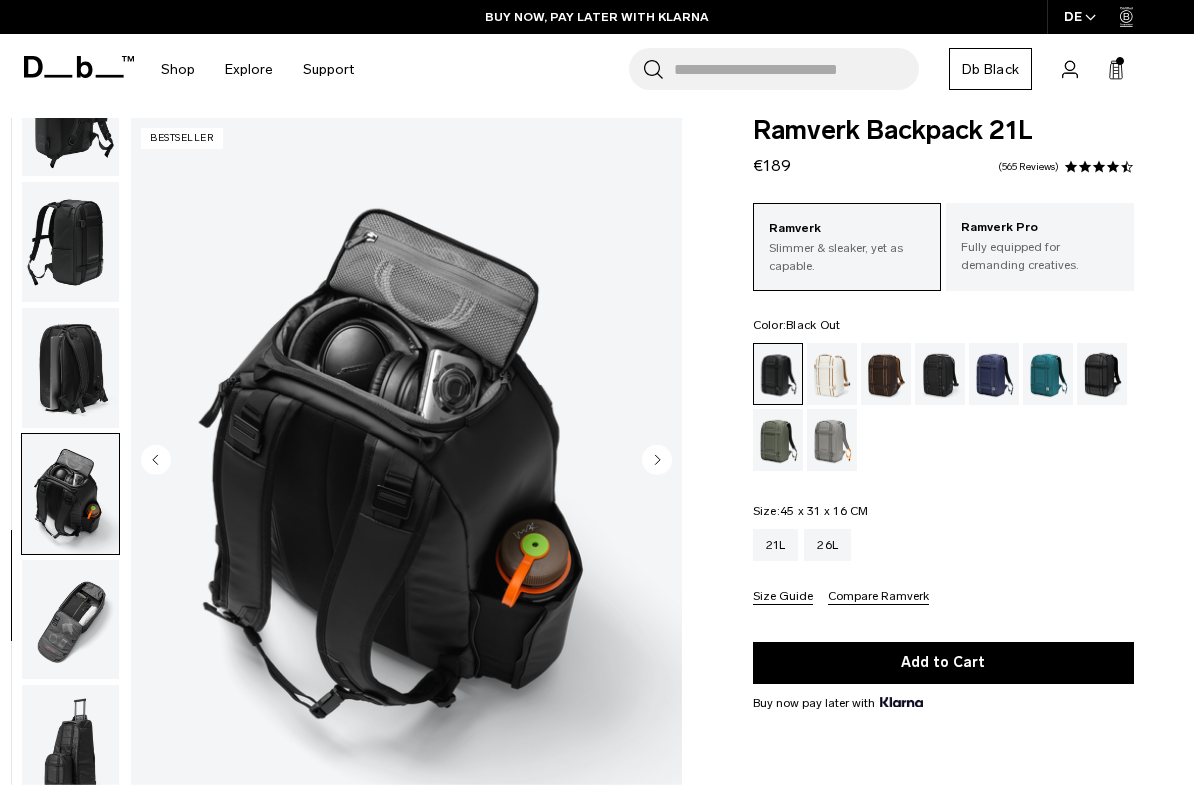 click at bounding box center [70, 368] 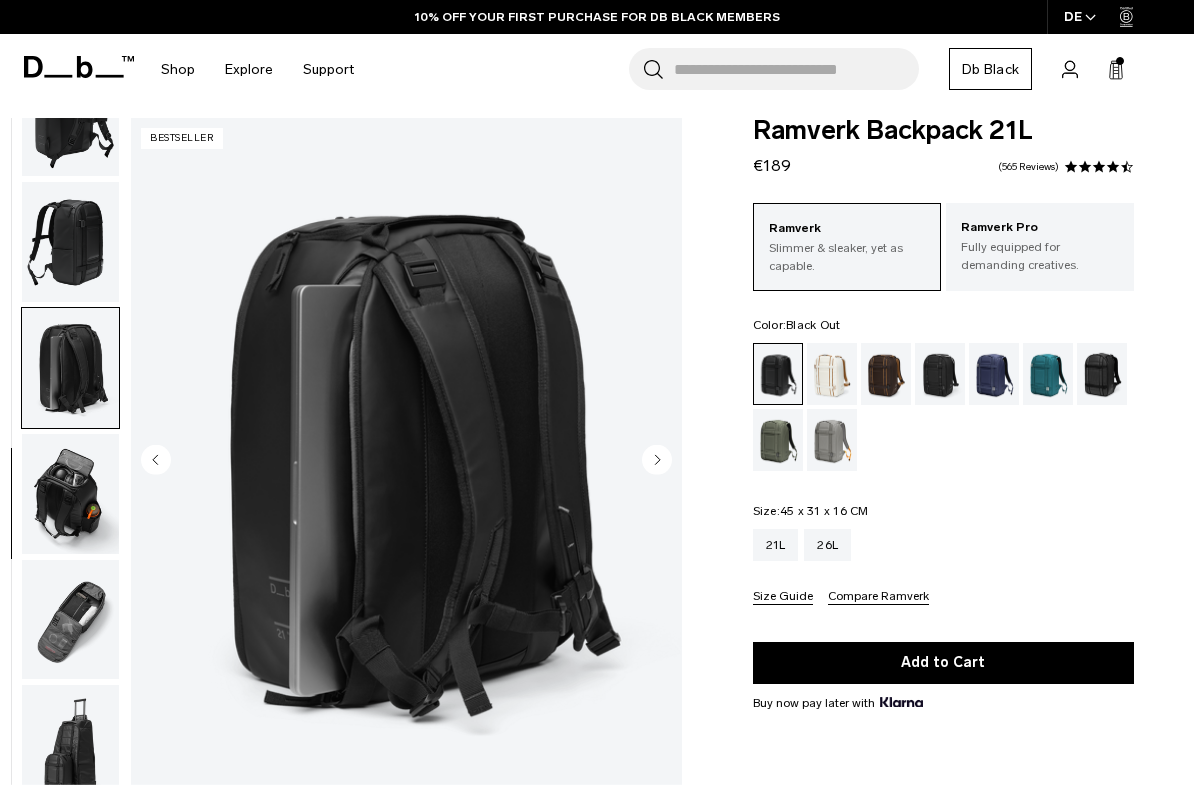 click at bounding box center (70, 242) 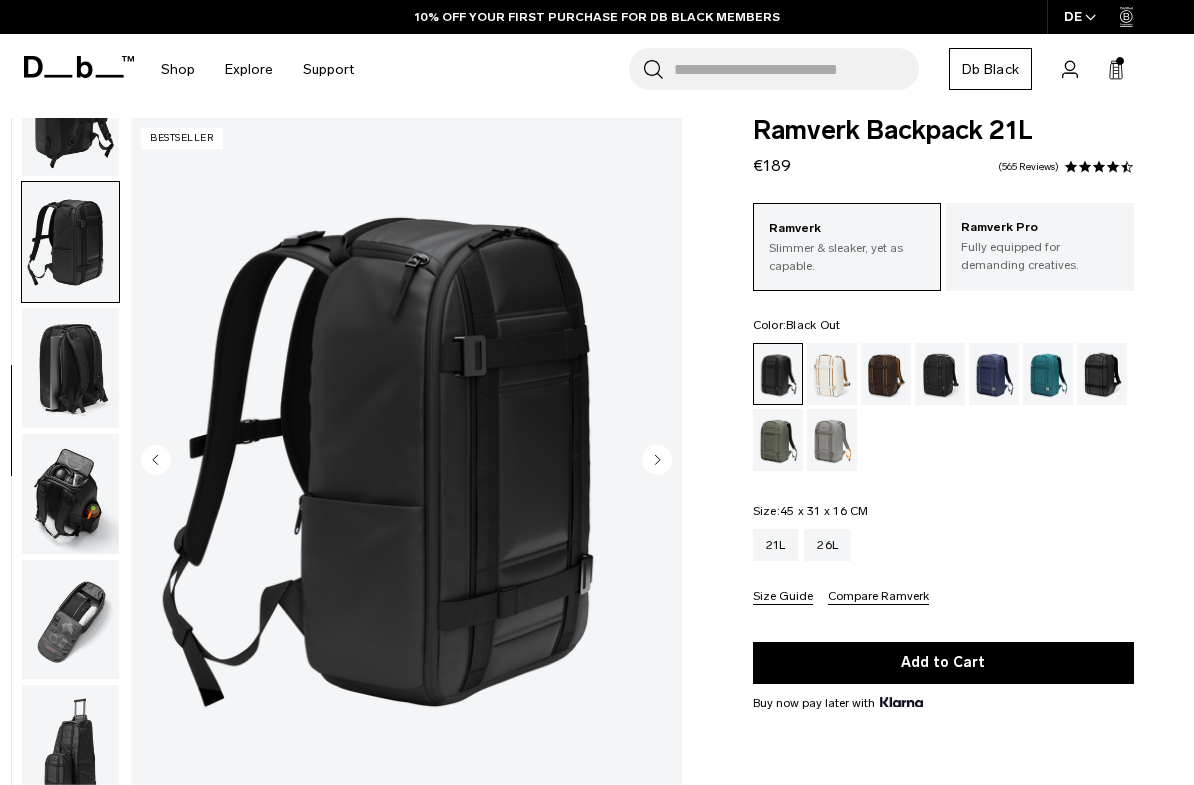 click at bounding box center [70, 242] 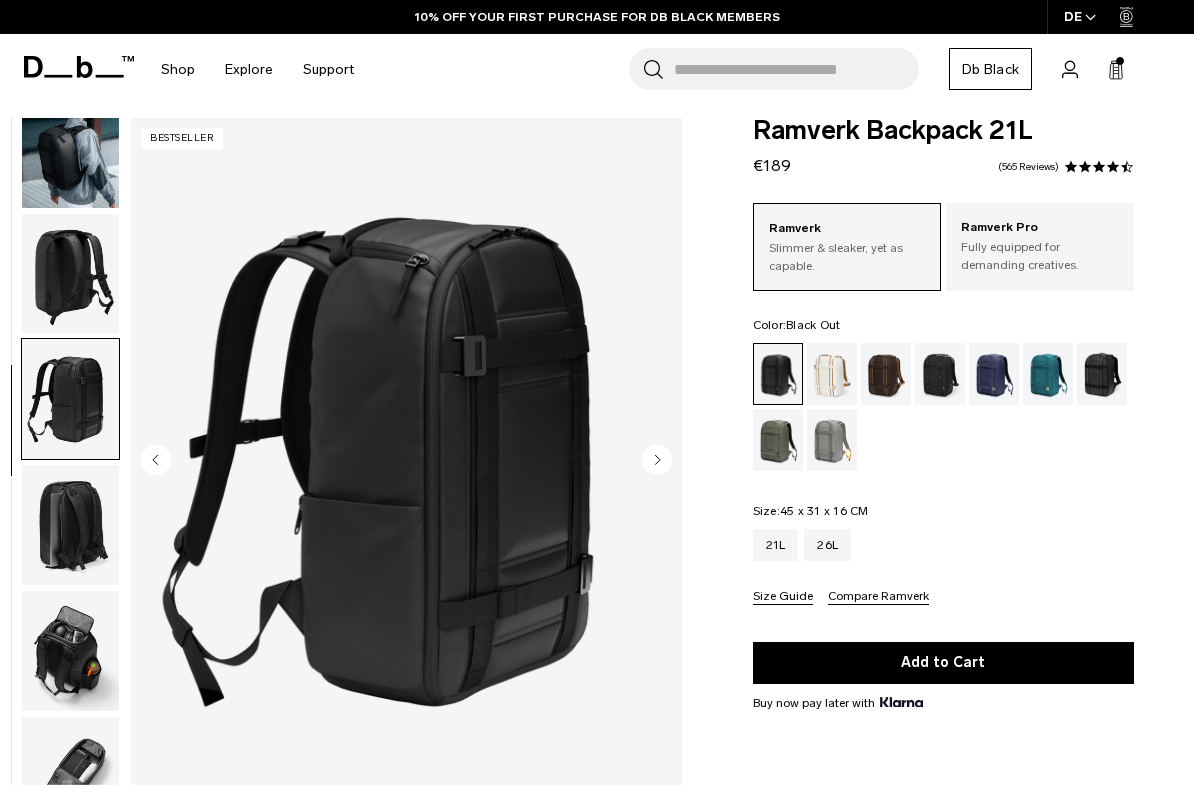 scroll, scrollTop: 140, scrollLeft: 0, axis: vertical 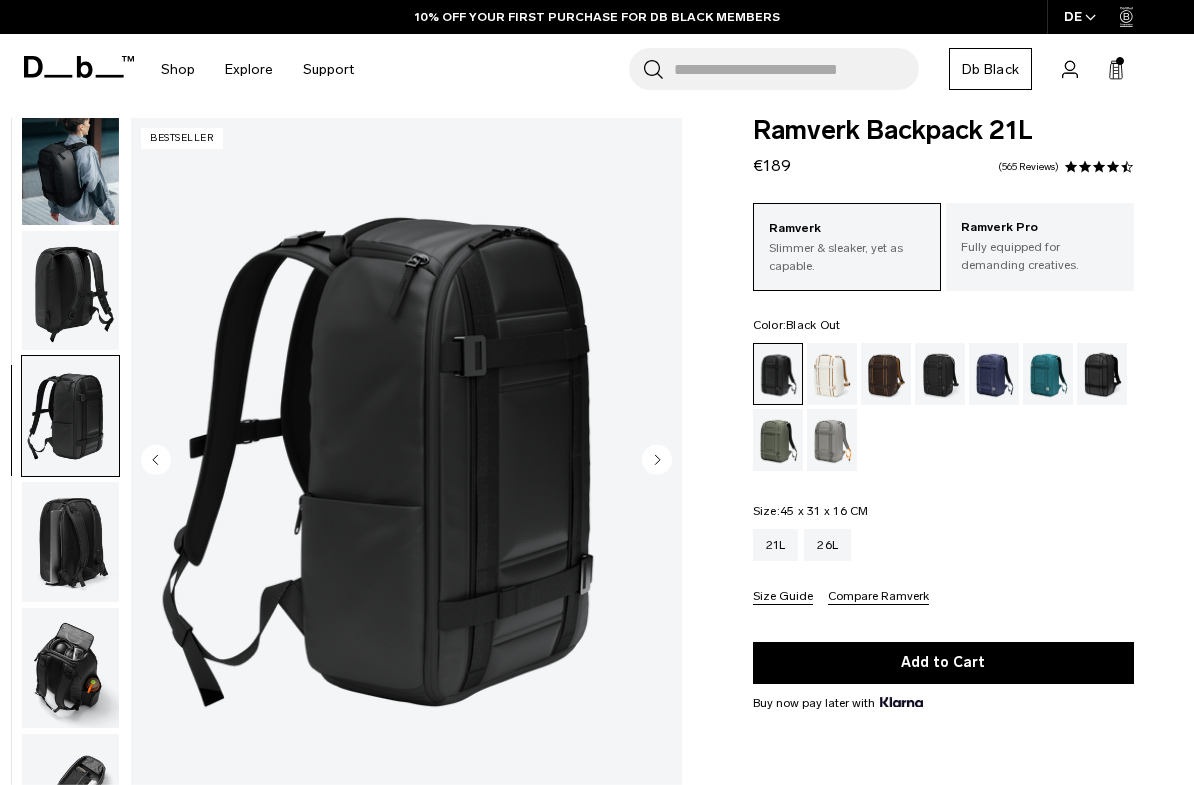 click at bounding box center (70, 291) 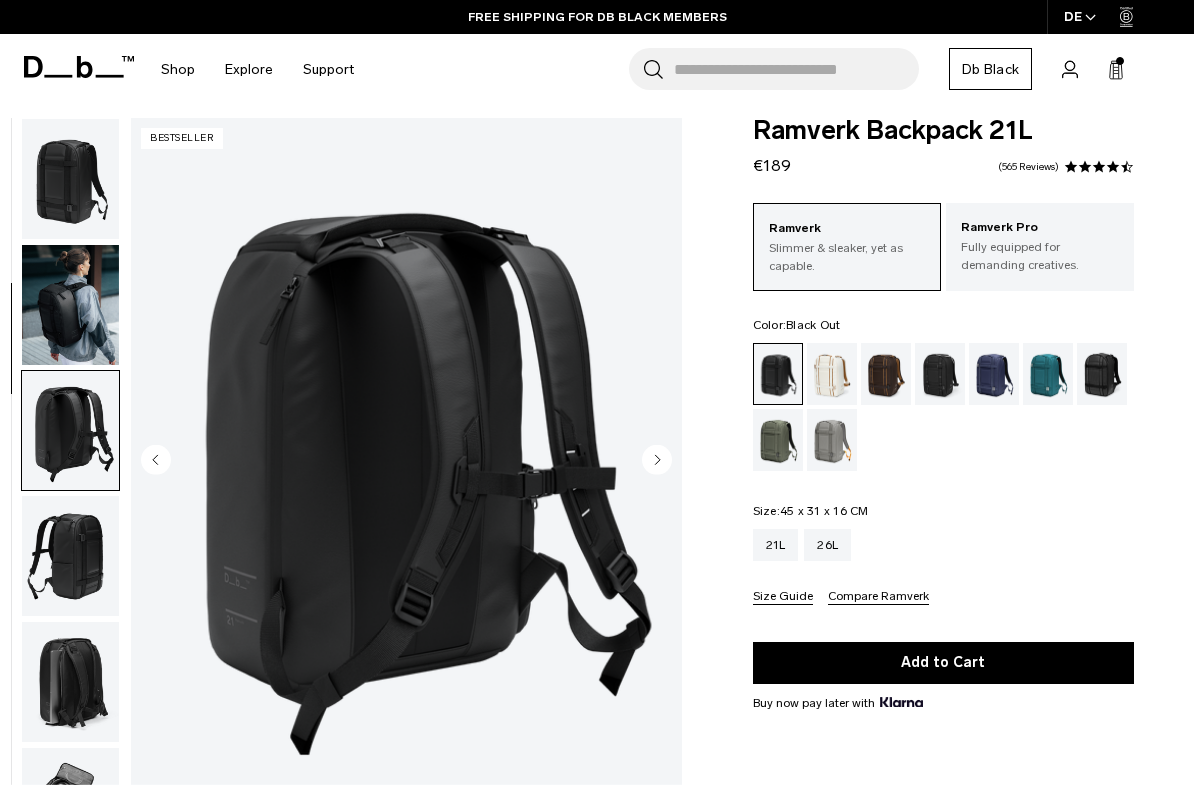 scroll, scrollTop: 0, scrollLeft: 0, axis: both 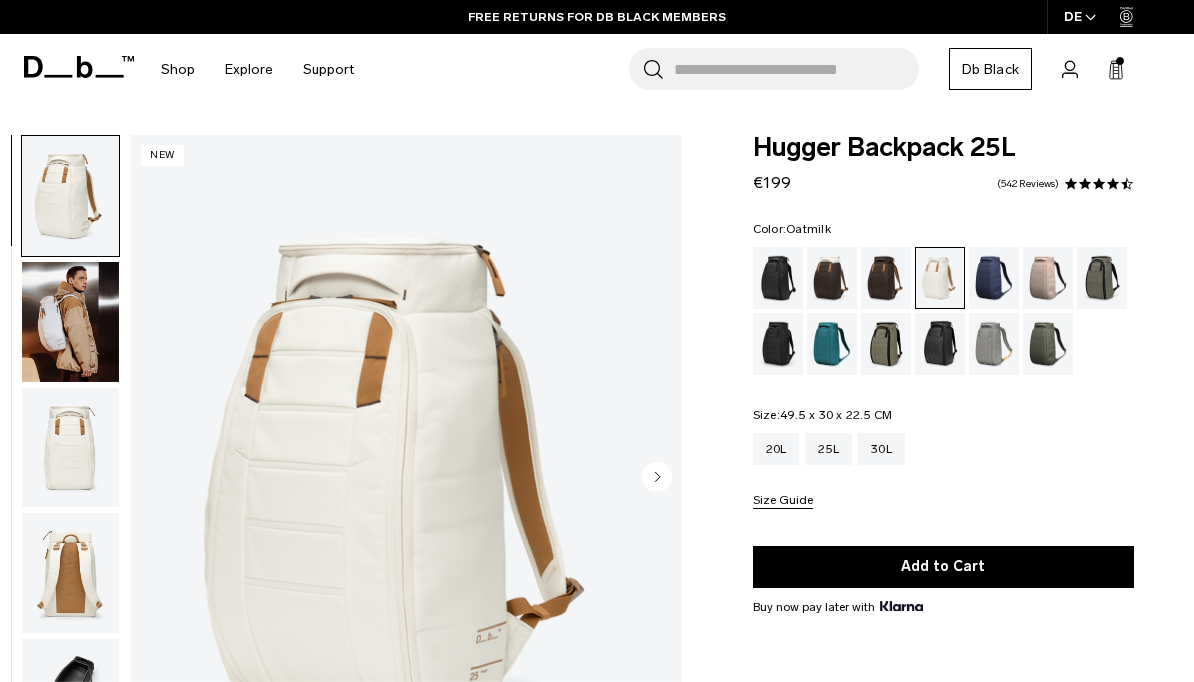 click at bounding box center [778, 278] 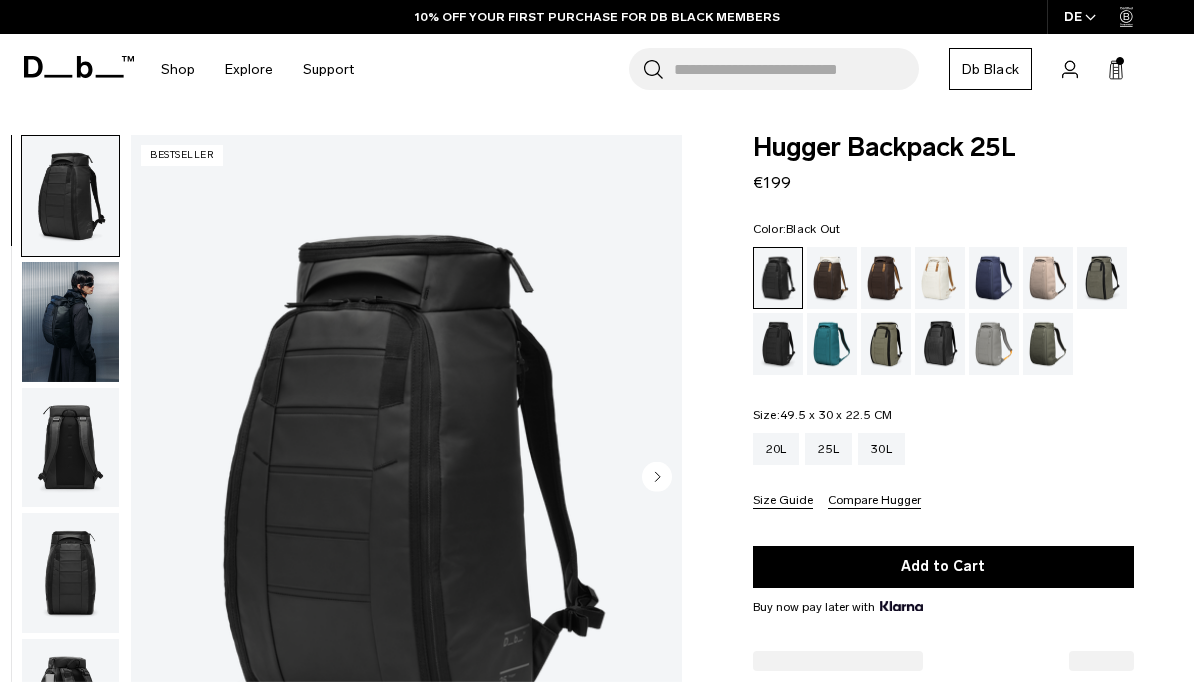 scroll, scrollTop: 0, scrollLeft: 0, axis: both 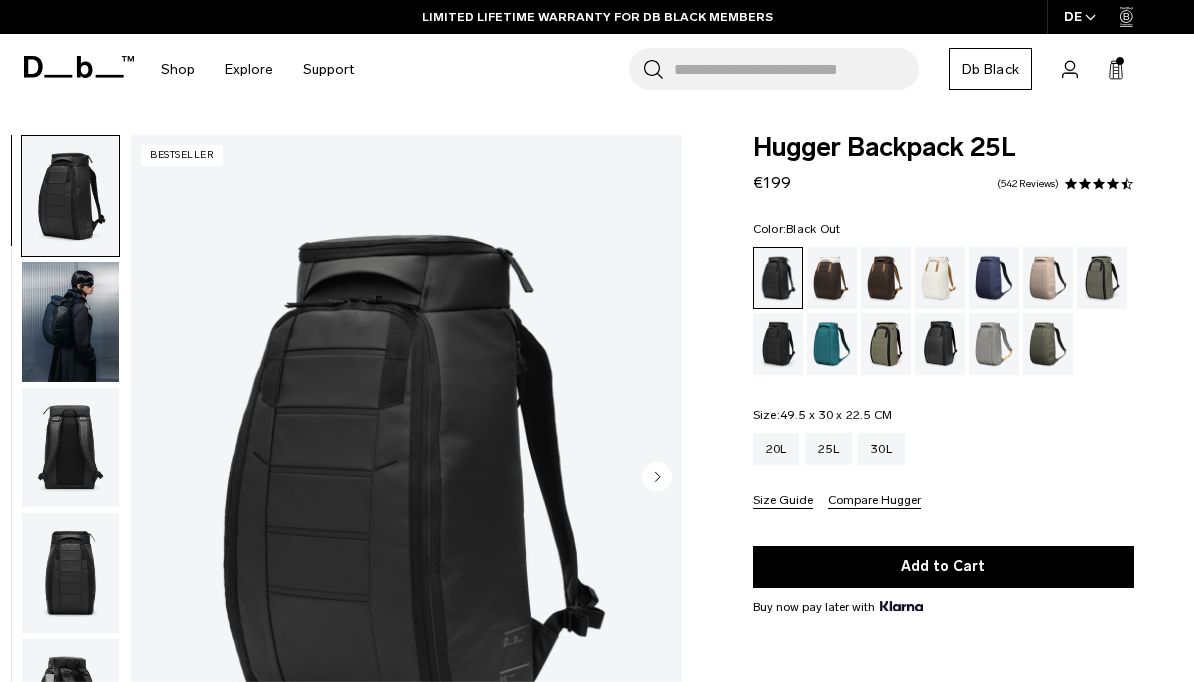 click at bounding box center (70, 322) 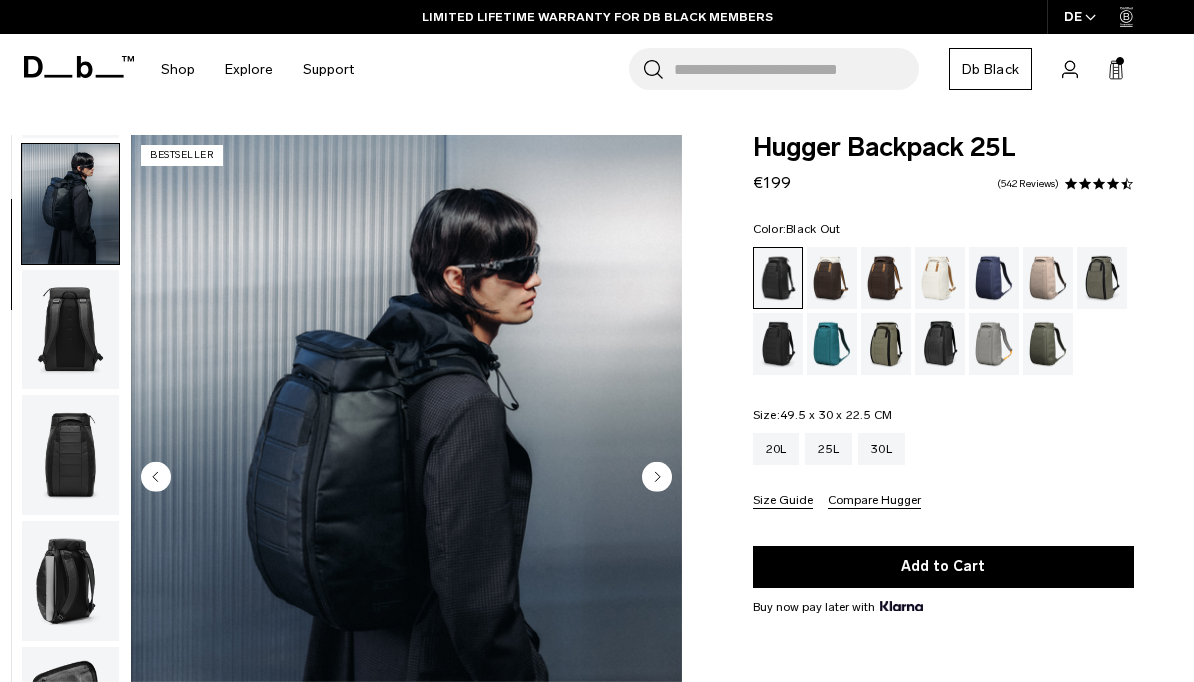 scroll, scrollTop: 127, scrollLeft: 0, axis: vertical 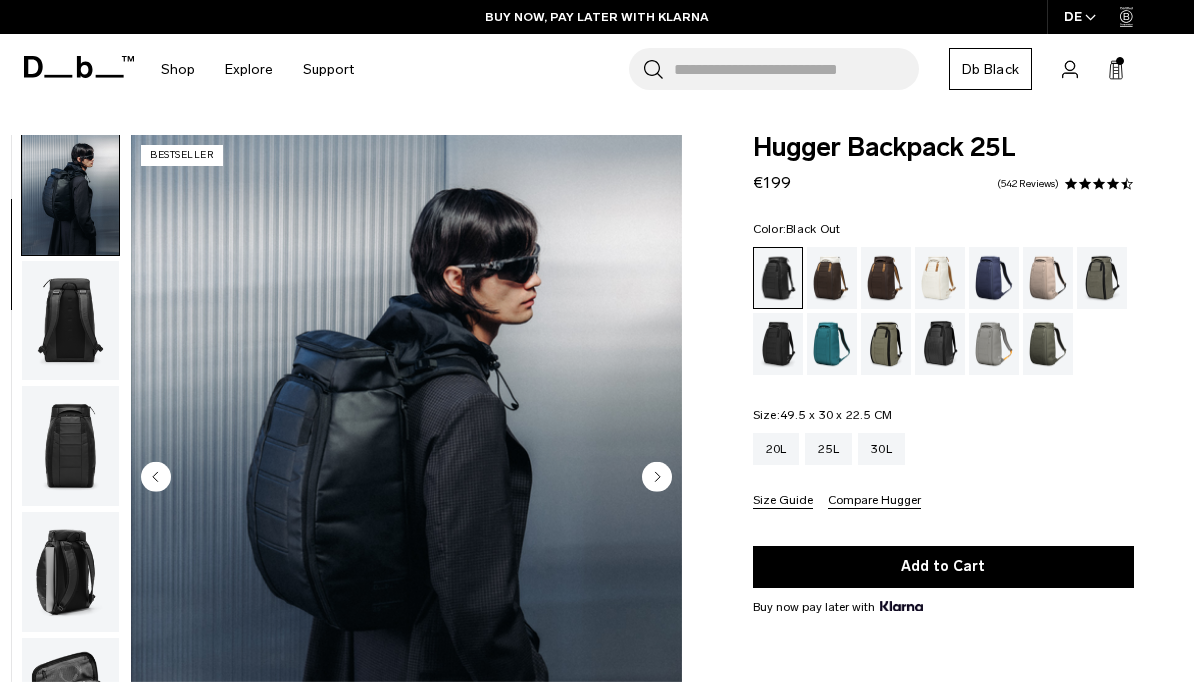 click at bounding box center (70, 446) 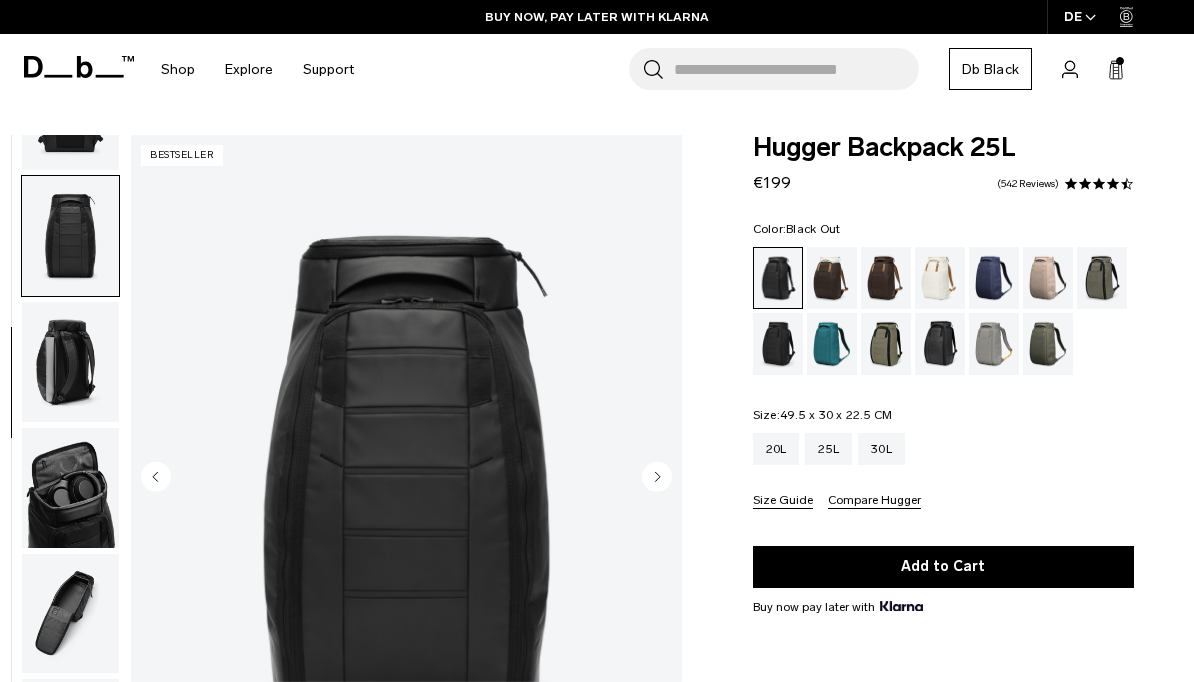 scroll, scrollTop: 382, scrollLeft: 0, axis: vertical 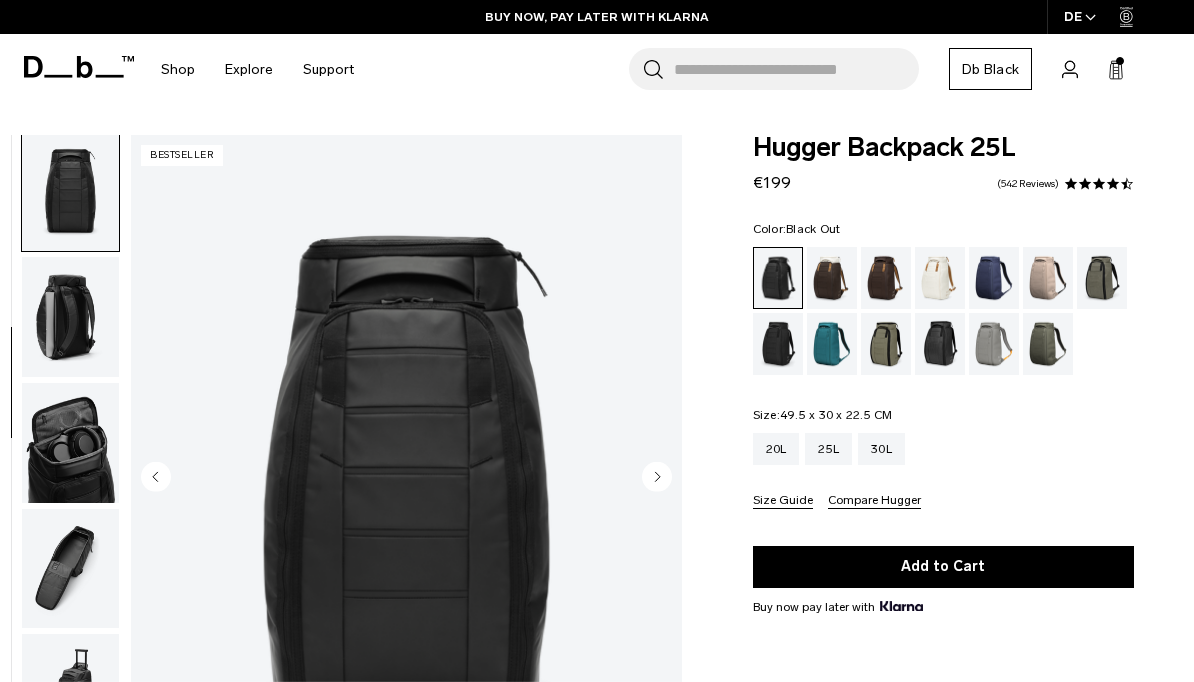 click at bounding box center [70, 443] 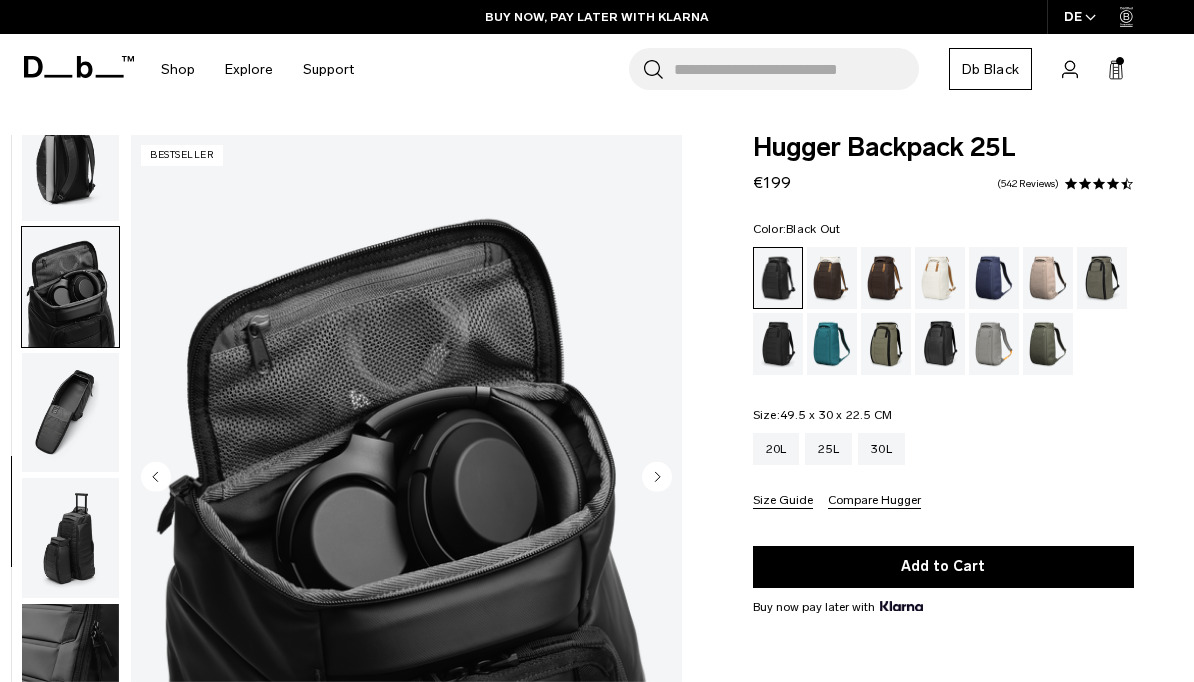 scroll, scrollTop: 581, scrollLeft: 0, axis: vertical 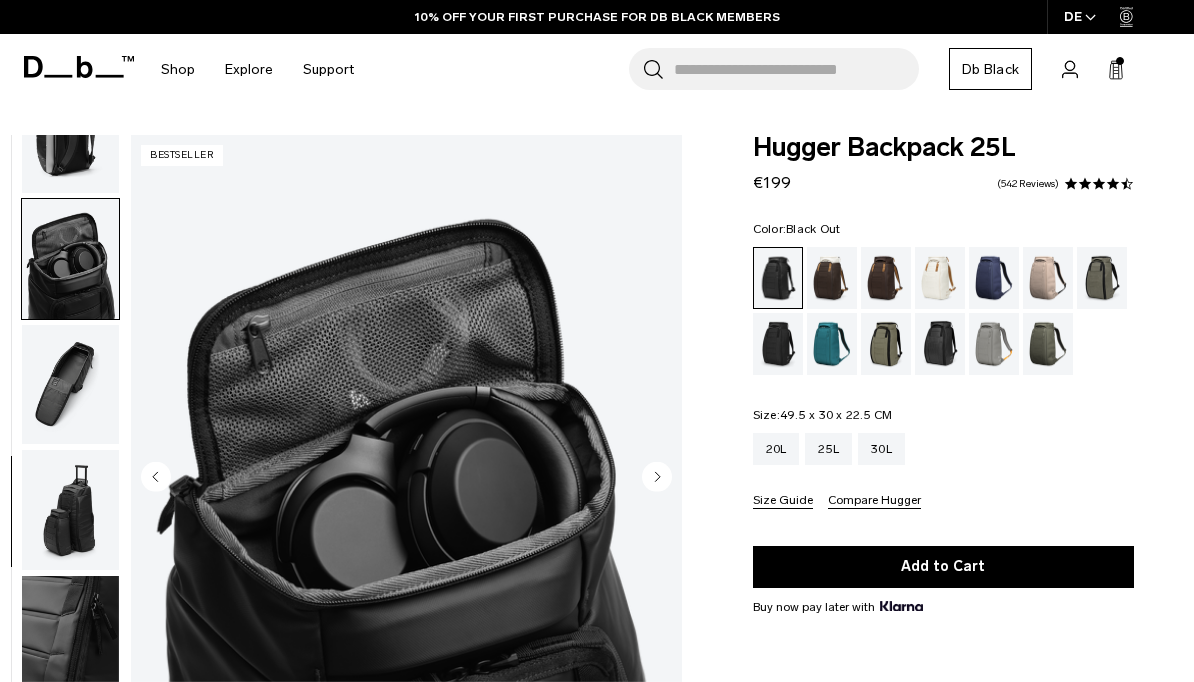 click at bounding box center (70, 510) 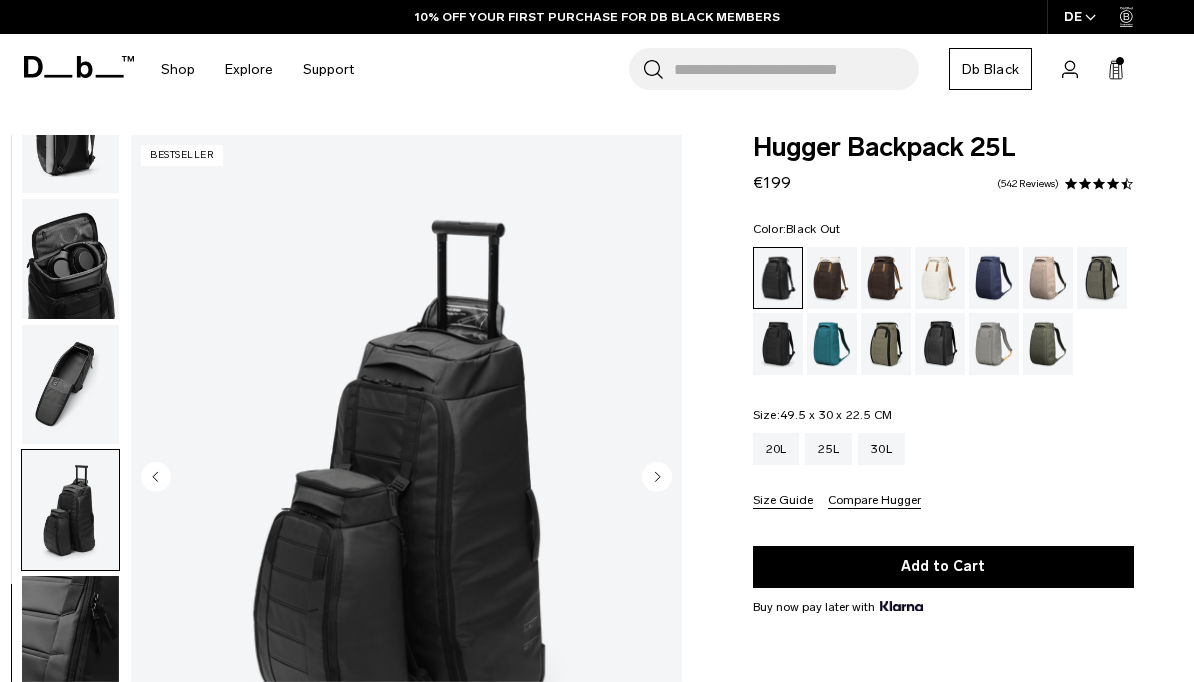 click at bounding box center (70, 636) 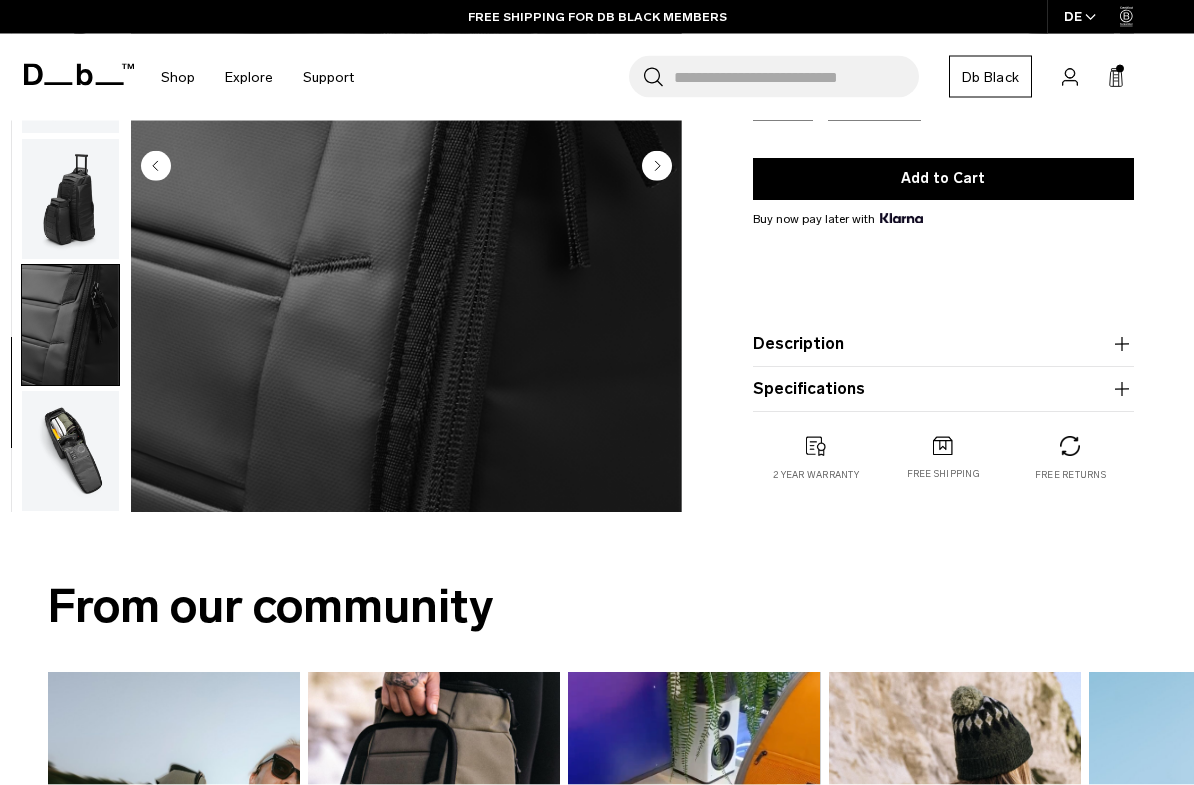scroll, scrollTop: 417, scrollLeft: 0, axis: vertical 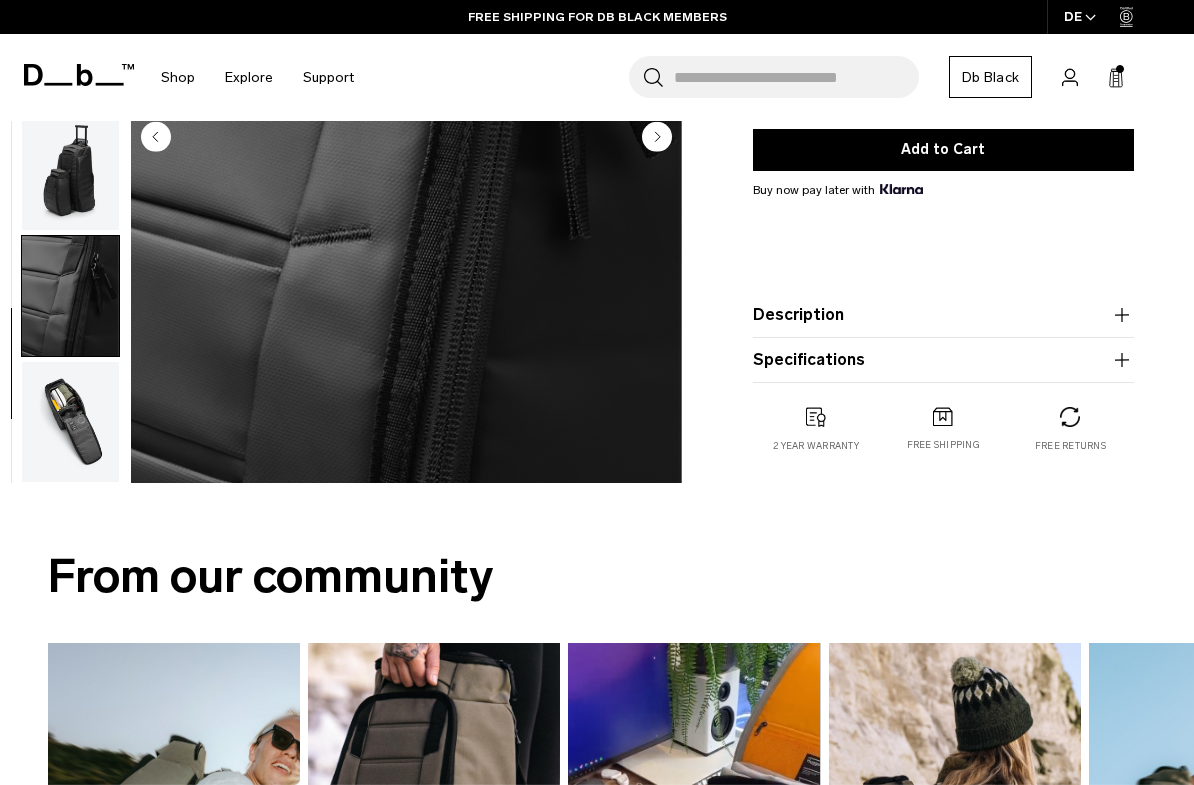 click at bounding box center [70, 422] 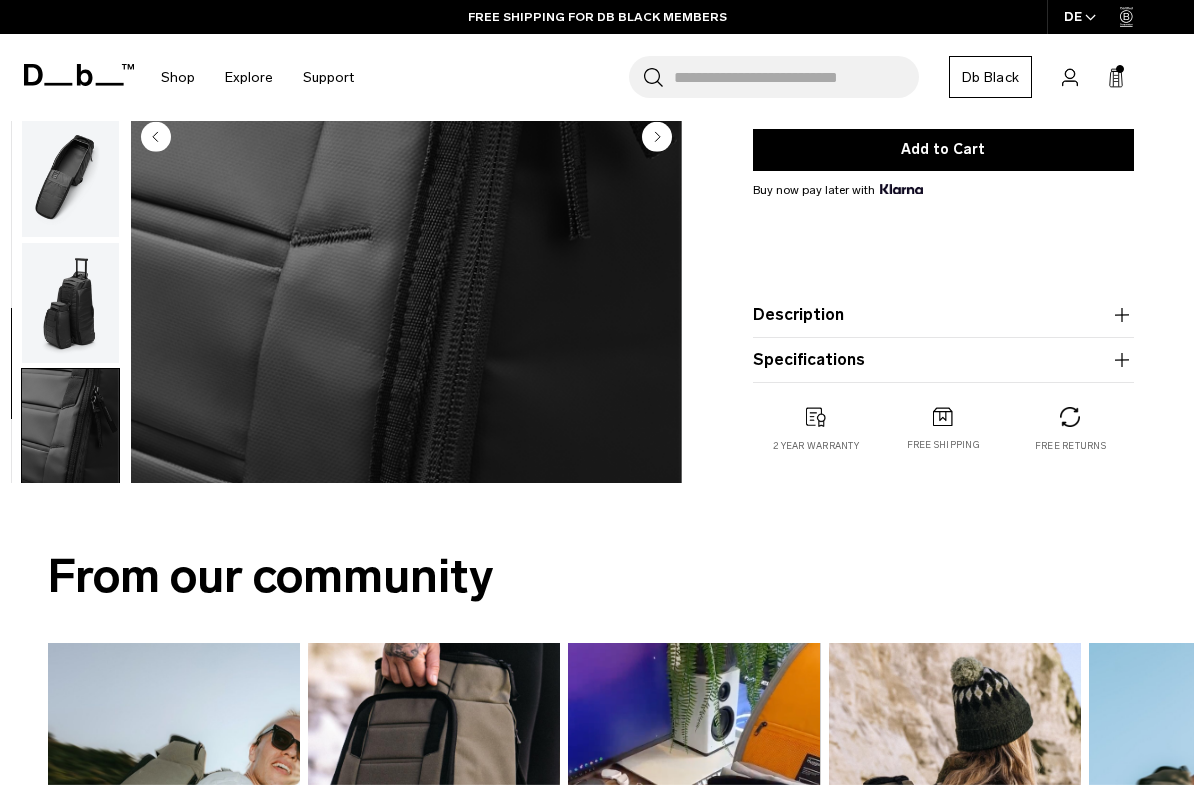 scroll, scrollTop: 581, scrollLeft: 0, axis: vertical 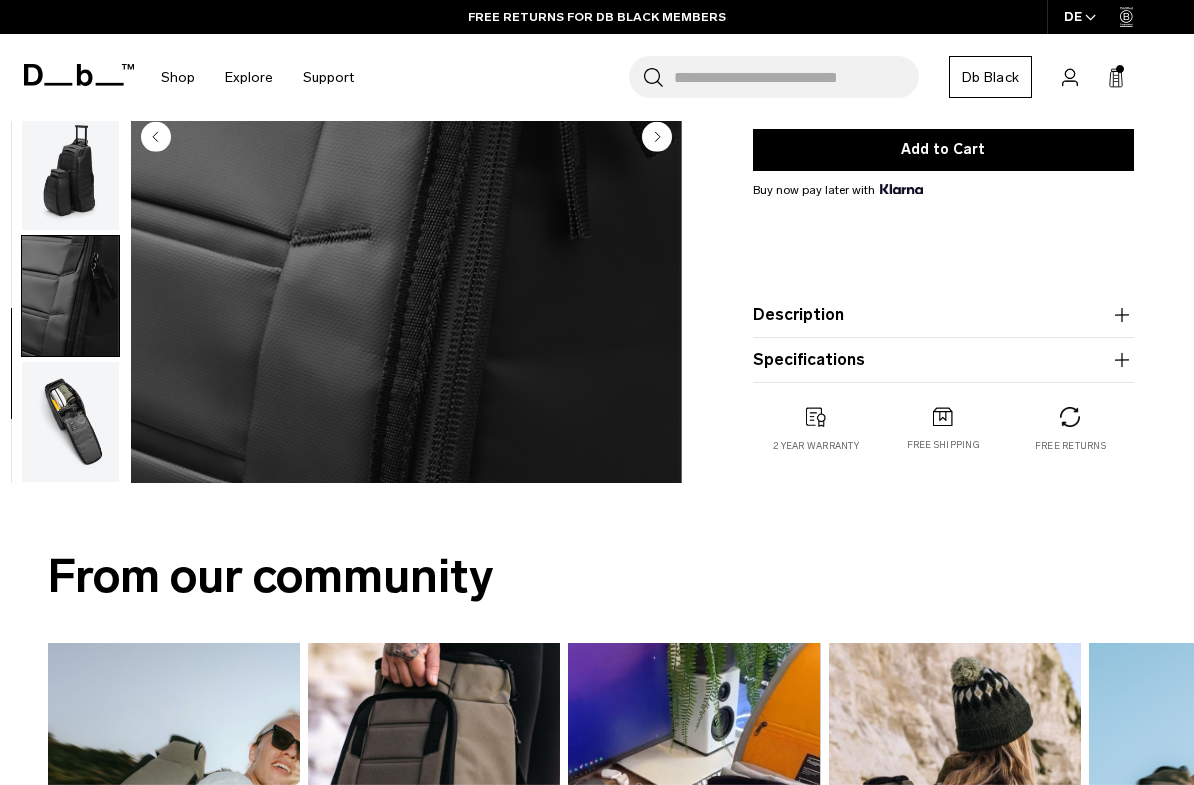 click at bounding box center [70, 422] 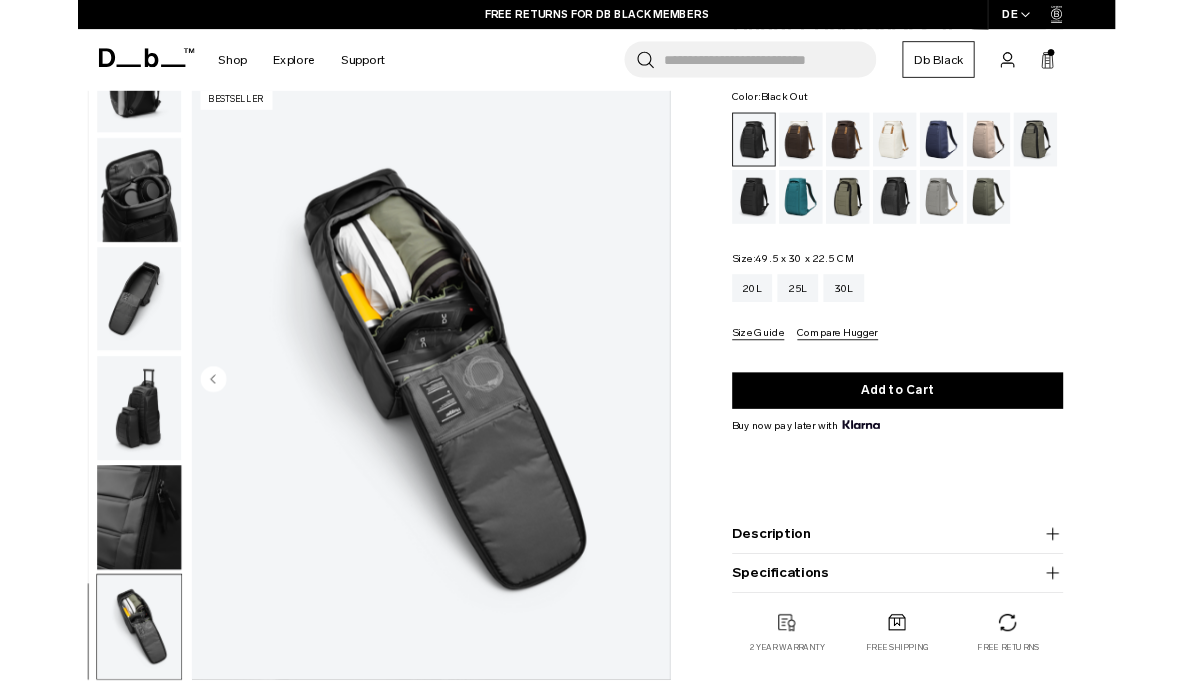 scroll, scrollTop: 108, scrollLeft: 0, axis: vertical 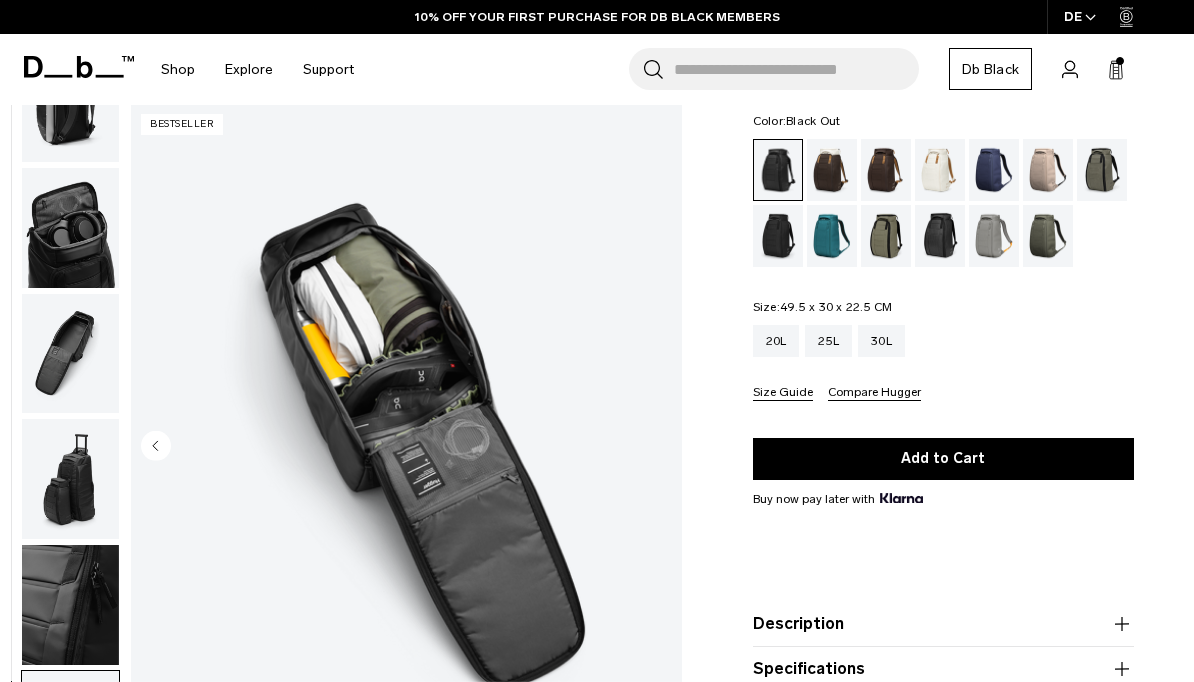 click at bounding box center [994, 236] 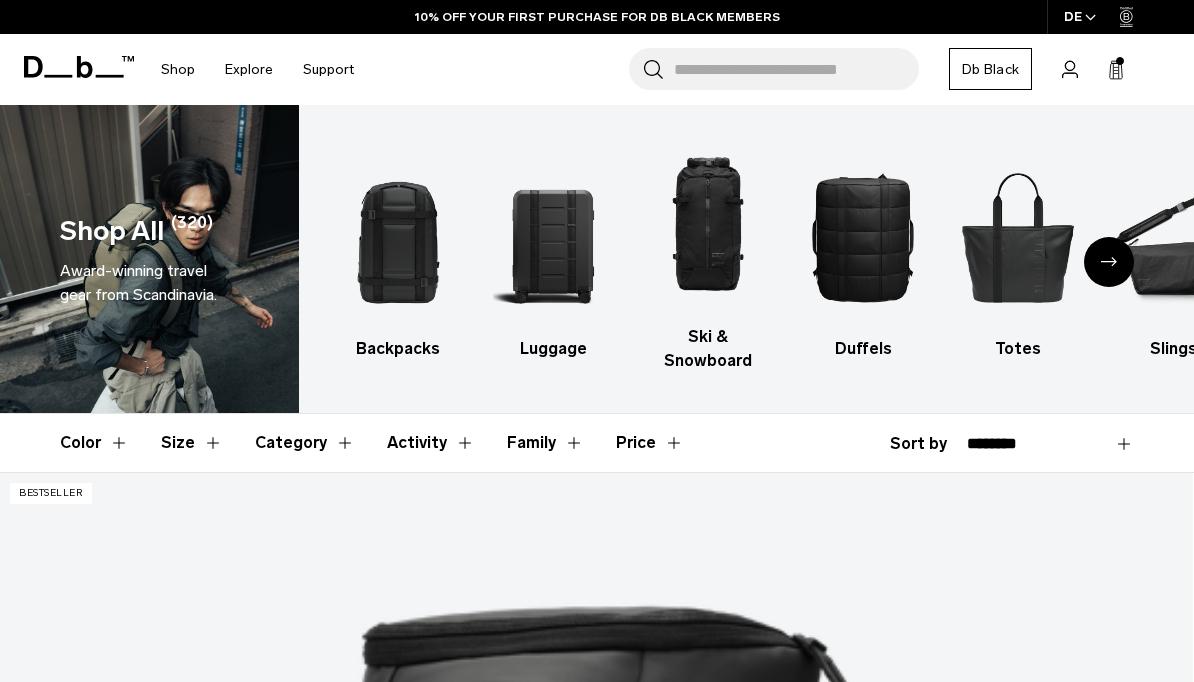 scroll, scrollTop: 0, scrollLeft: 0, axis: both 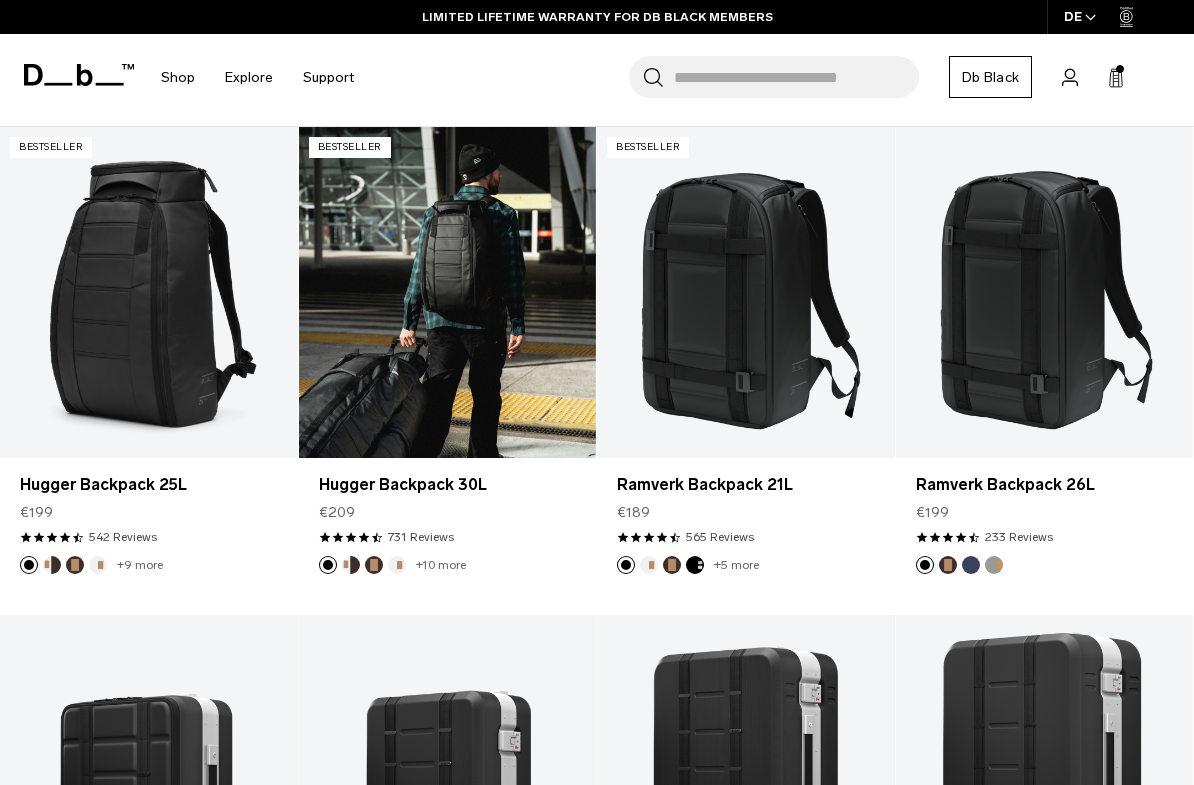 click at bounding box center [448, 292] 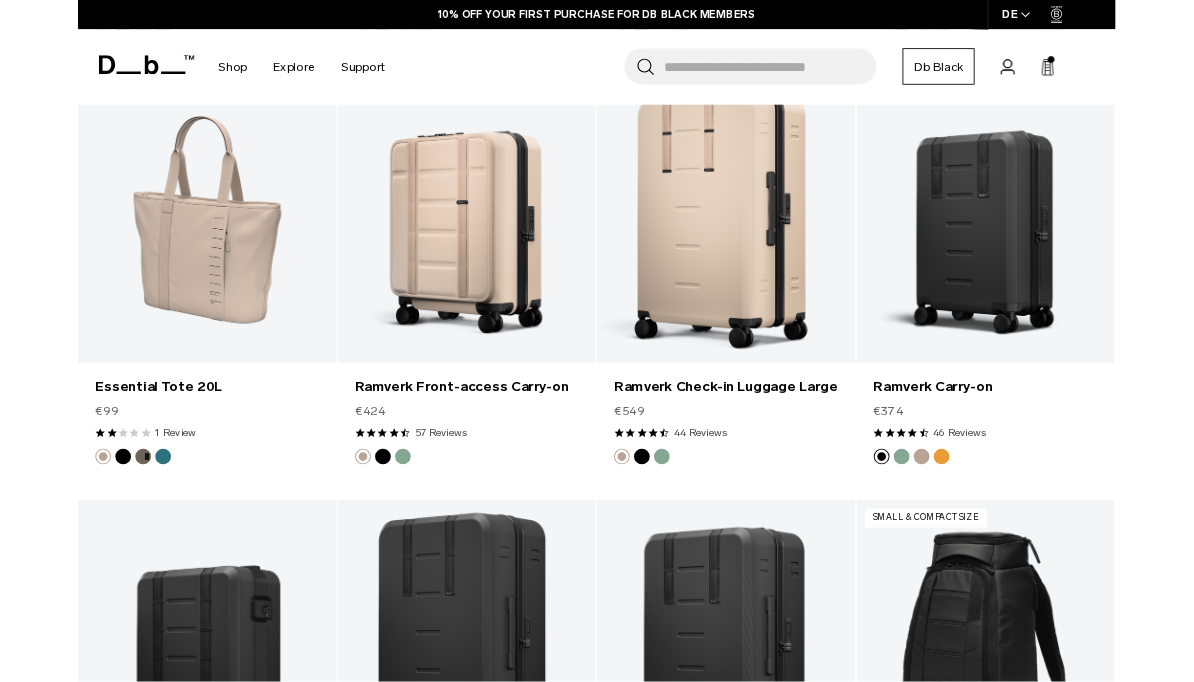scroll, scrollTop: 3840, scrollLeft: 0, axis: vertical 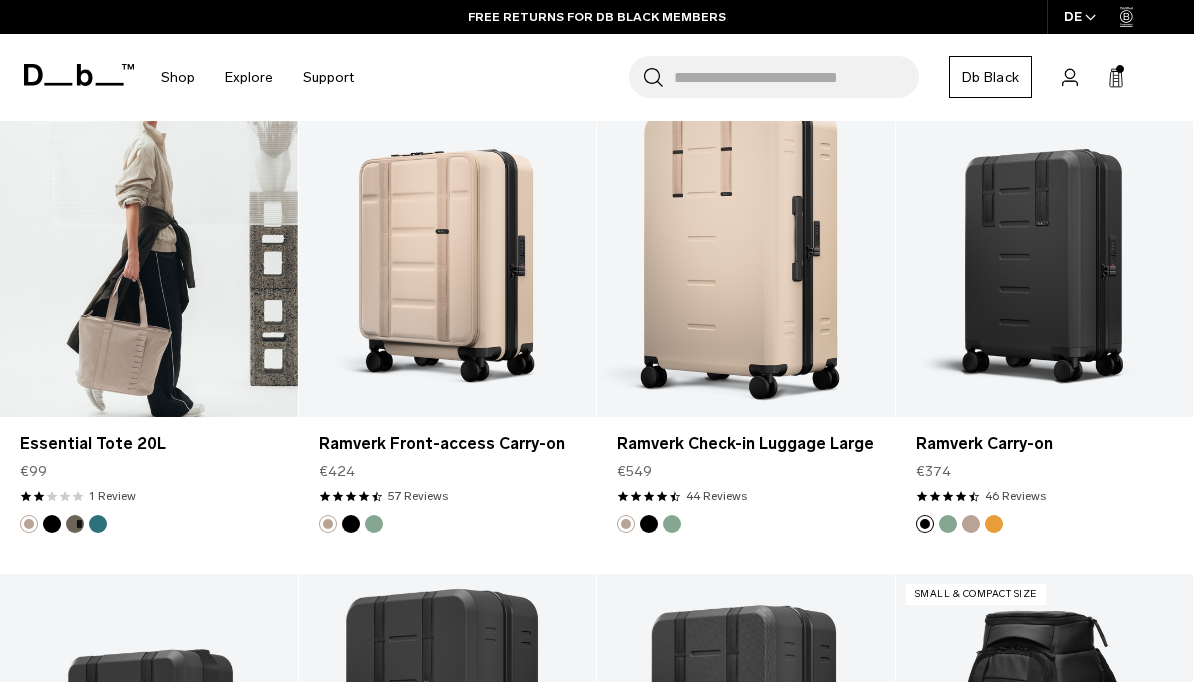 click at bounding box center (149, 251) 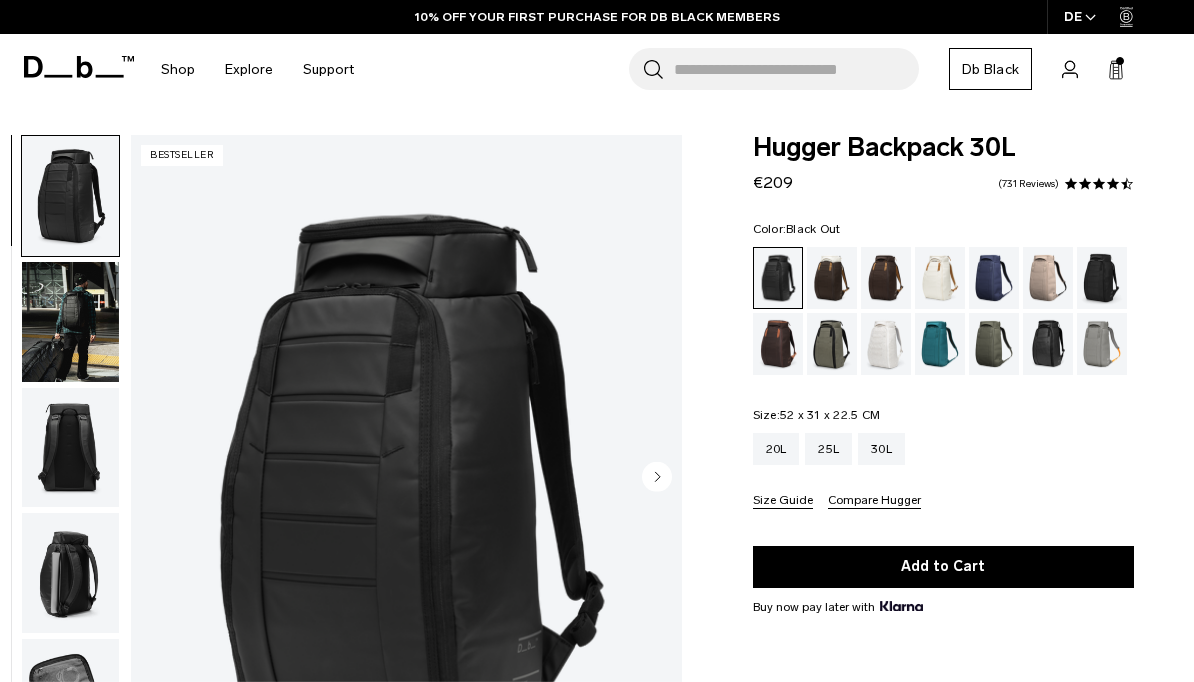 scroll, scrollTop: 0, scrollLeft: 0, axis: both 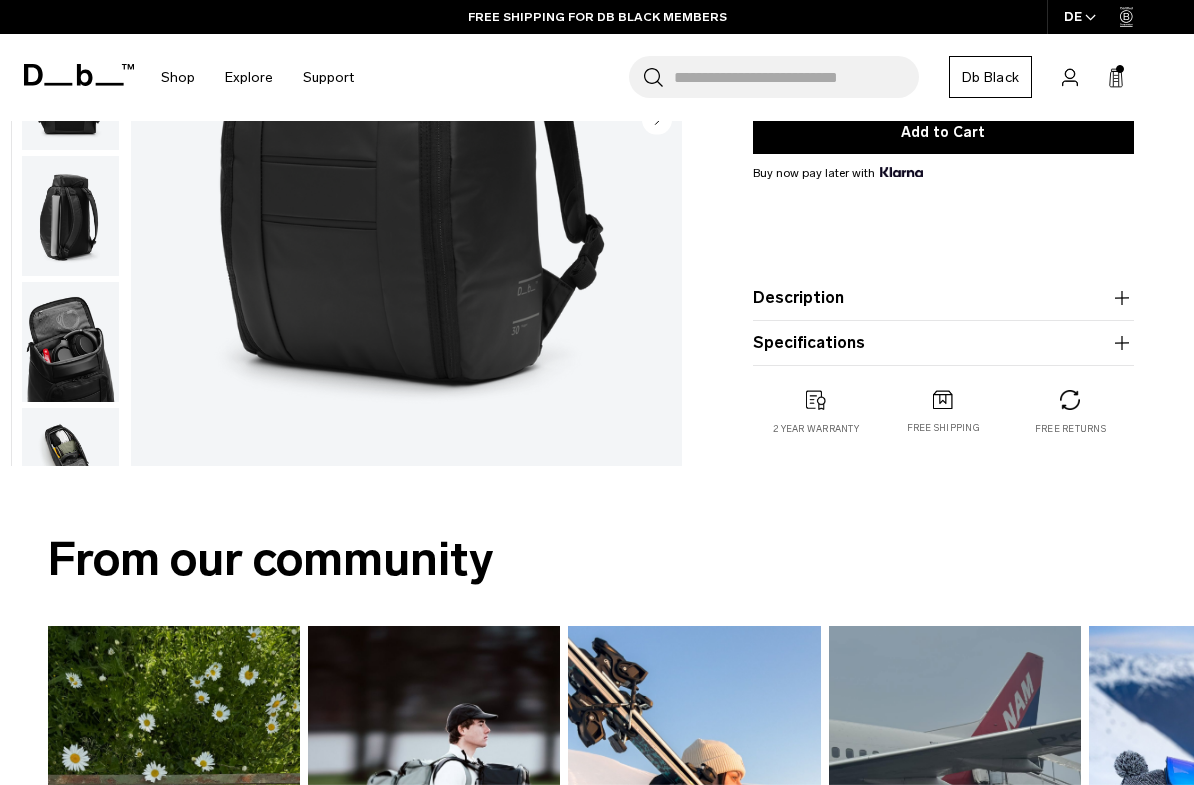 click at bounding box center (70, 468) 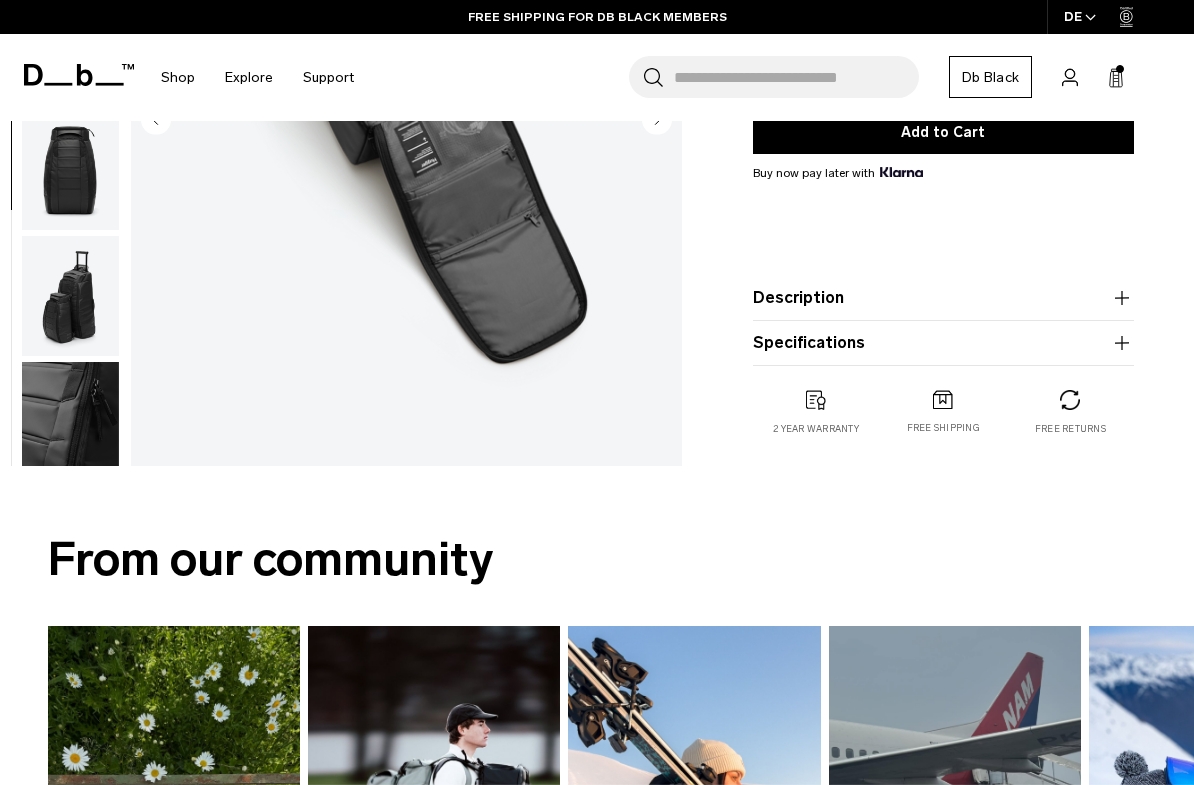 scroll, scrollTop: 581, scrollLeft: 0, axis: vertical 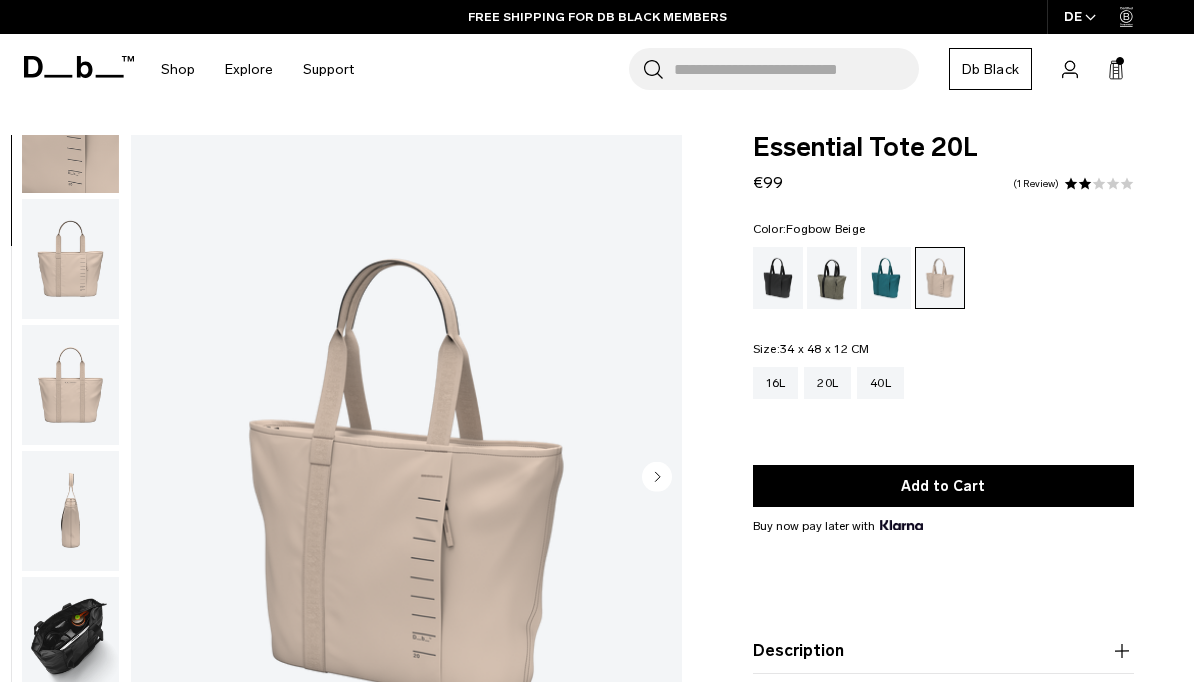click at bounding box center [70, 637] 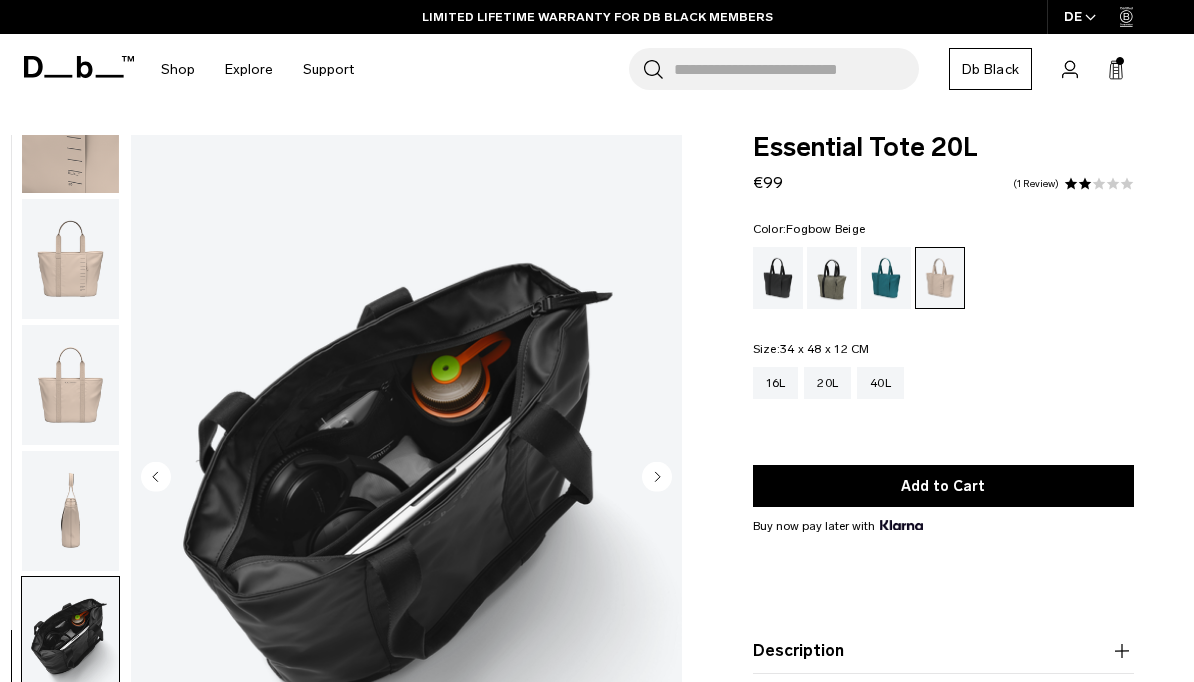 click on "16L
20L
40L" at bounding box center (943, 397) 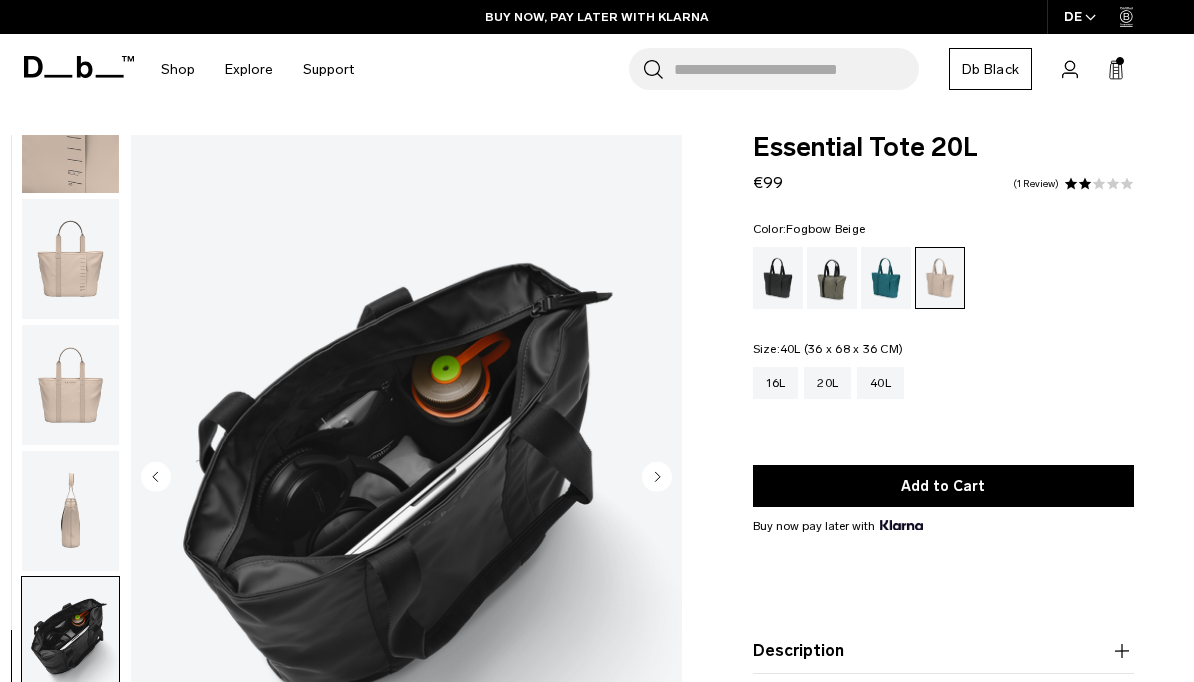 click on "40L" at bounding box center (880, 383) 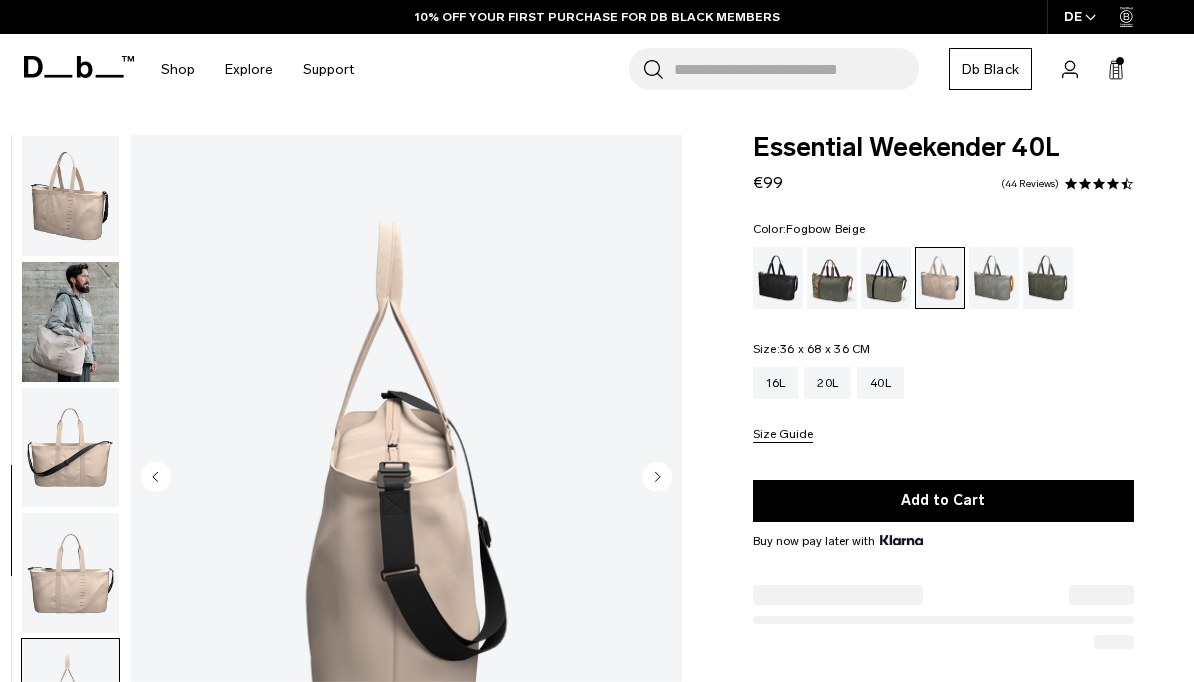 scroll, scrollTop: 0, scrollLeft: 0, axis: both 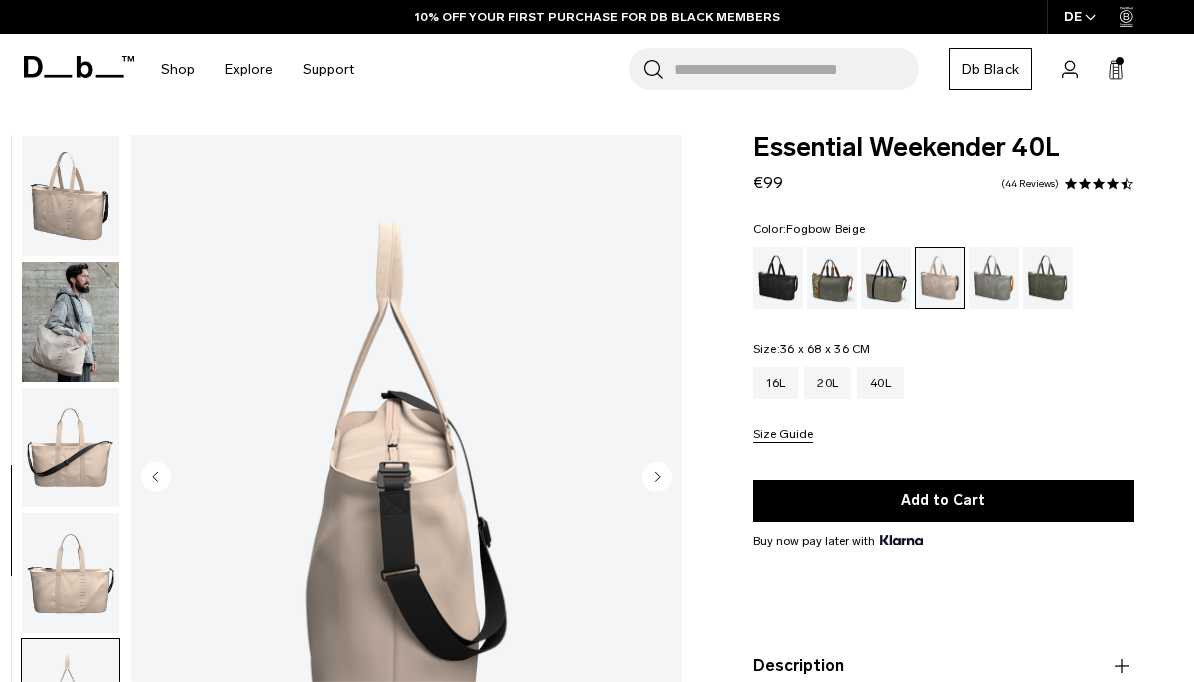 click at bounding box center [70, 322] 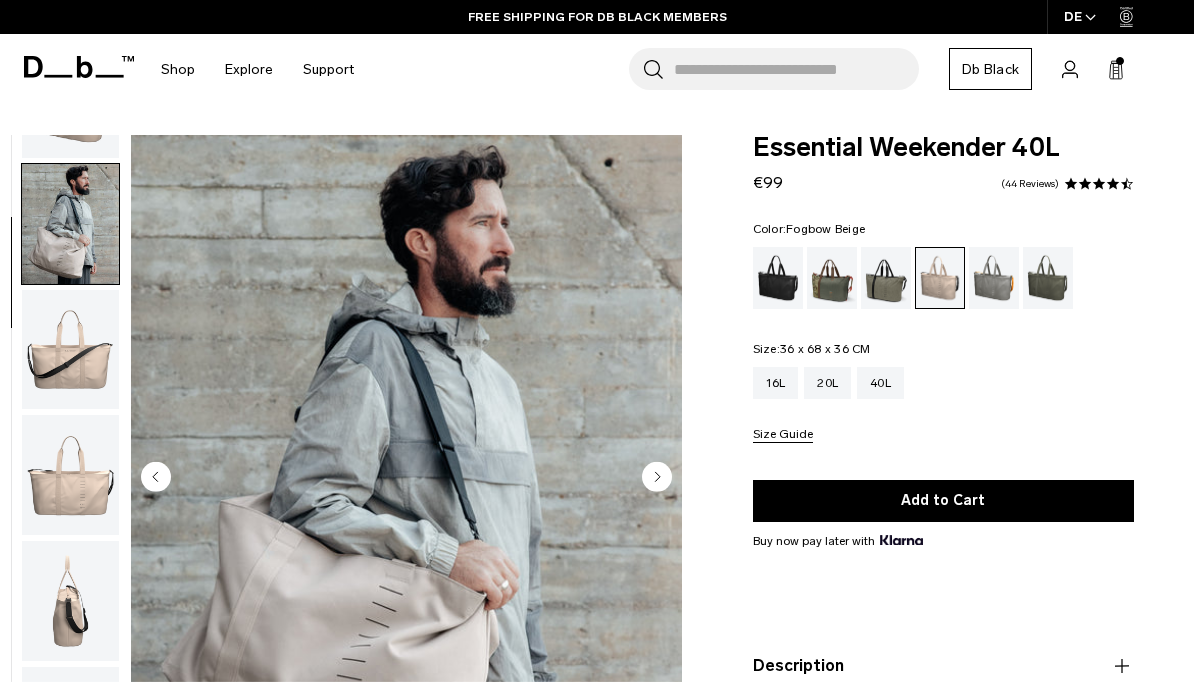 scroll, scrollTop: 127, scrollLeft: 0, axis: vertical 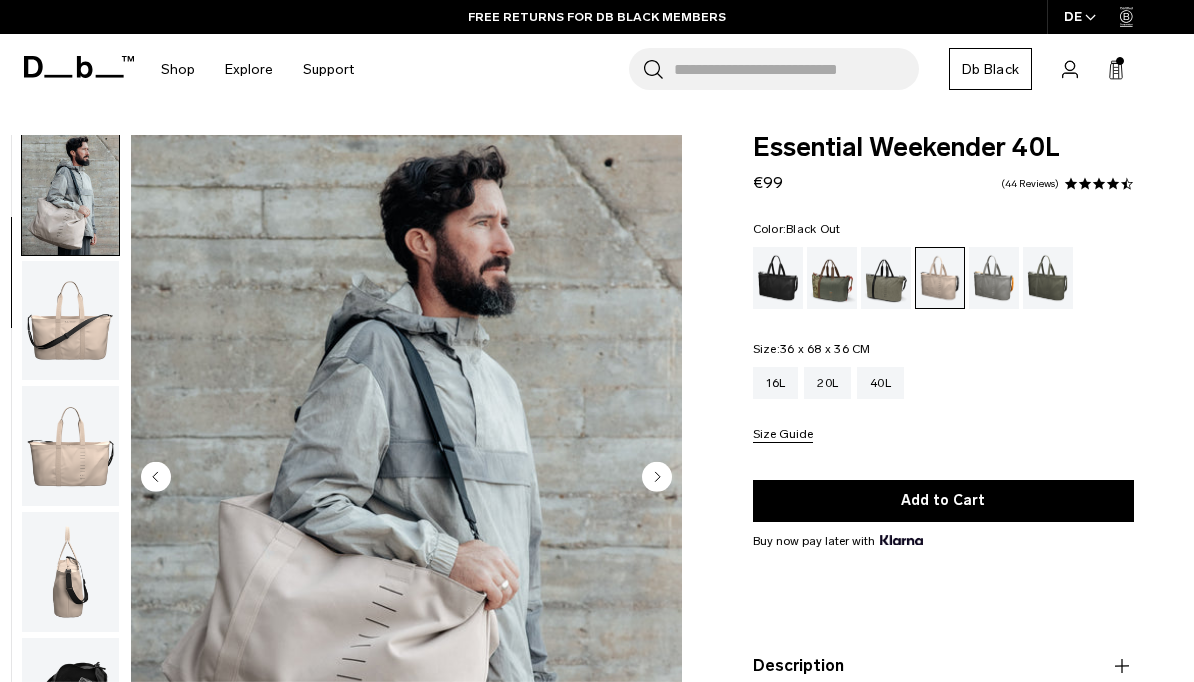 click at bounding box center (778, 278) 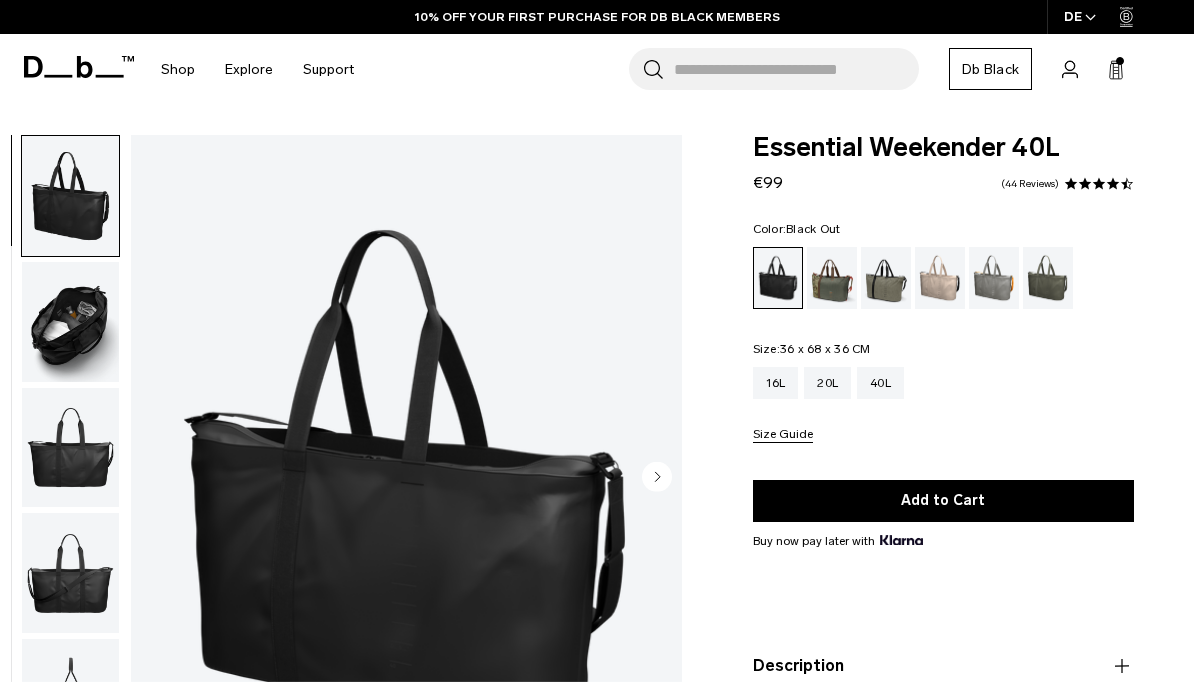scroll, scrollTop: 0, scrollLeft: 0, axis: both 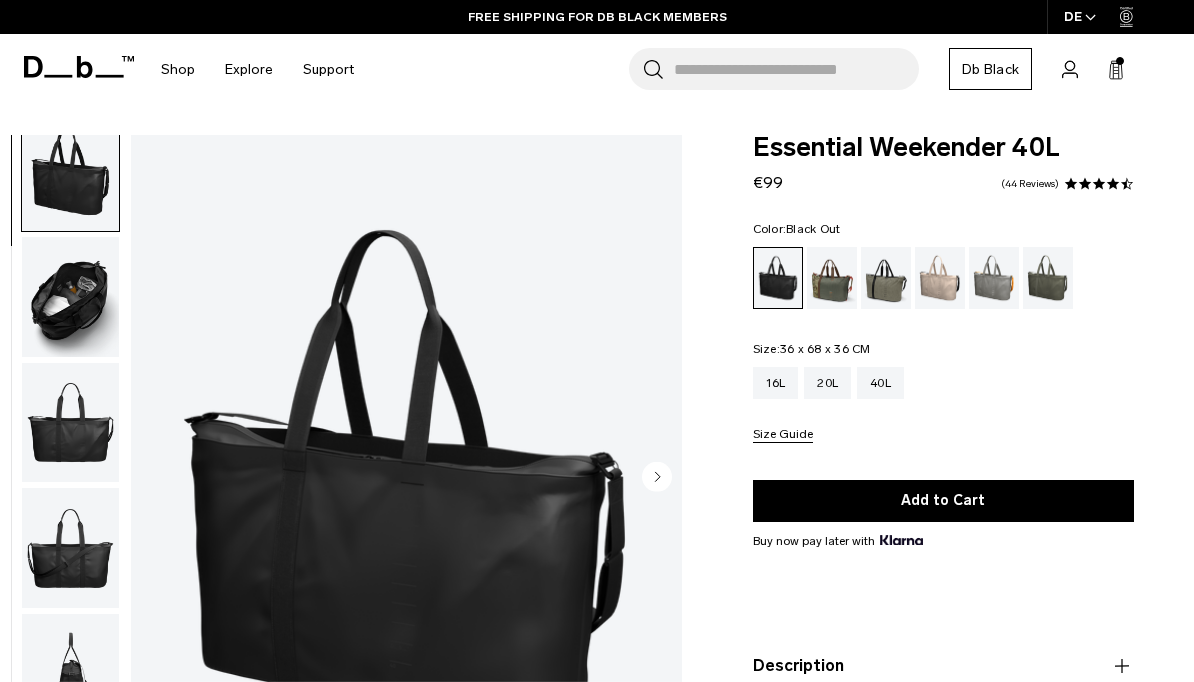 click at bounding box center [70, 297] 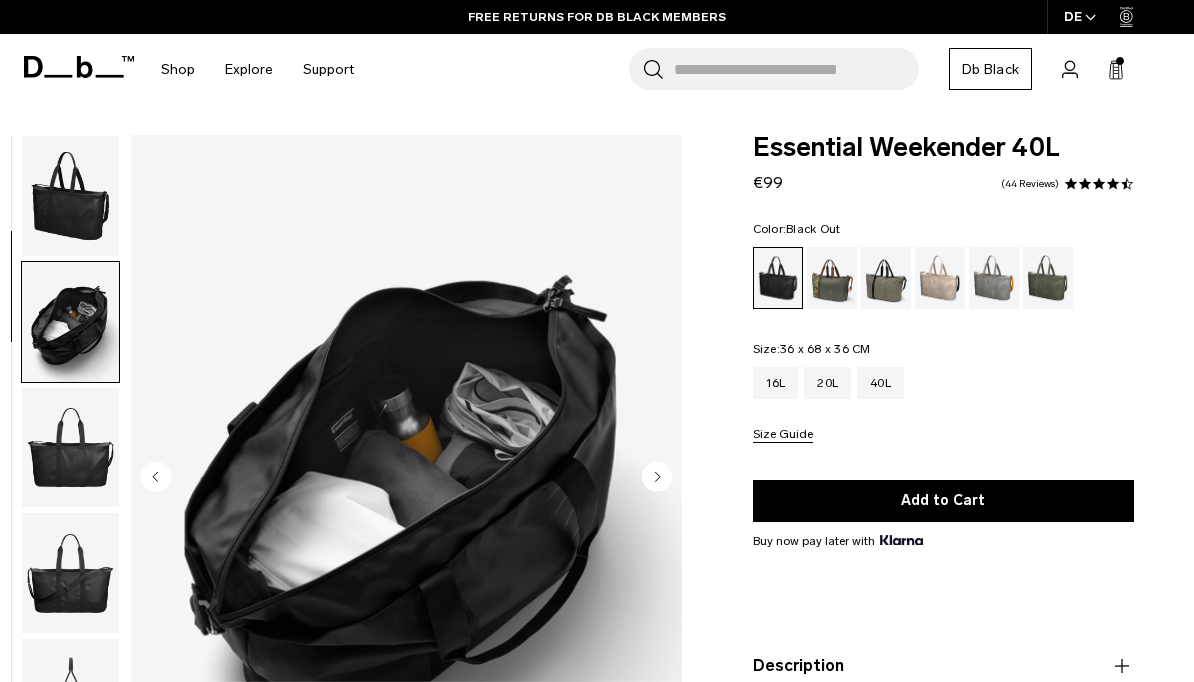 scroll, scrollTop: 0, scrollLeft: 0, axis: both 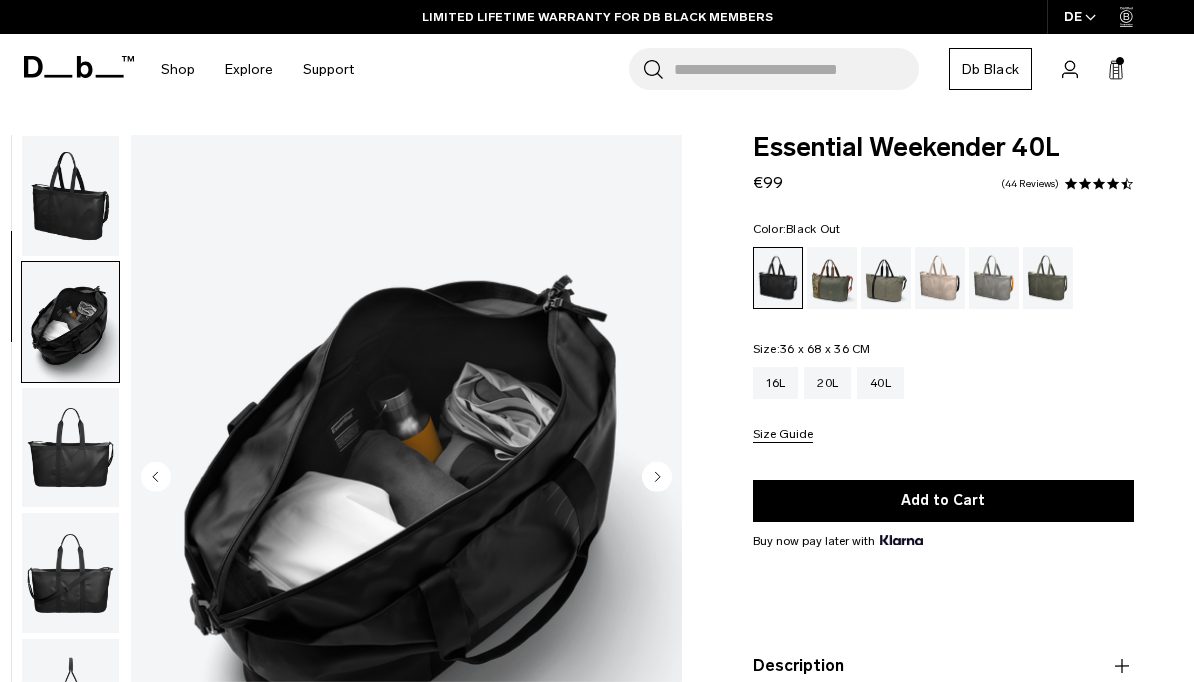 click at bounding box center (70, 196) 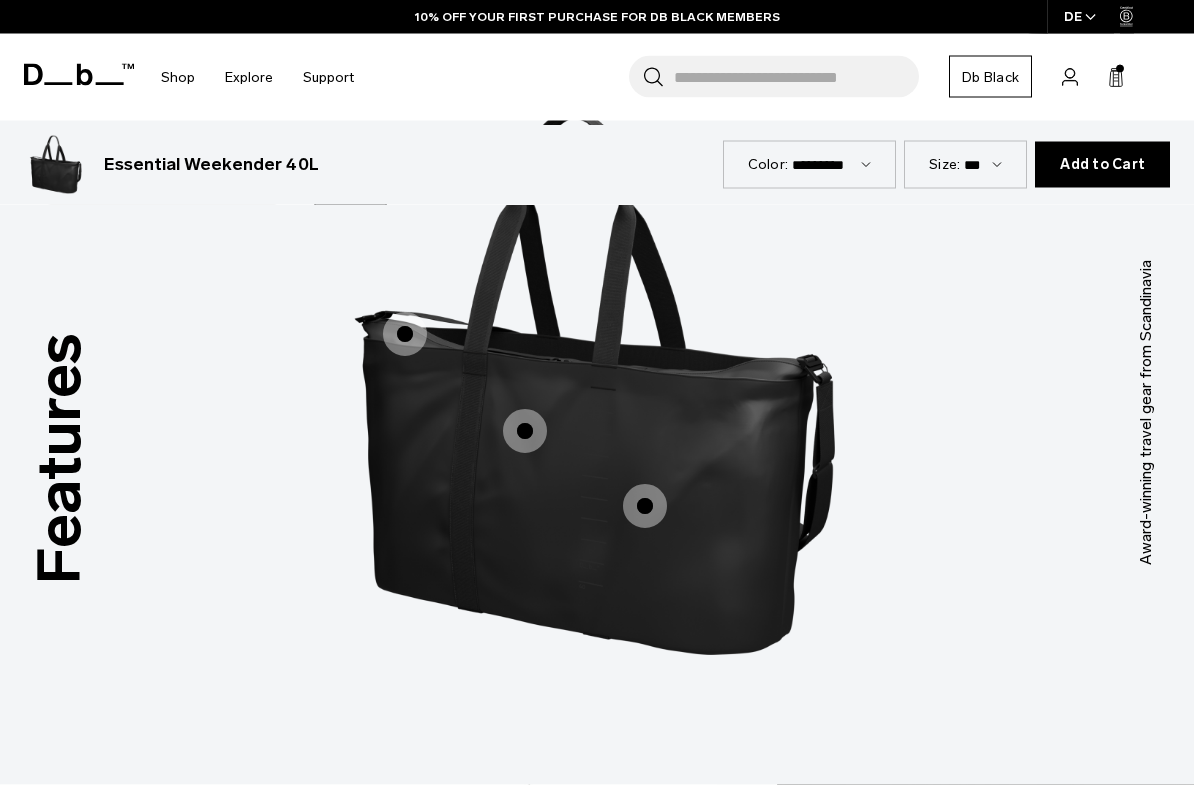 scroll, scrollTop: 2235, scrollLeft: 0, axis: vertical 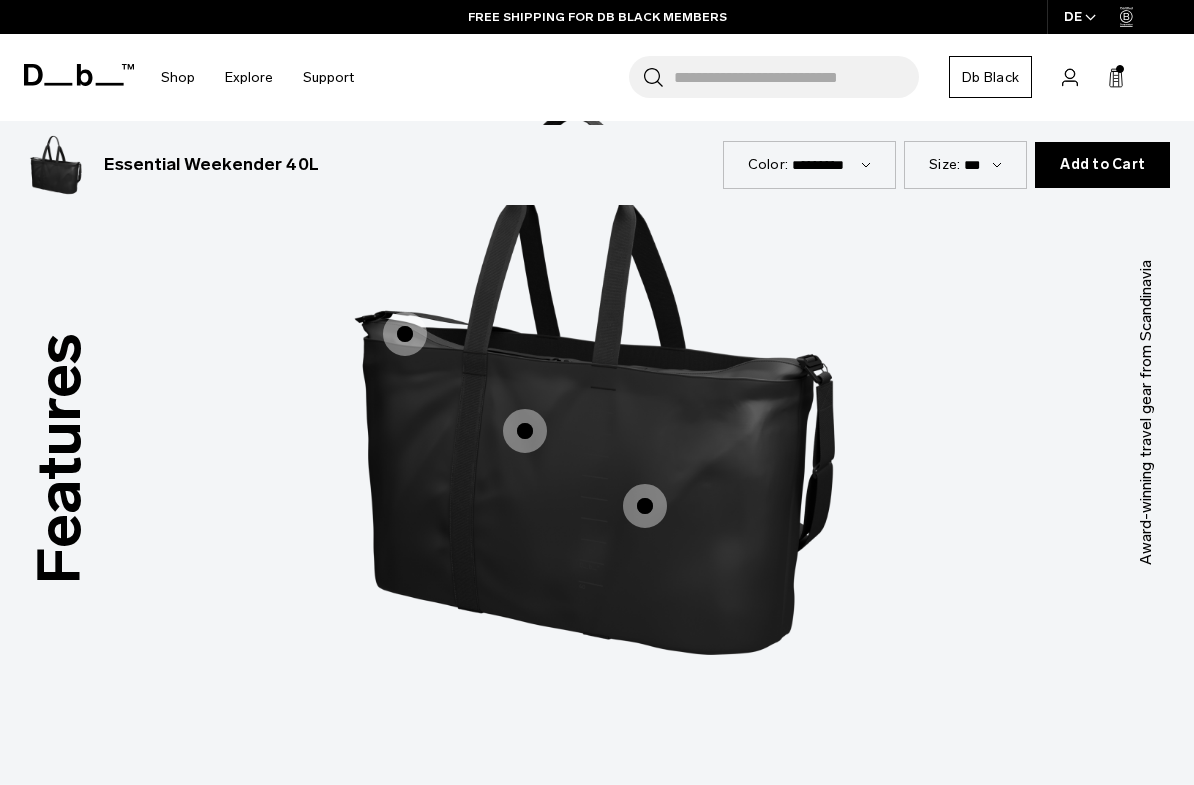 click at bounding box center (405, 334) 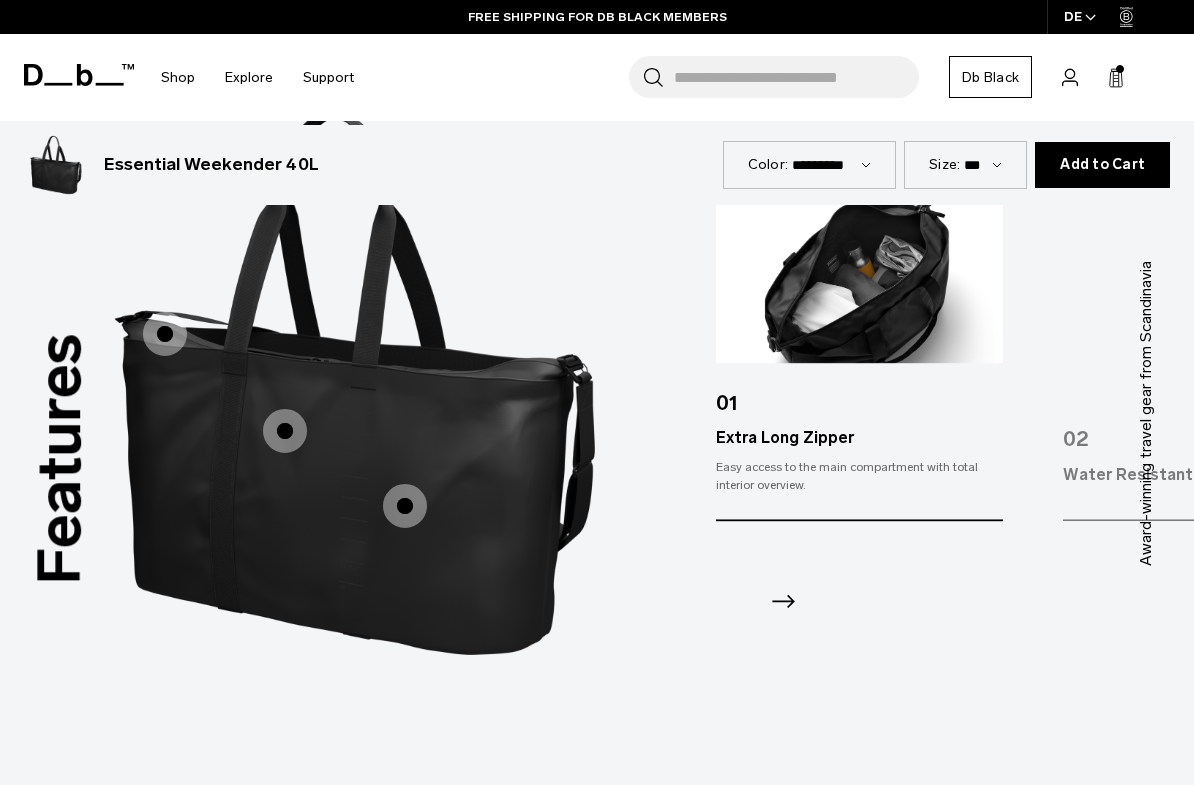 click at bounding box center [285, 431] 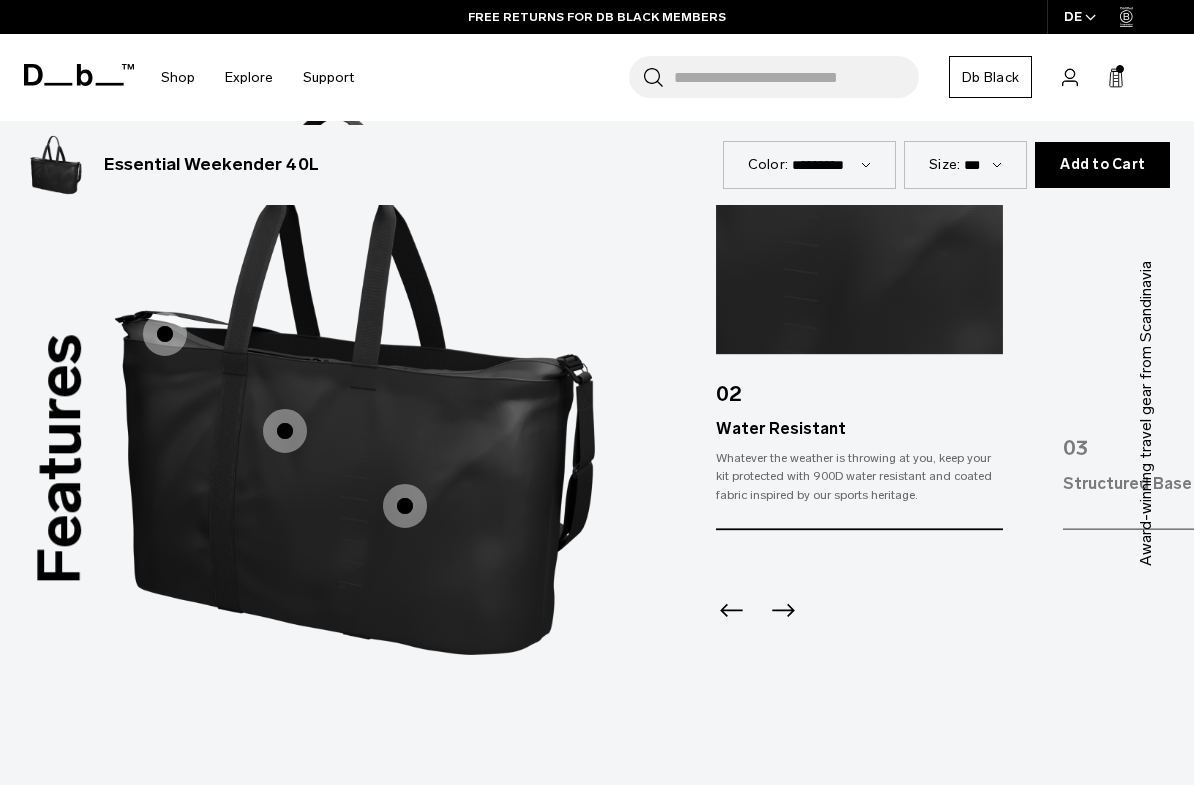 click at bounding box center (405, 506) 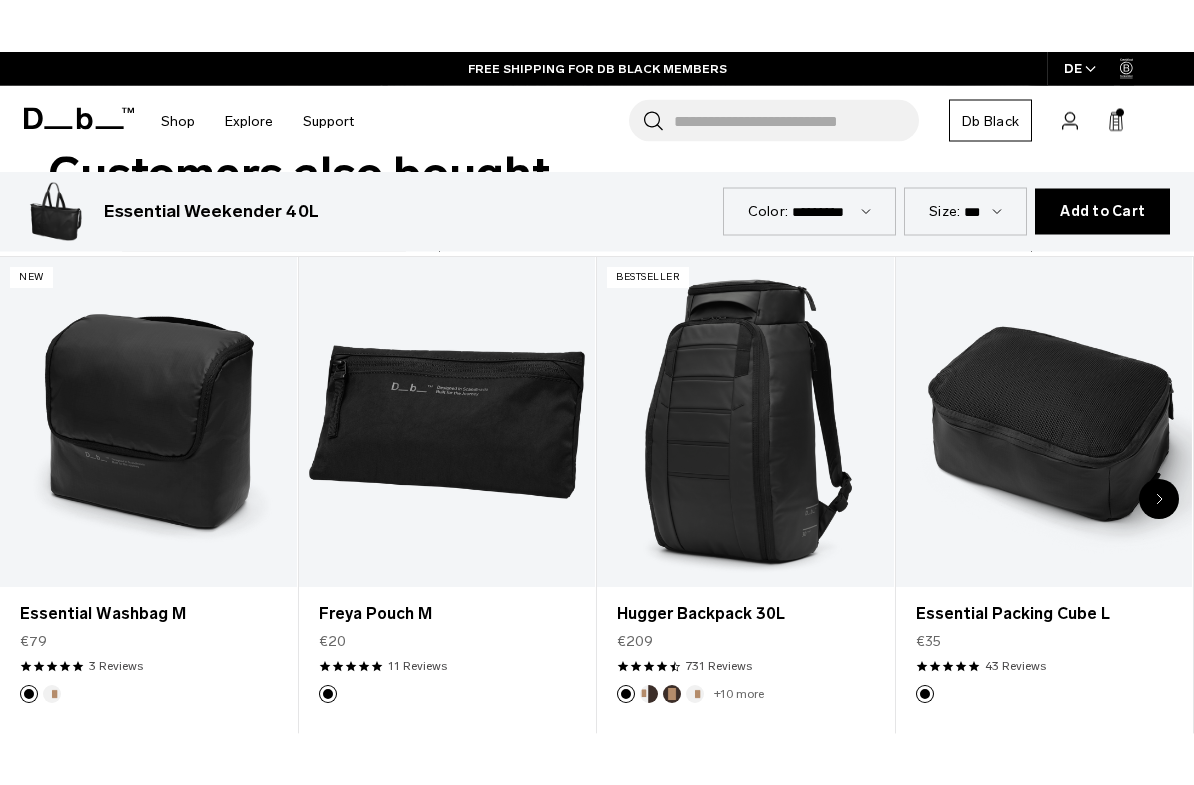 scroll, scrollTop: 3828, scrollLeft: 0, axis: vertical 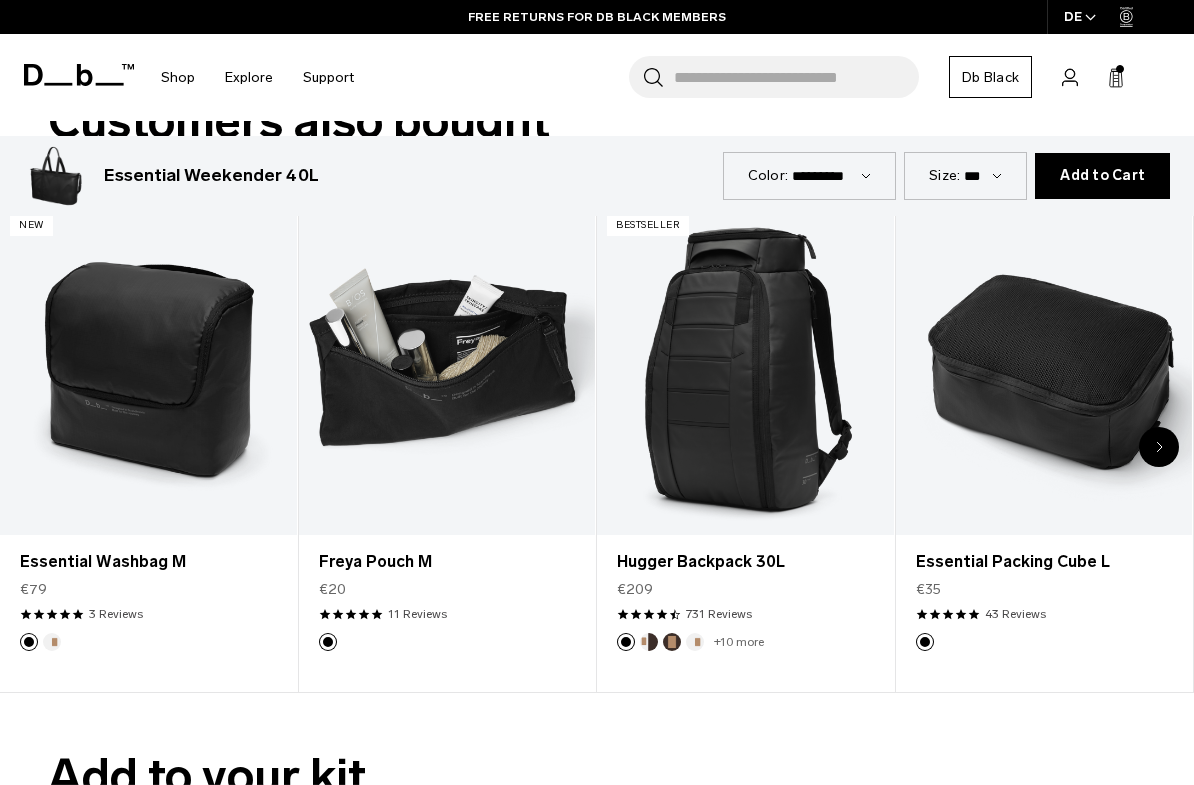 click at bounding box center (447, 369) 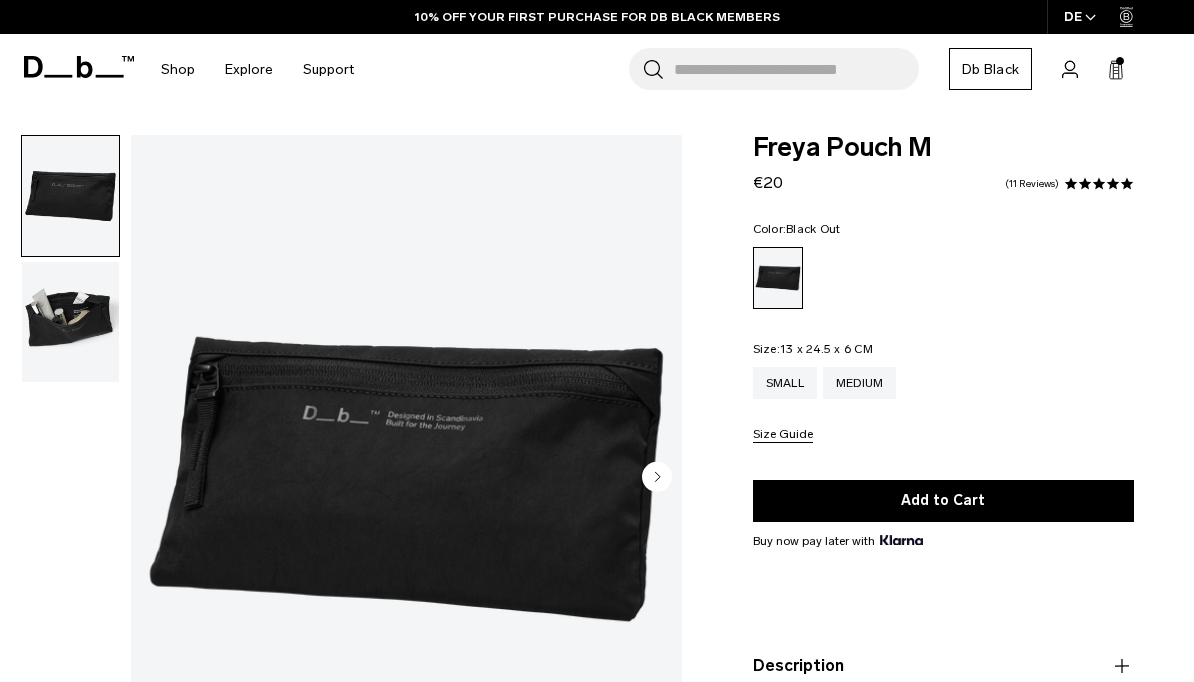 scroll, scrollTop: 0, scrollLeft: 0, axis: both 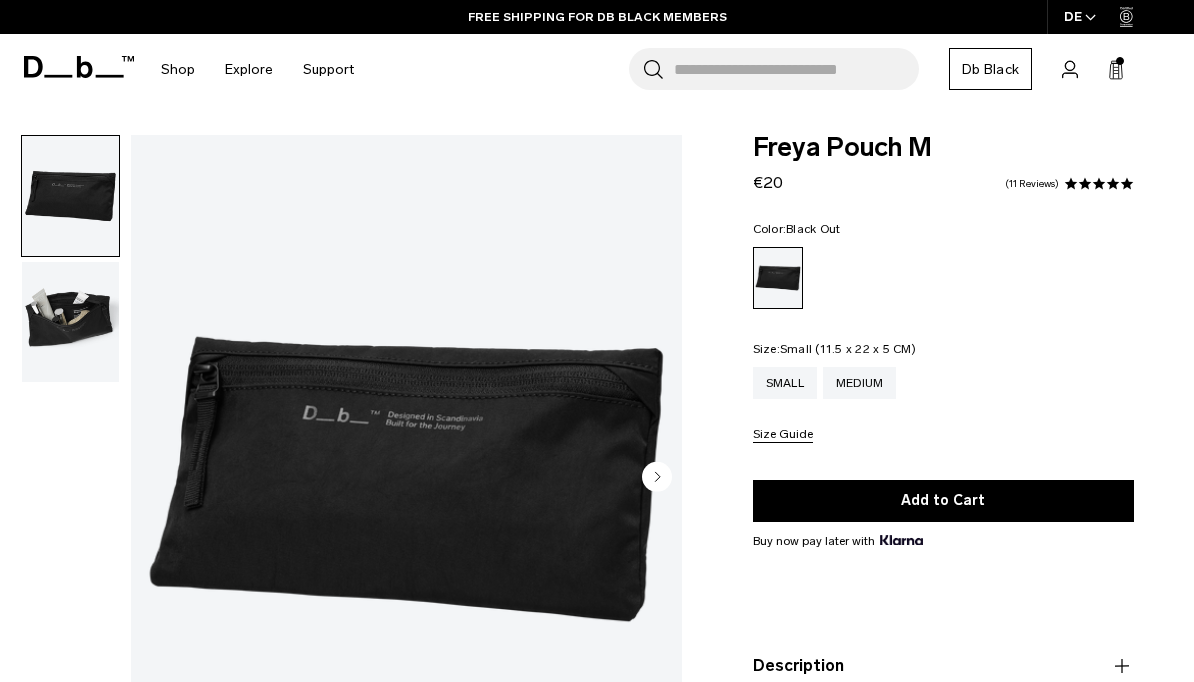 click on "Small" at bounding box center [785, 383] 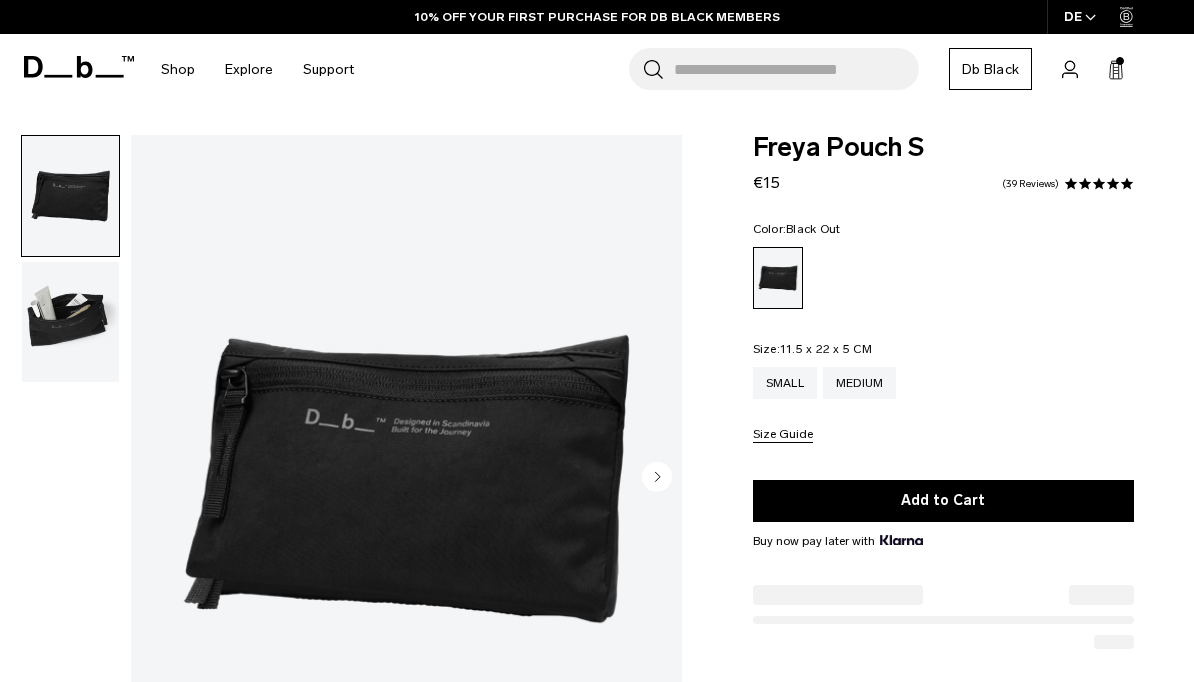 scroll, scrollTop: 0, scrollLeft: 0, axis: both 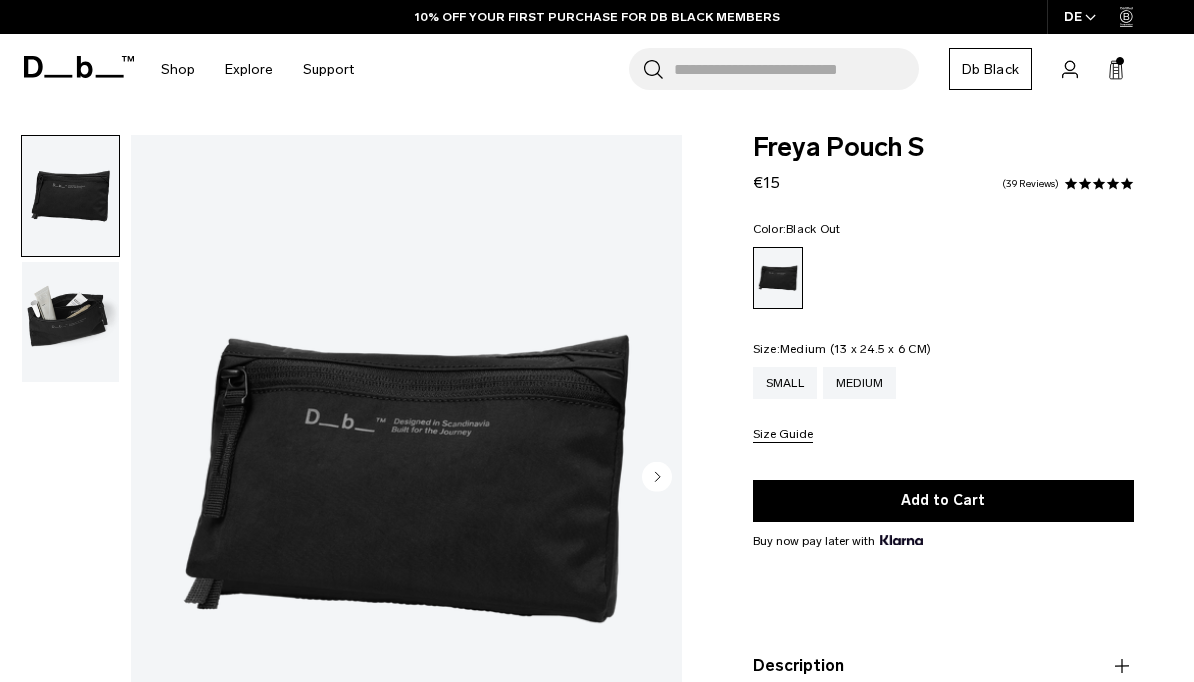 click on "Medium" at bounding box center [860, 383] 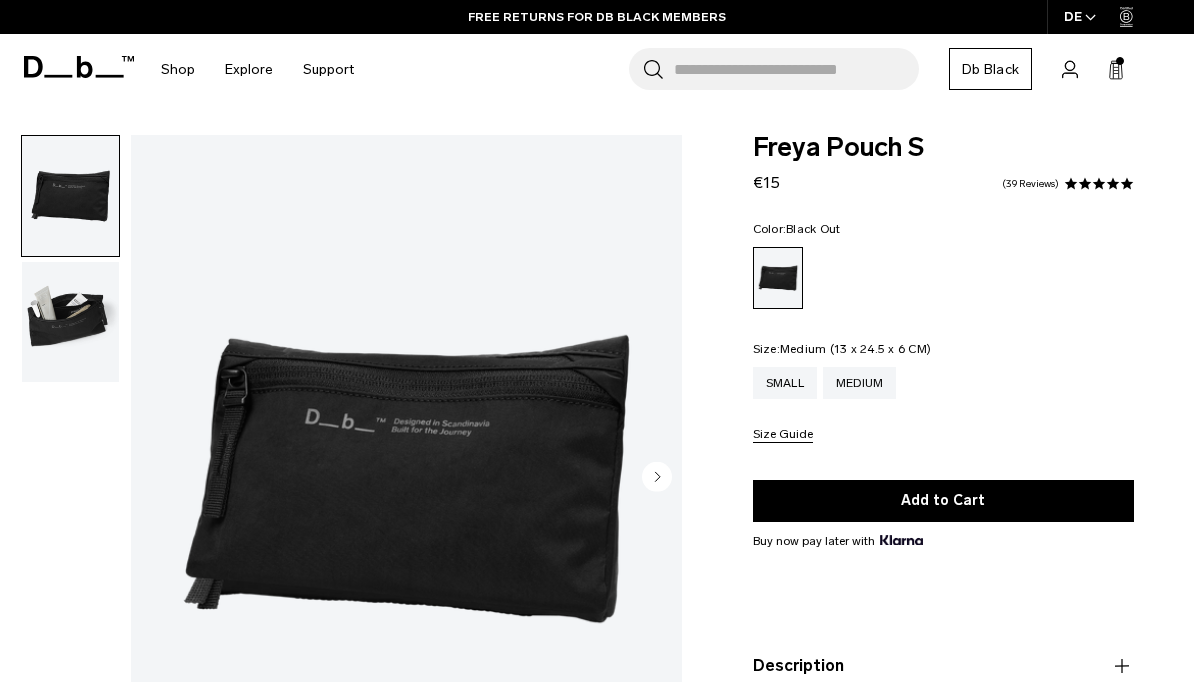 click on "DE" at bounding box center (1080, 17) 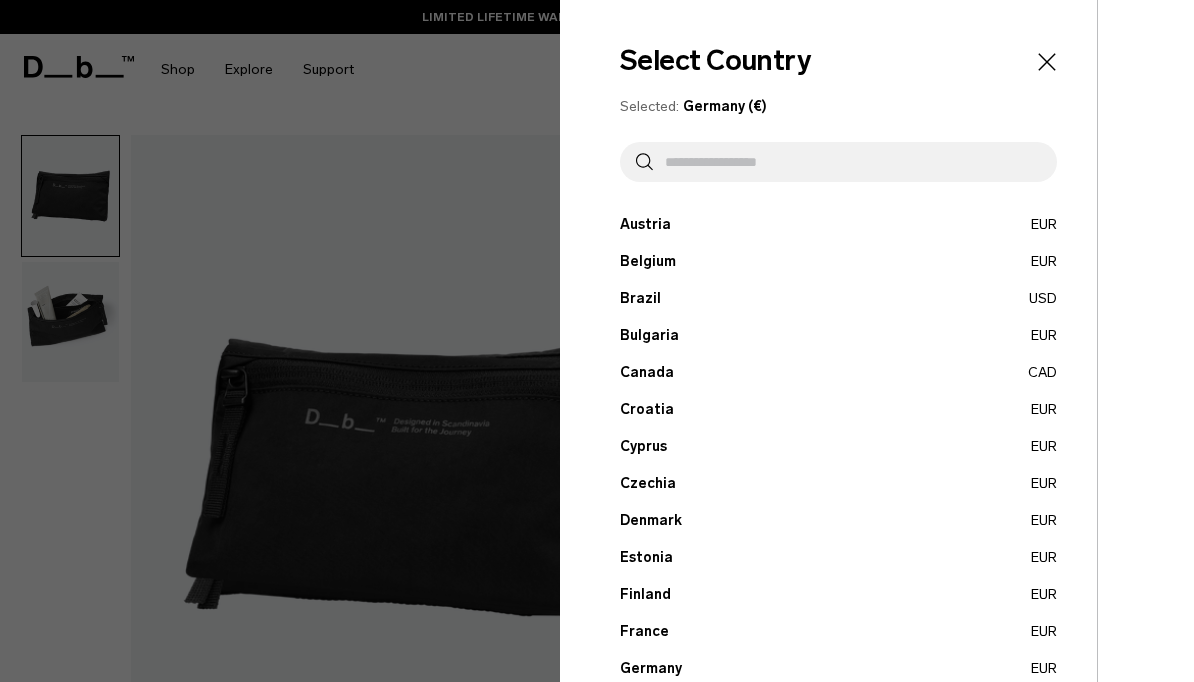 click 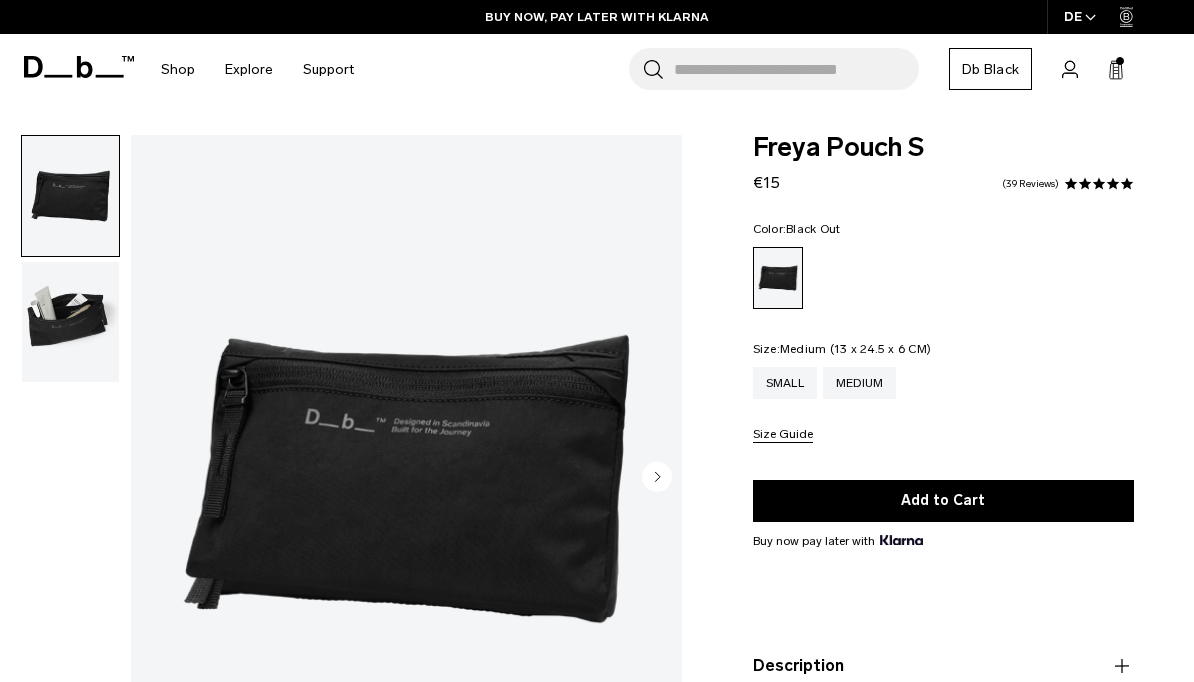 click at bounding box center [65, 479] 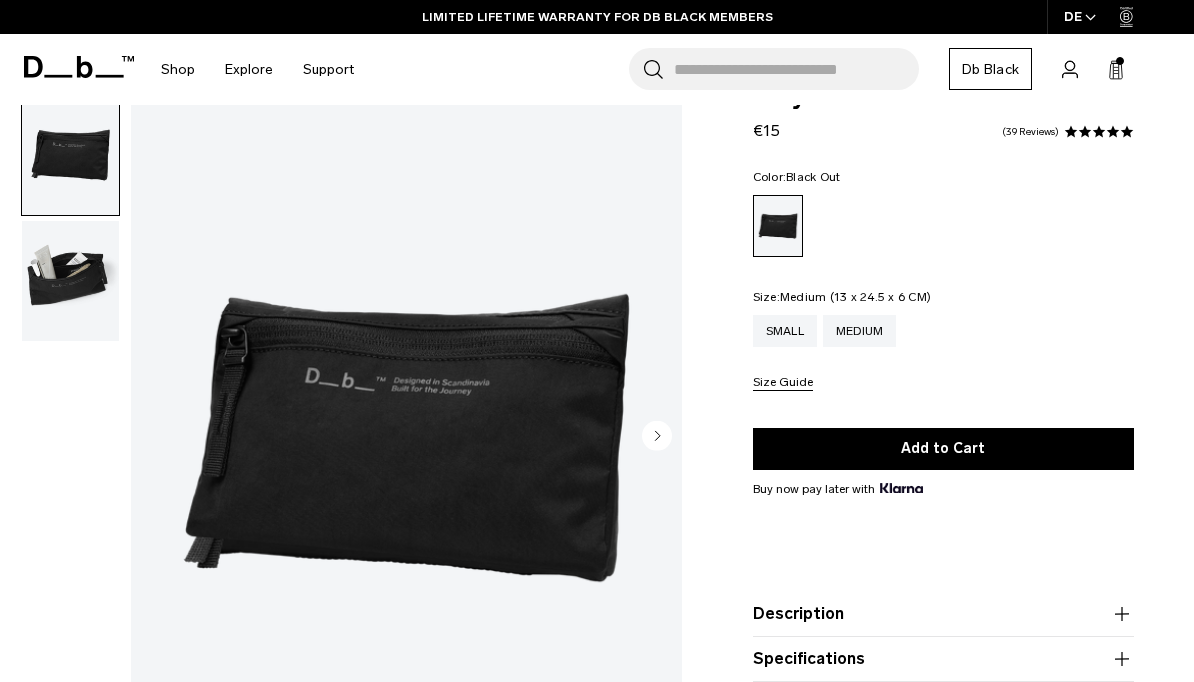 scroll, scrollTop: 0, scrollLeft: 0, axis: both 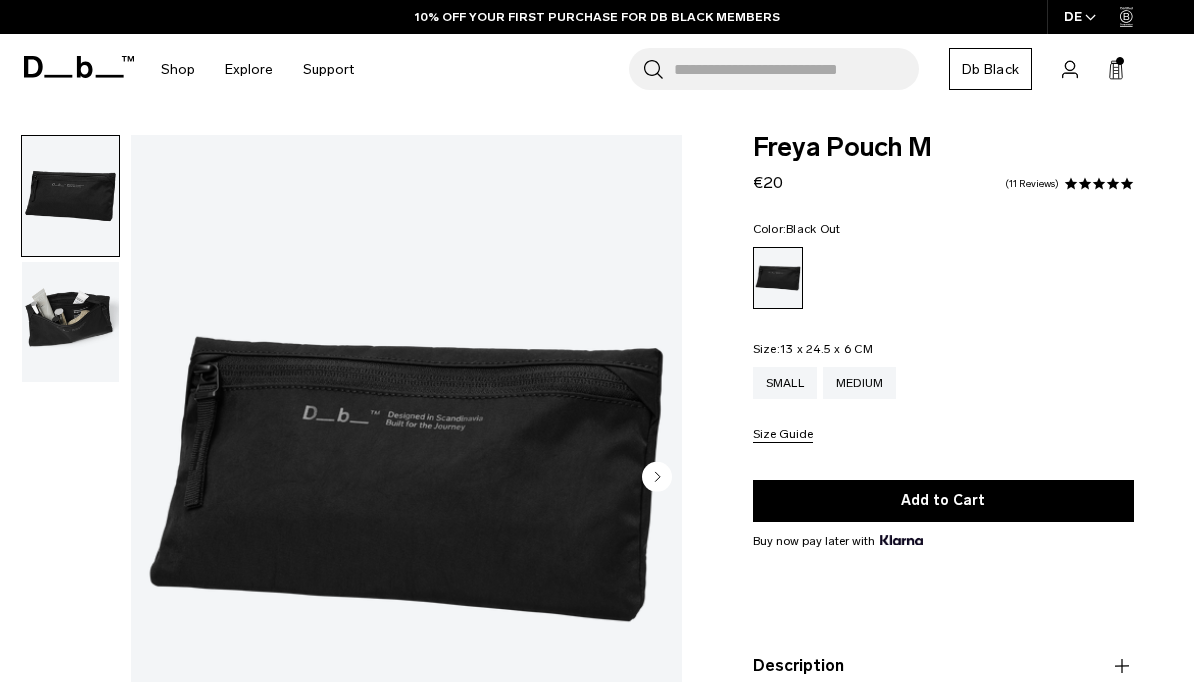 click at bounding box center (70, 322) 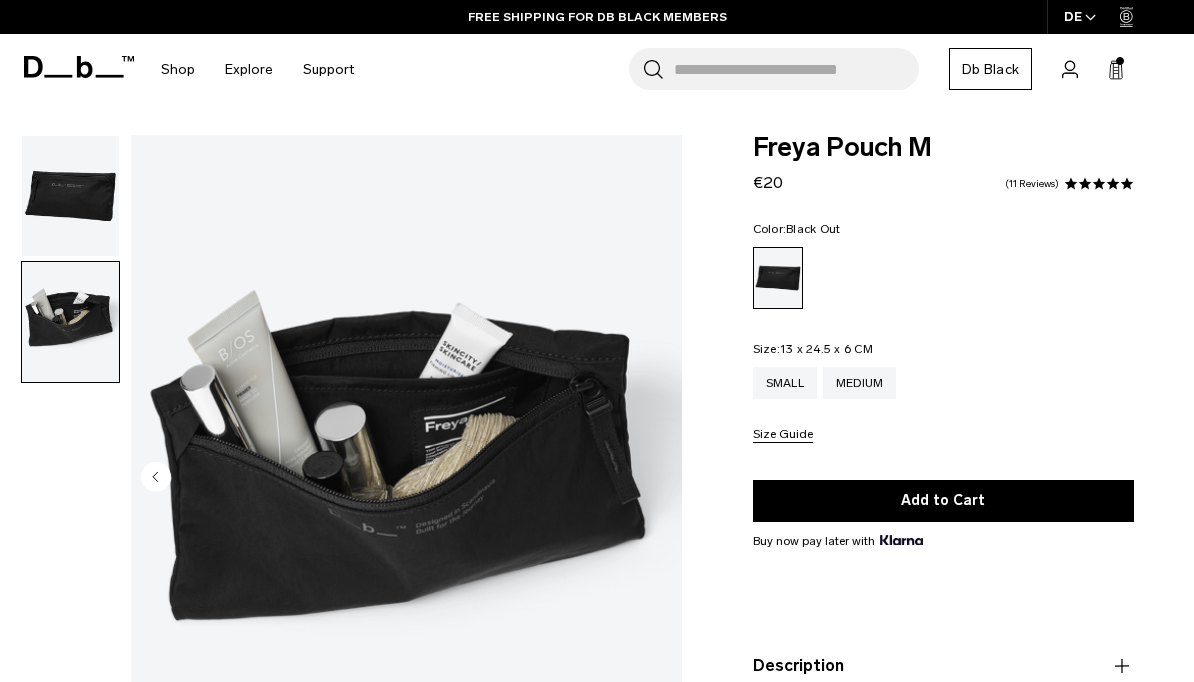 scroll, scrollTop: 14, scrollLeft: 0, axis: vertical 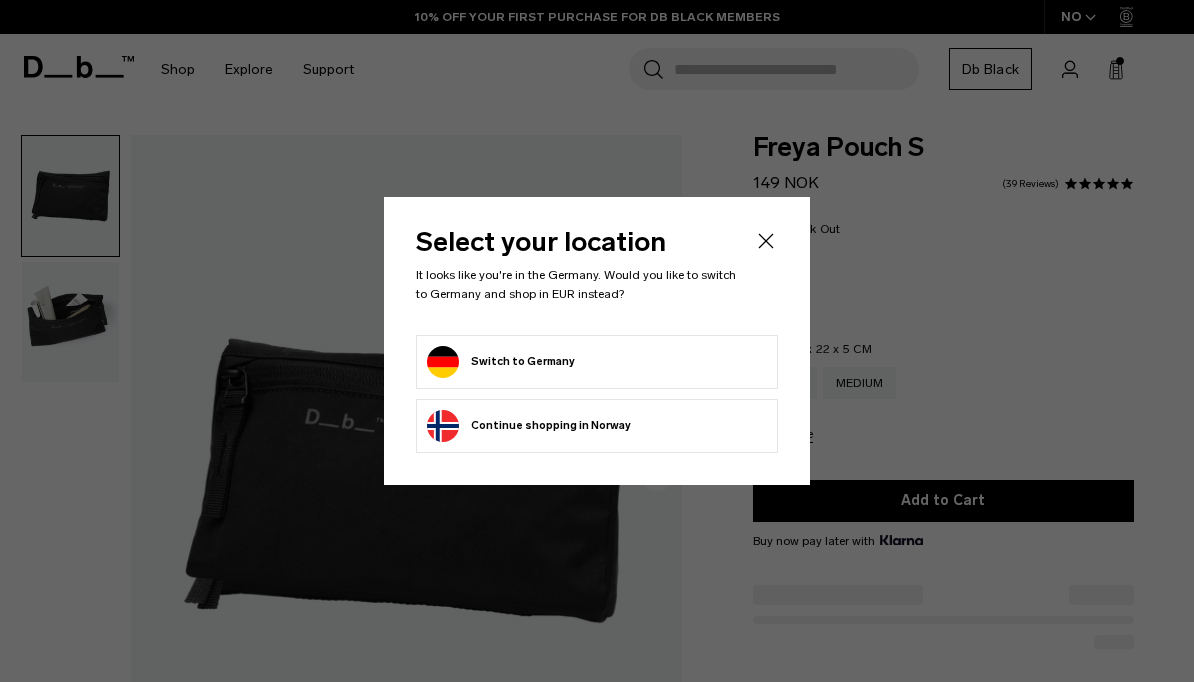 click on "Switch to Germany" at bounding box center [501, 362] 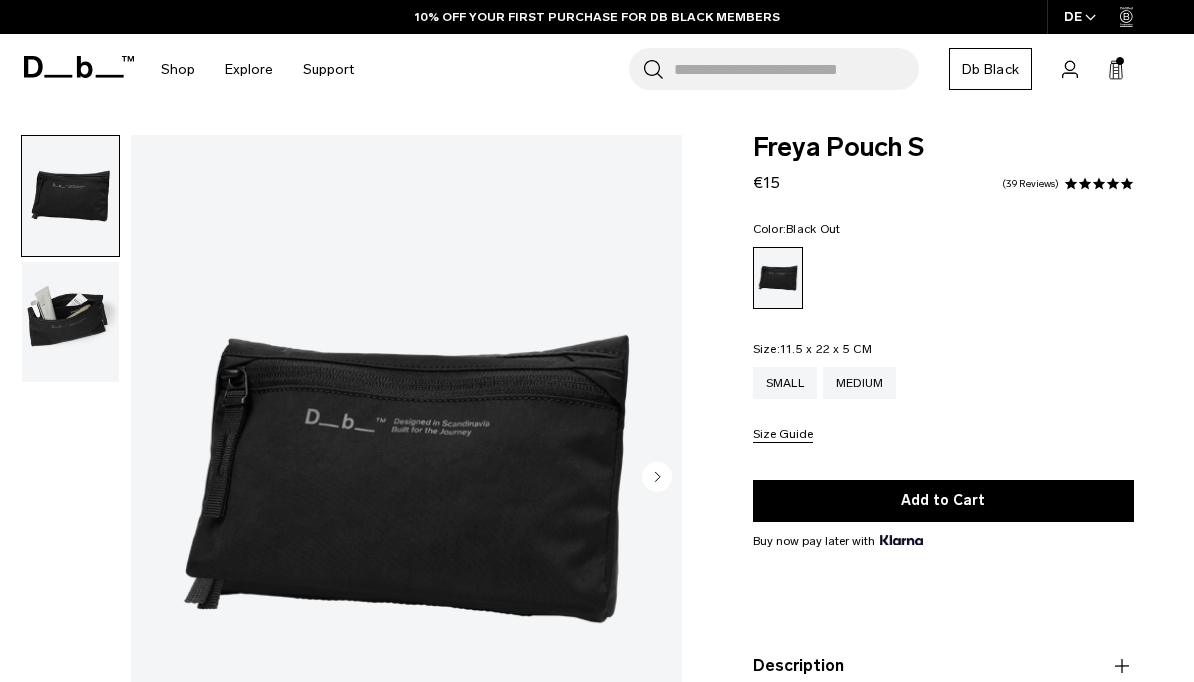 scroll, scrollTop: 0, scrollLeft: 0, axis: both 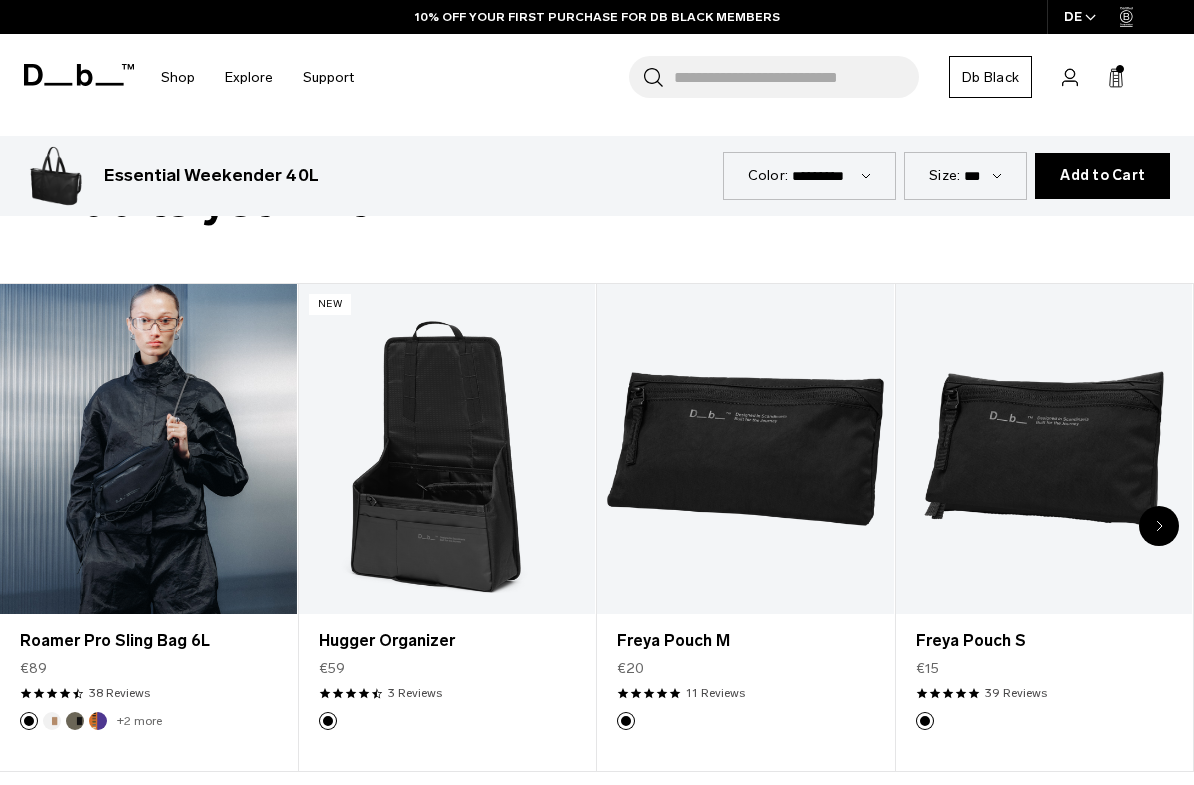 click at bounding box center (148, 448) 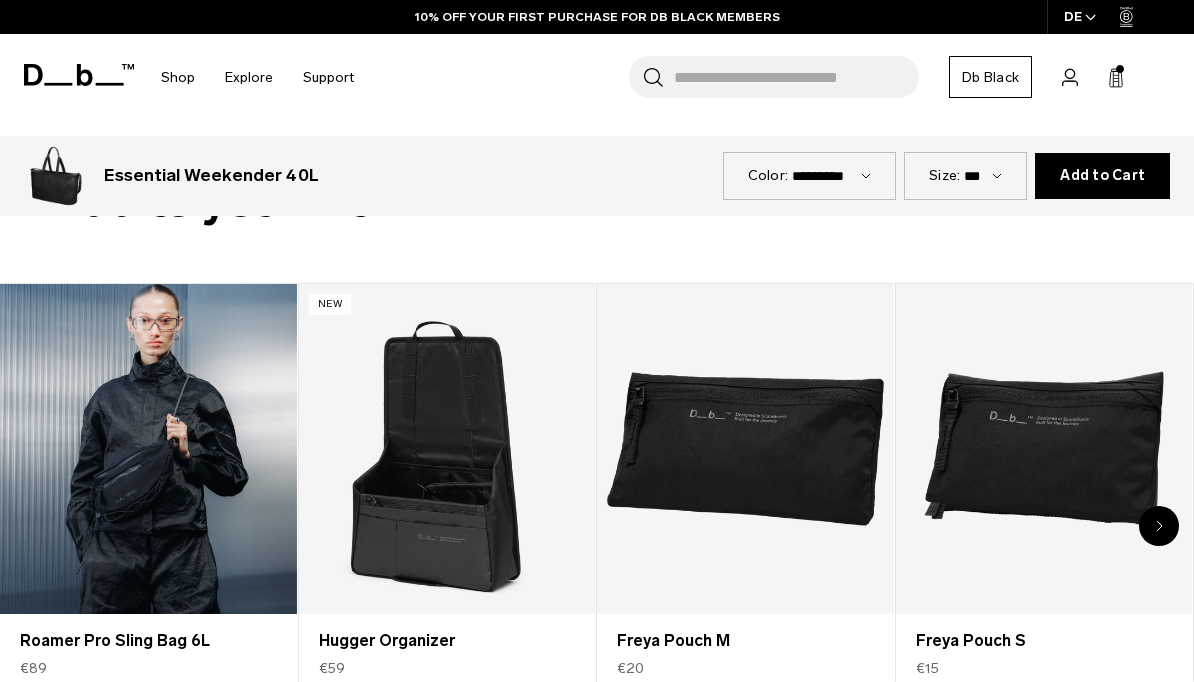 scroll, scrollTop: 4510, scrollLeft: 0, axis: vertical 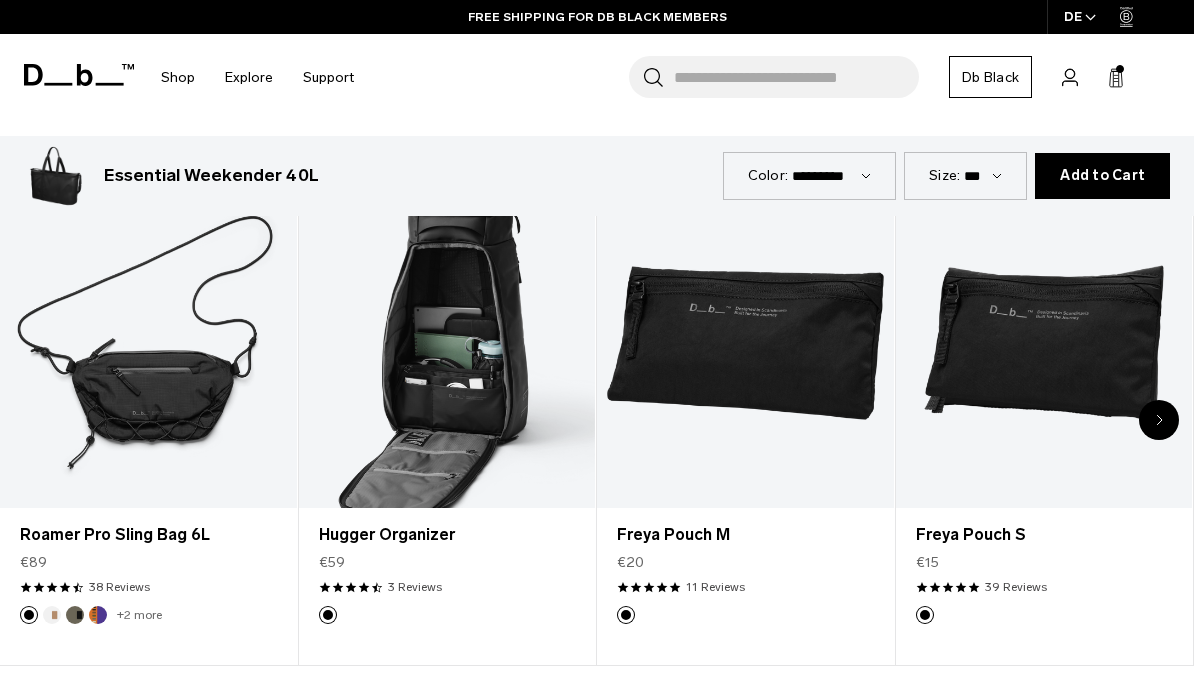 click at bounding box center (447, 342) 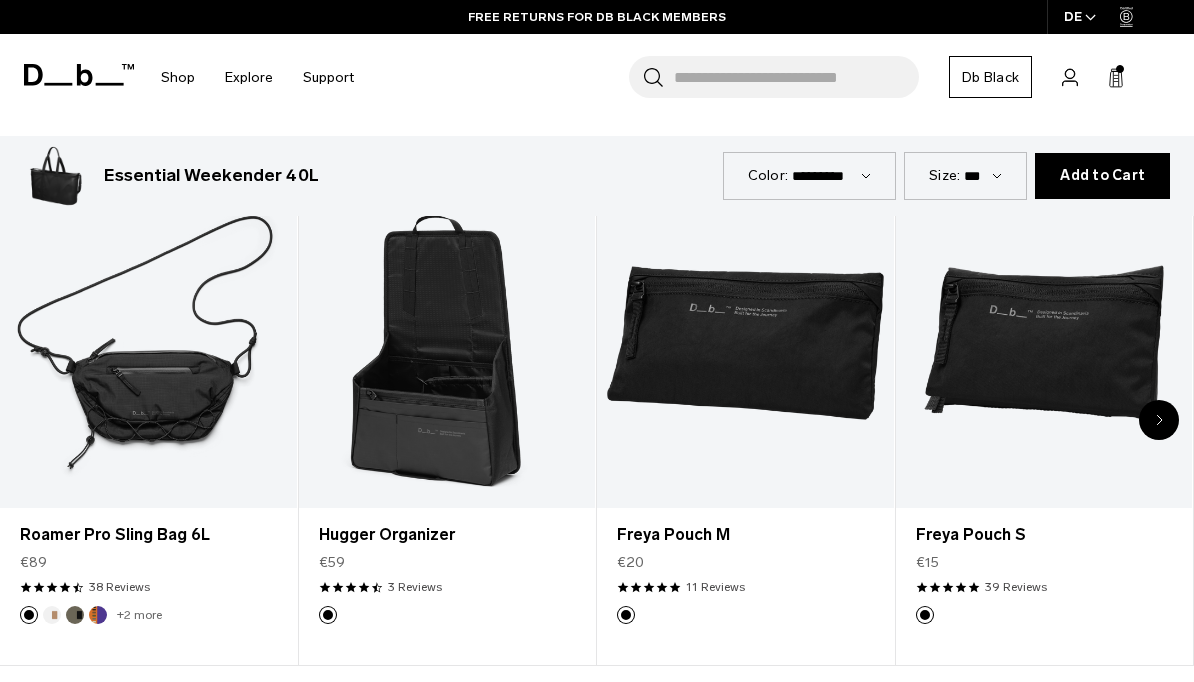 click at bounding box center (1159, 420) 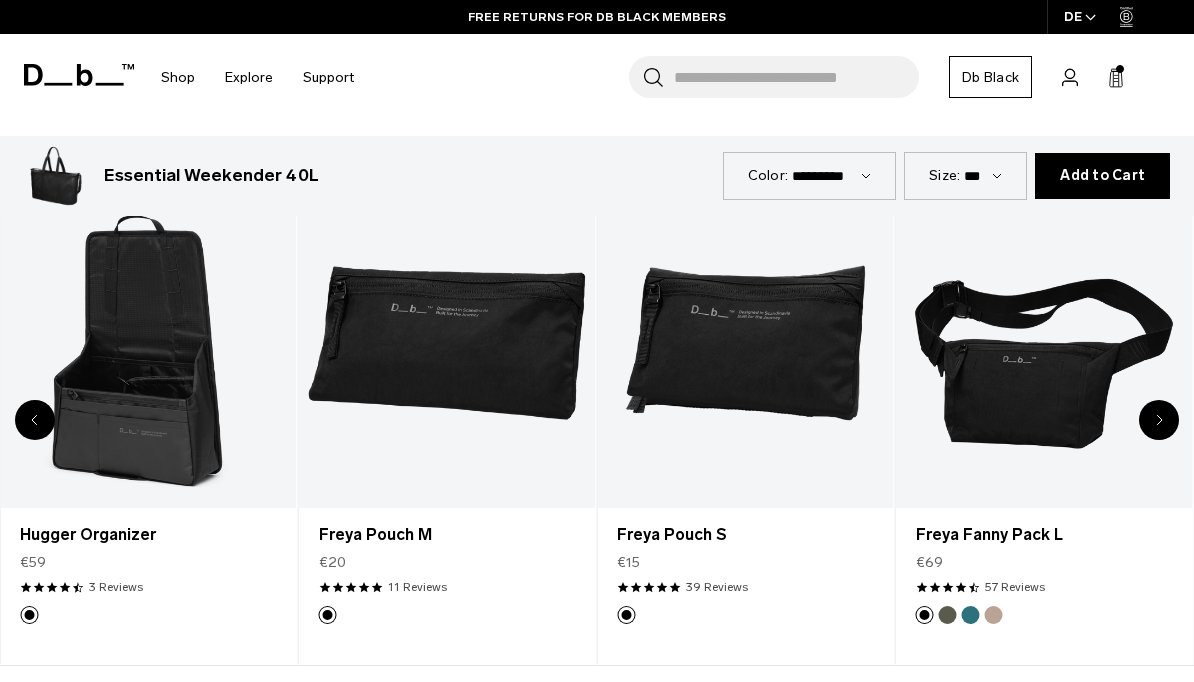 click at bounding box center (1159, 420) 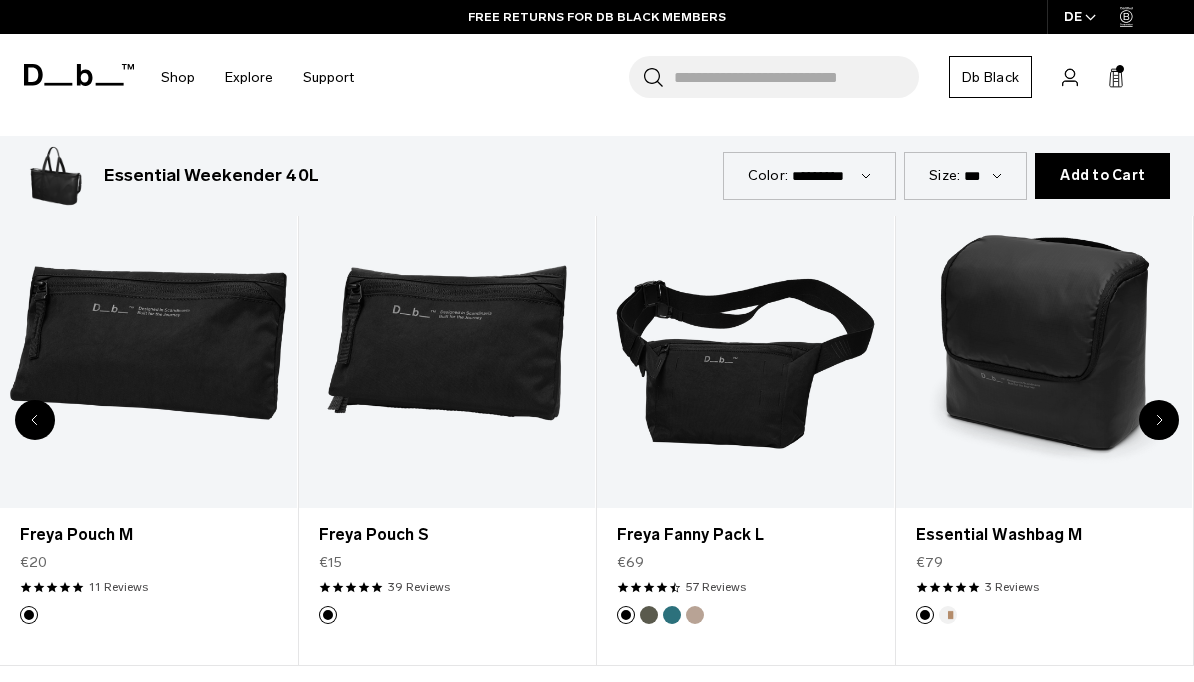 click 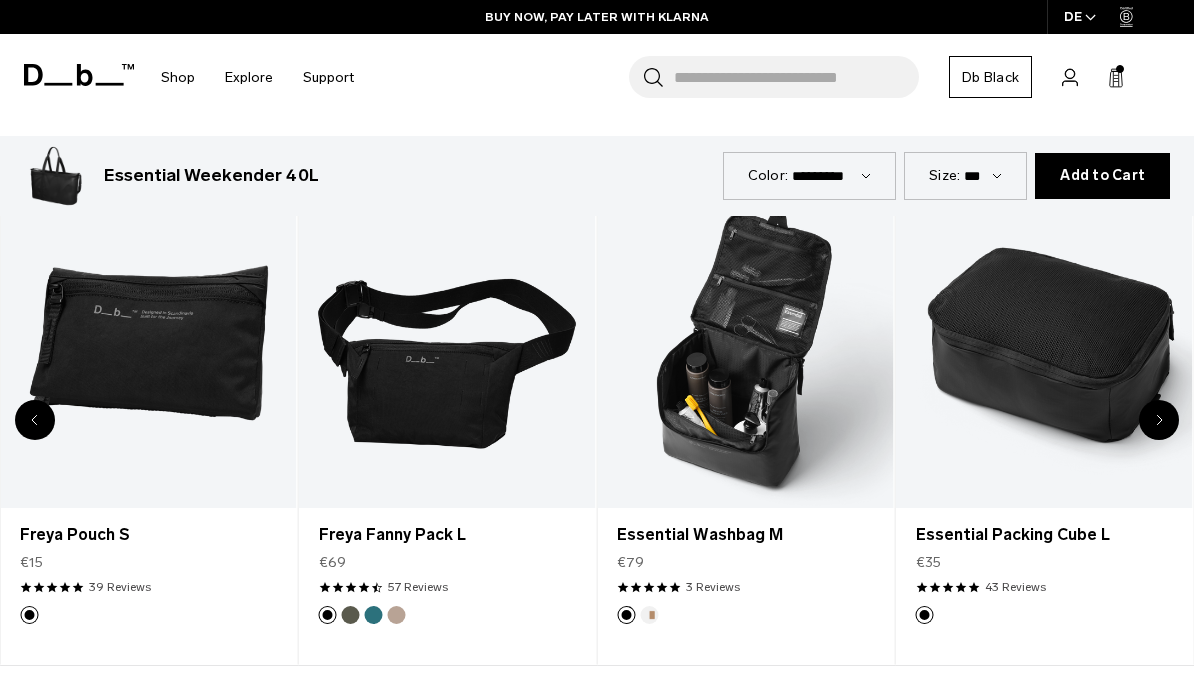 click at bounding box center (745, 342) 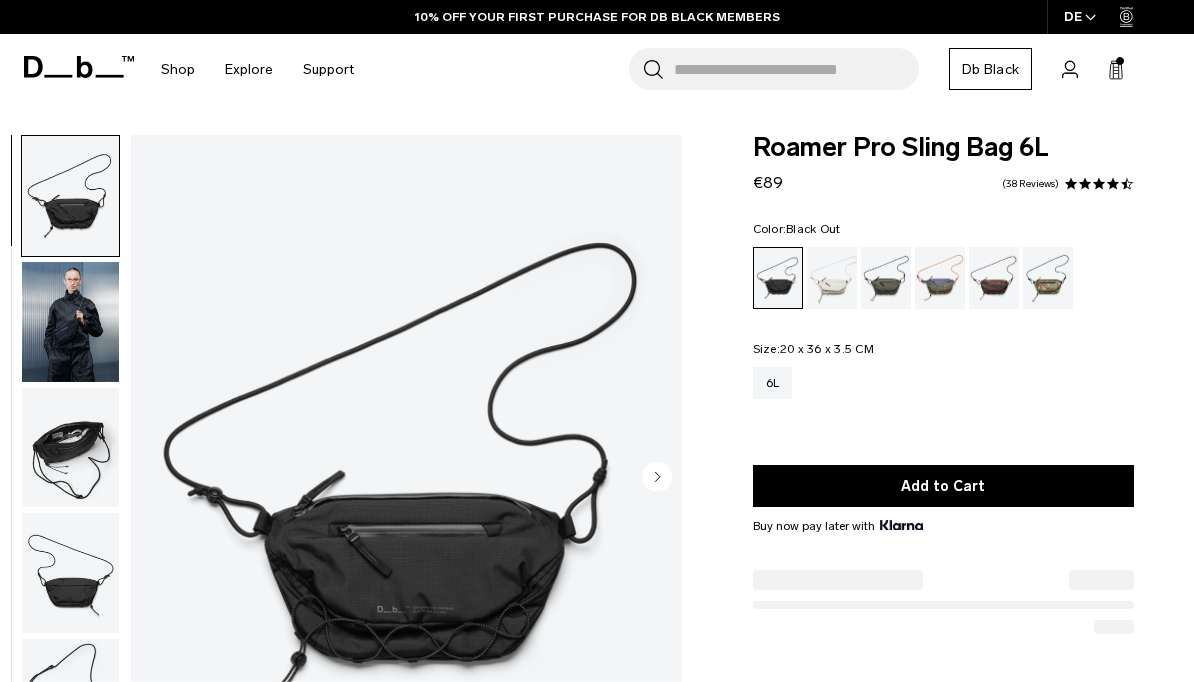 scroll, scrollTop: 0, scrollLeft: 0, axis: both 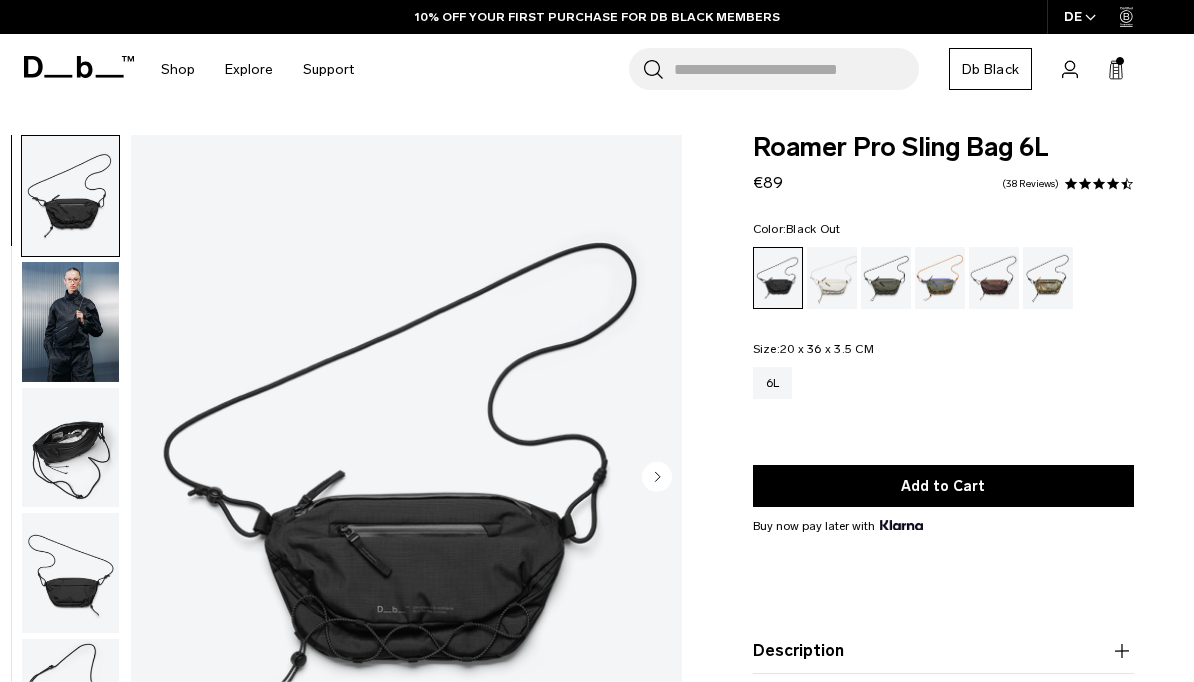 click at bounding box center [70, 322] 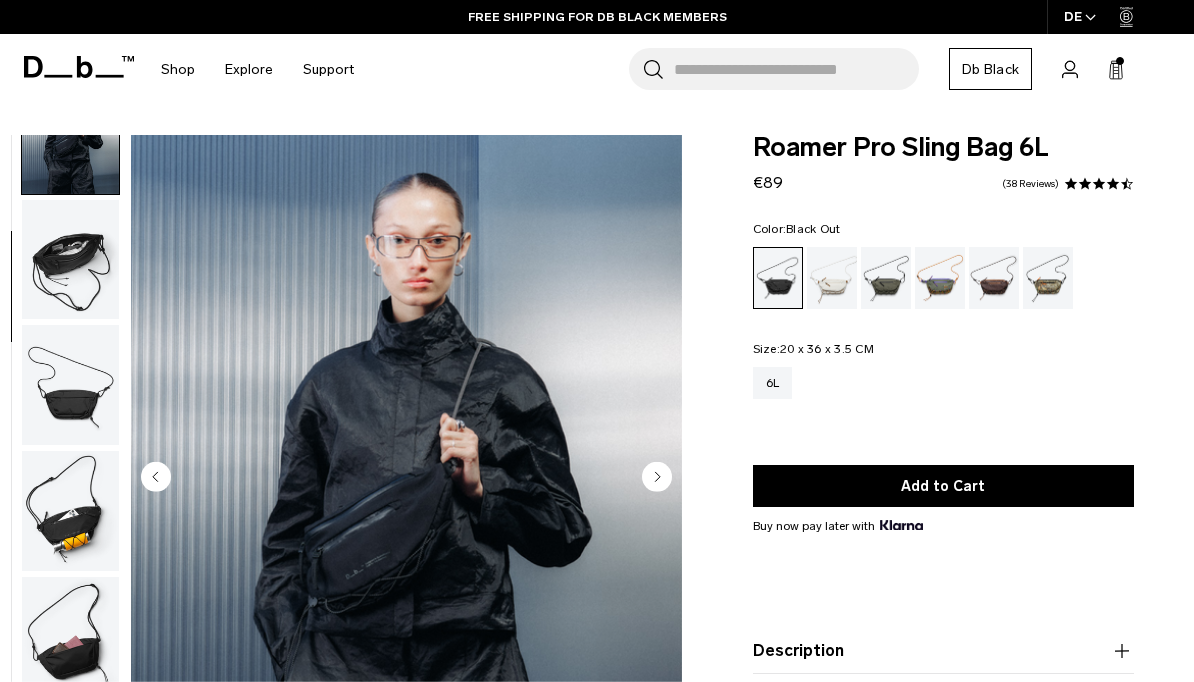 scroll, scrollTop: 199, scrollLeft: 0, axis: vertical 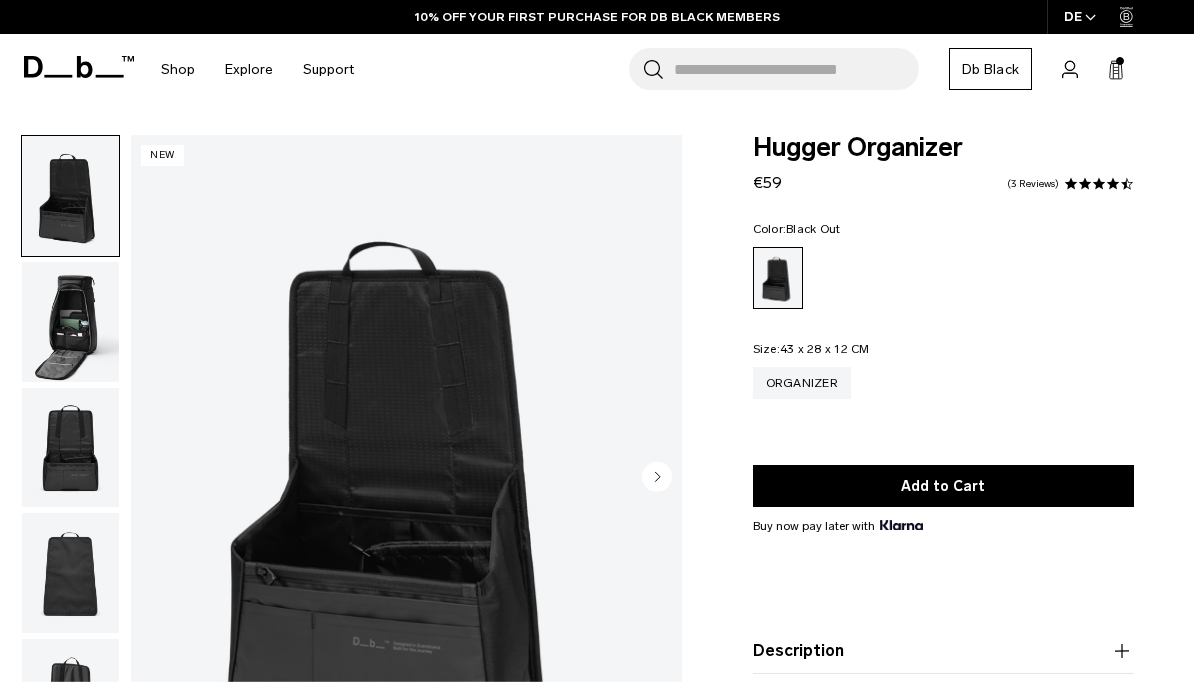 click at bounding box center [70, 322] 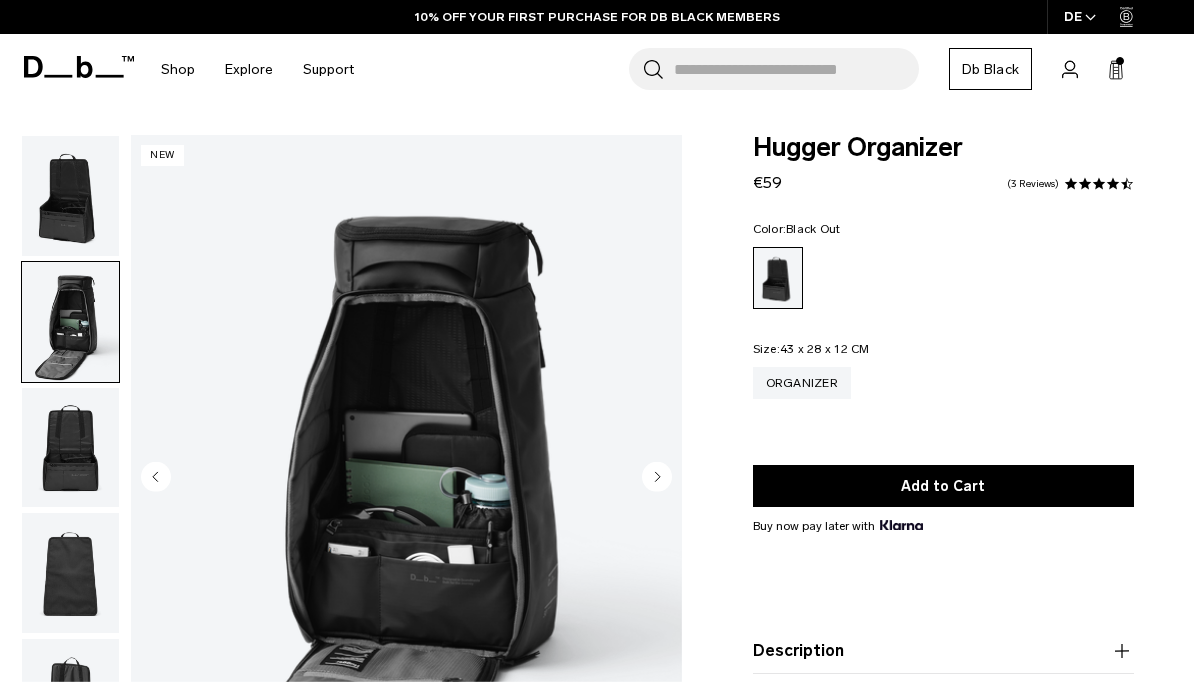 scroll, scrollTop: 0, scrollLeft: 0, axis: both 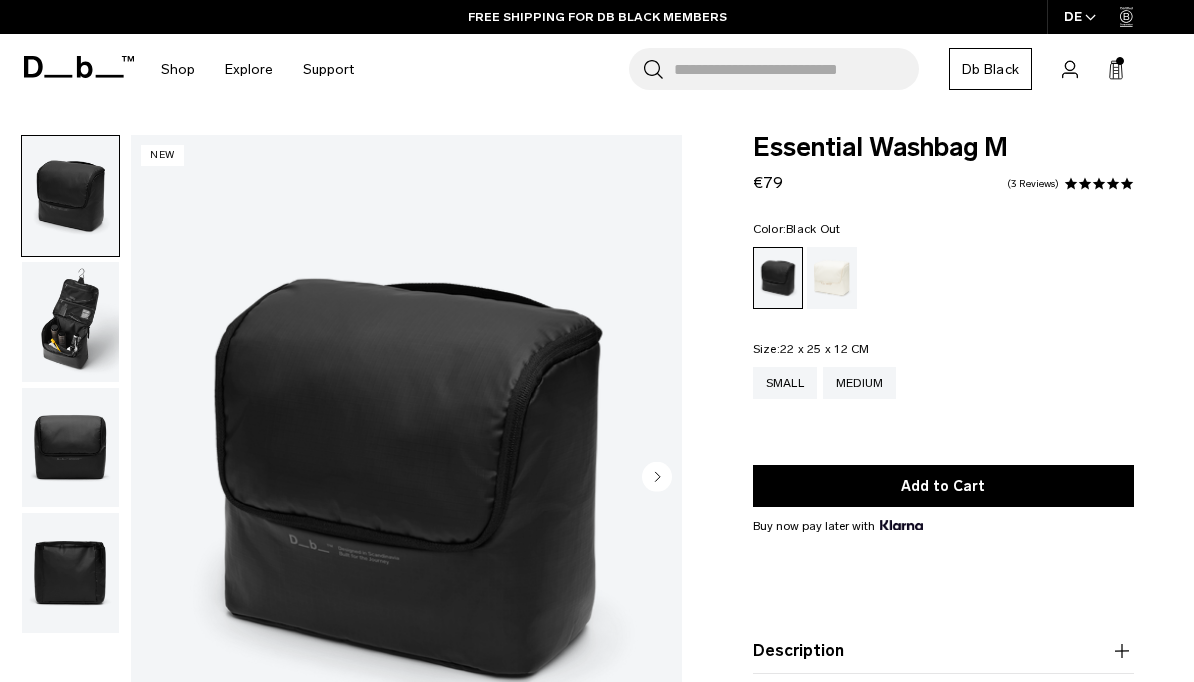 click 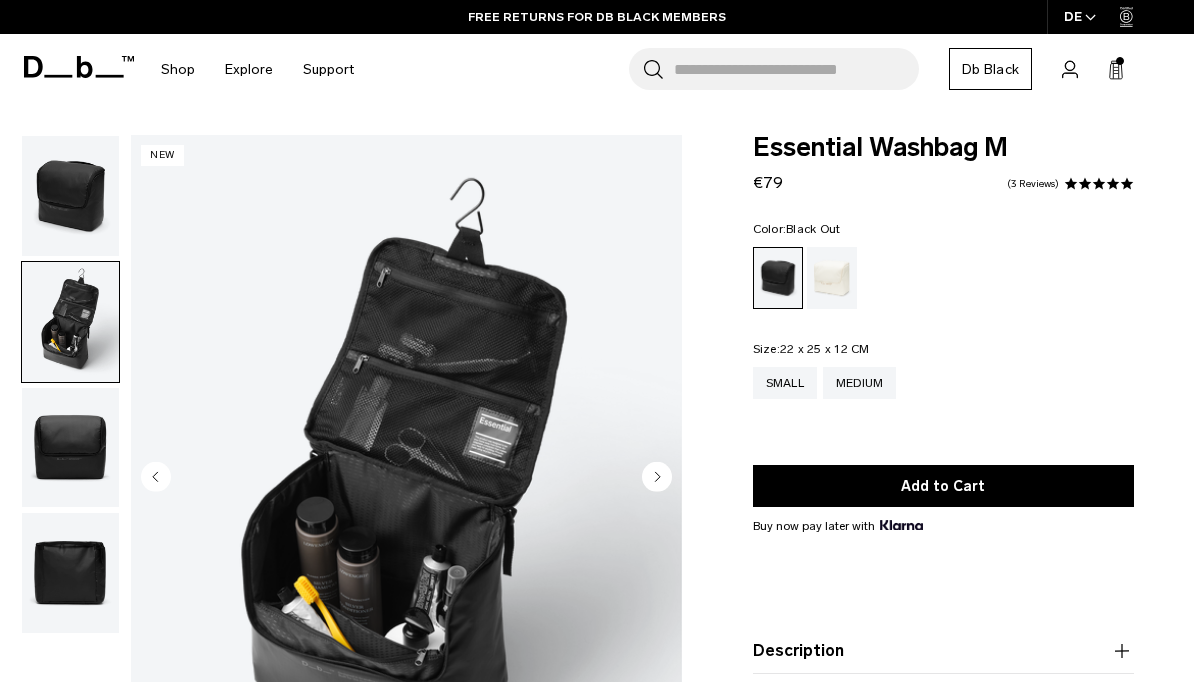 click 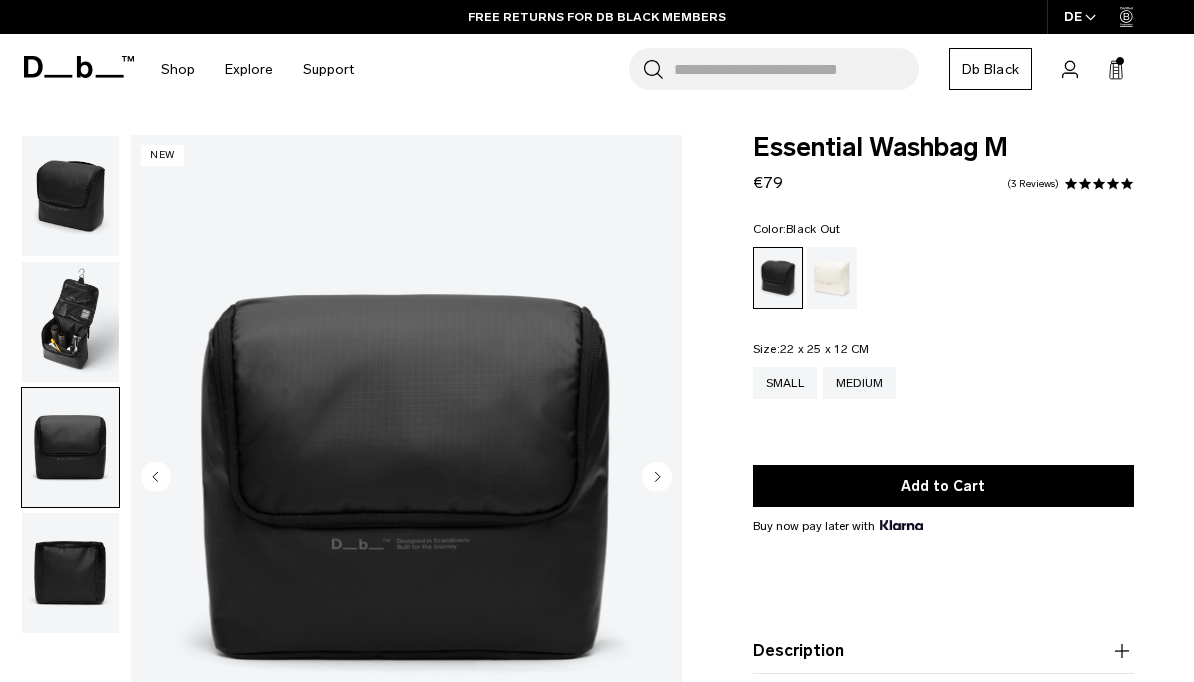 click 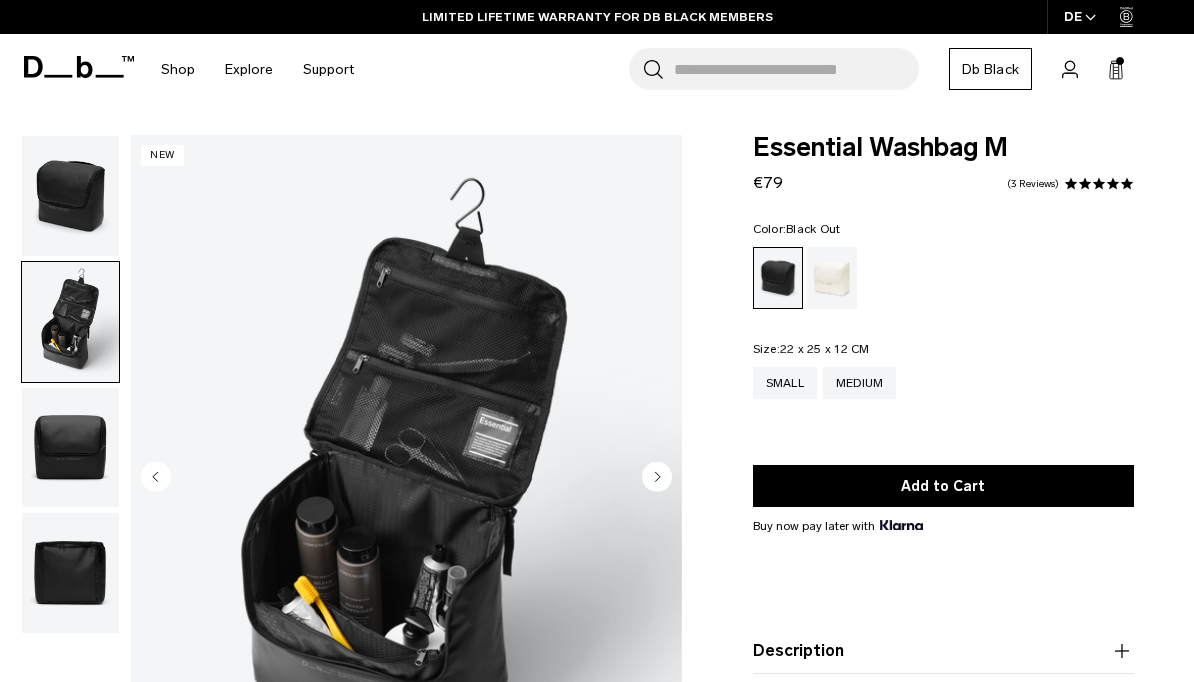 click 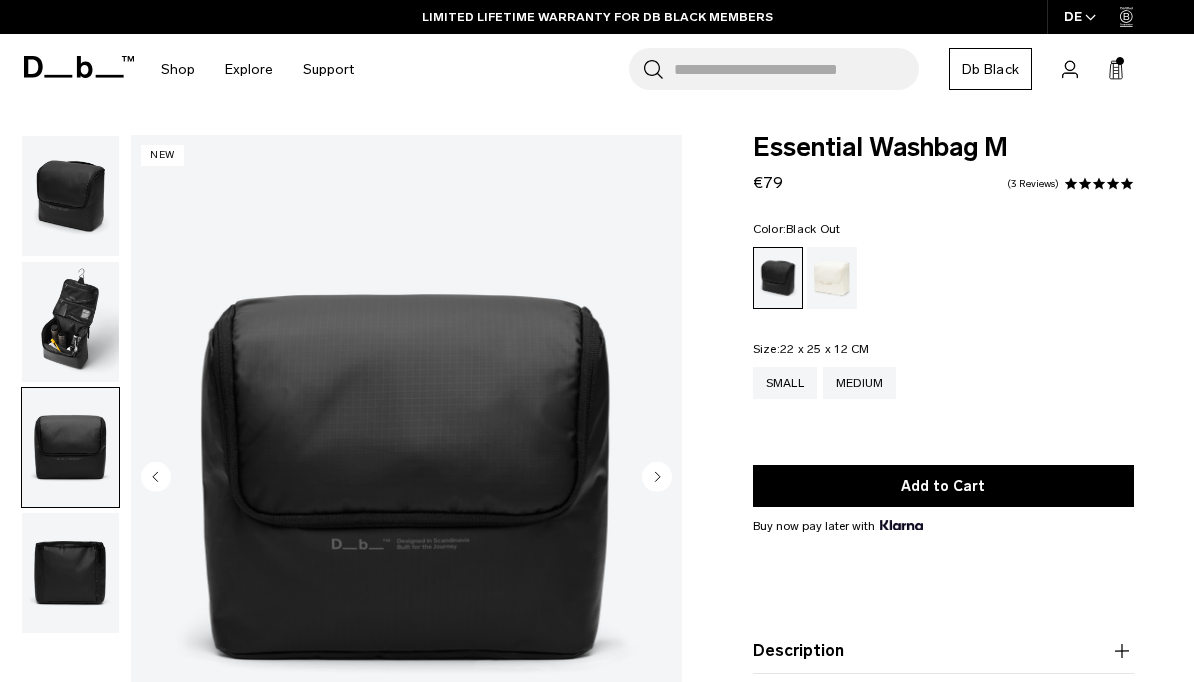 click at bounding box center [406, 479] 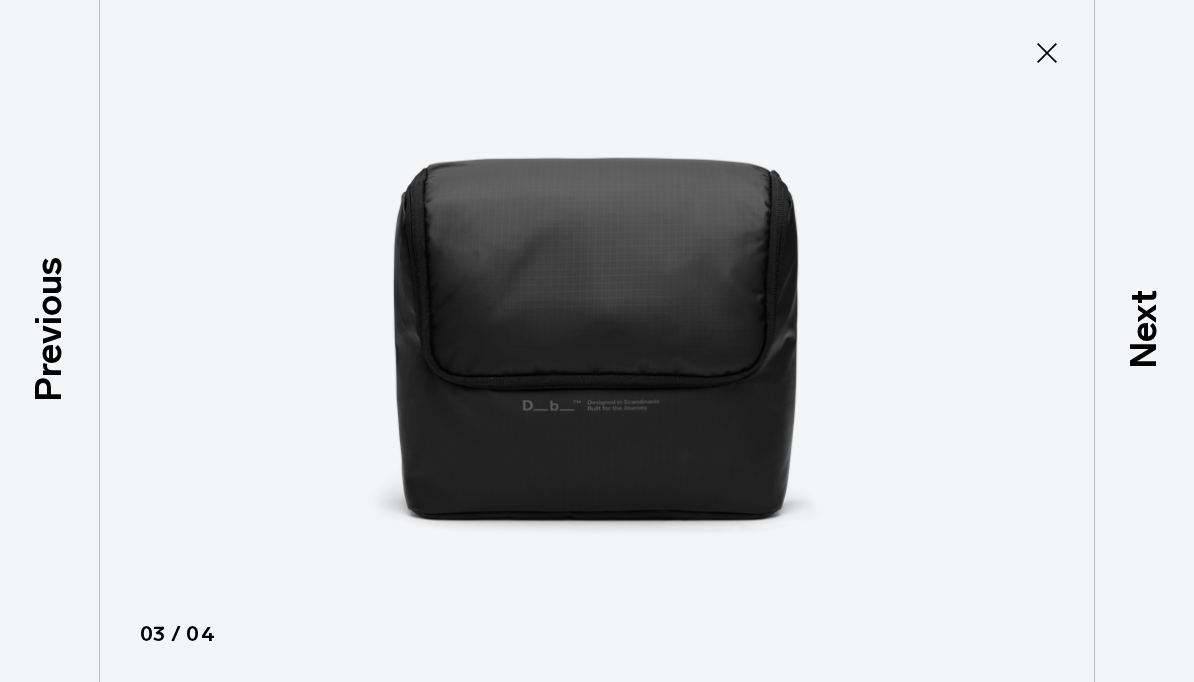 click 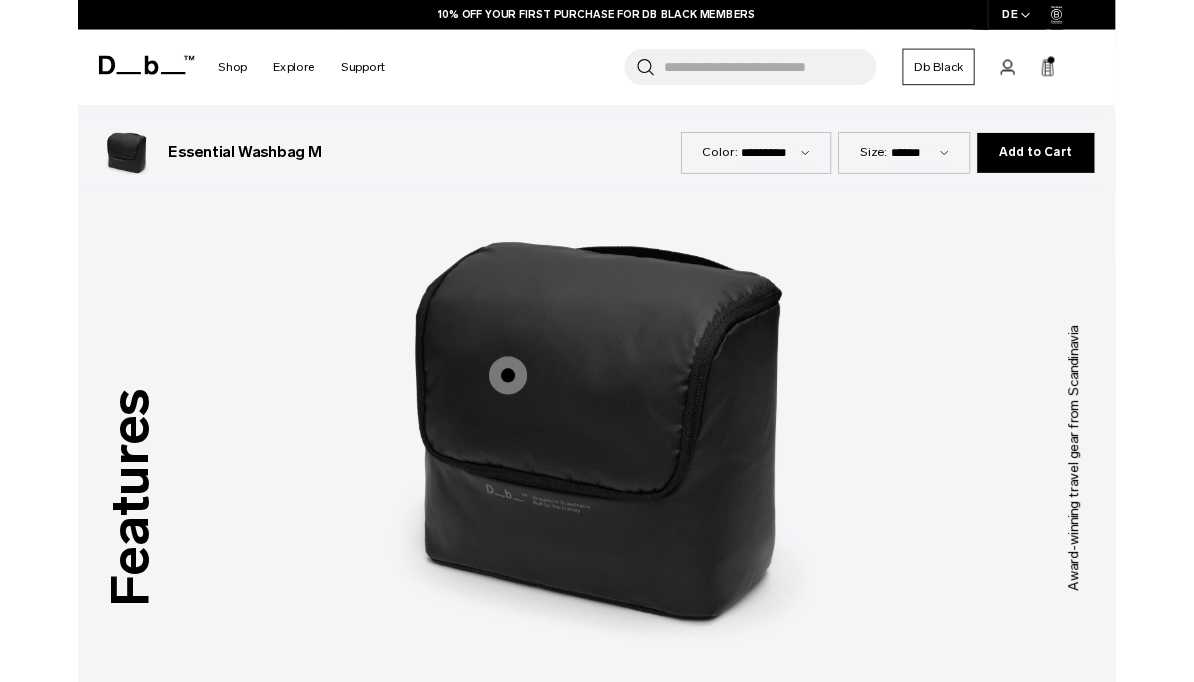 scroll, scrollTop: 1431, scrollLeft: 0, axis: vertical 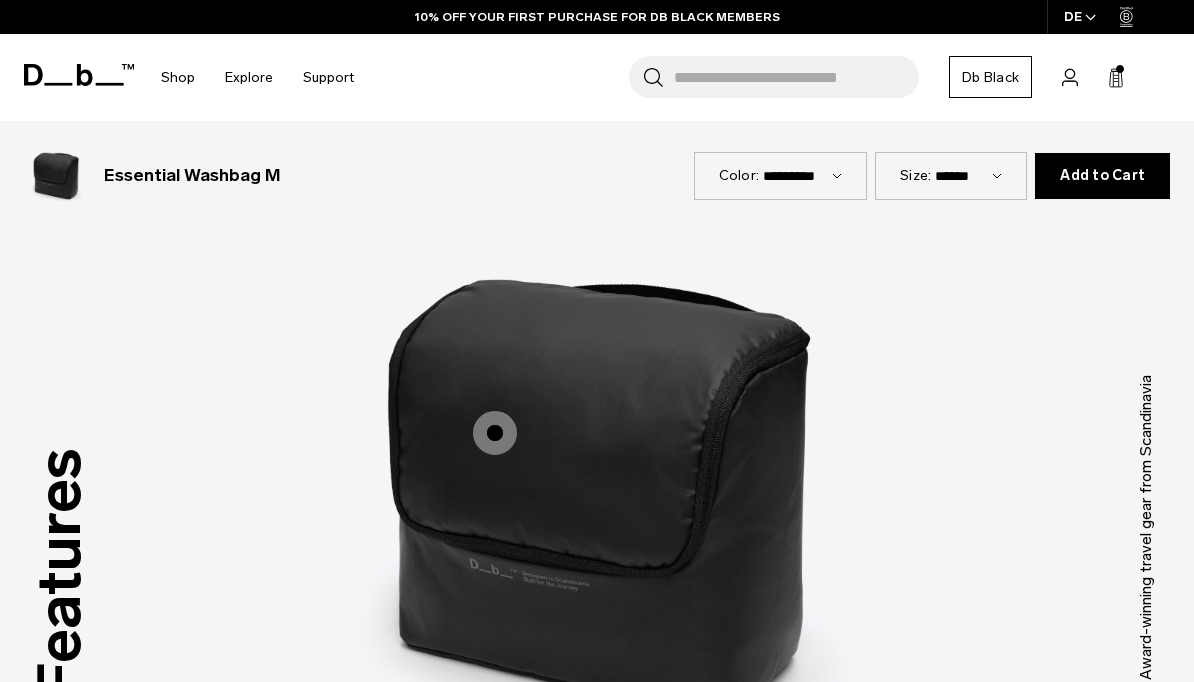 click at bounding box center [495, 433] 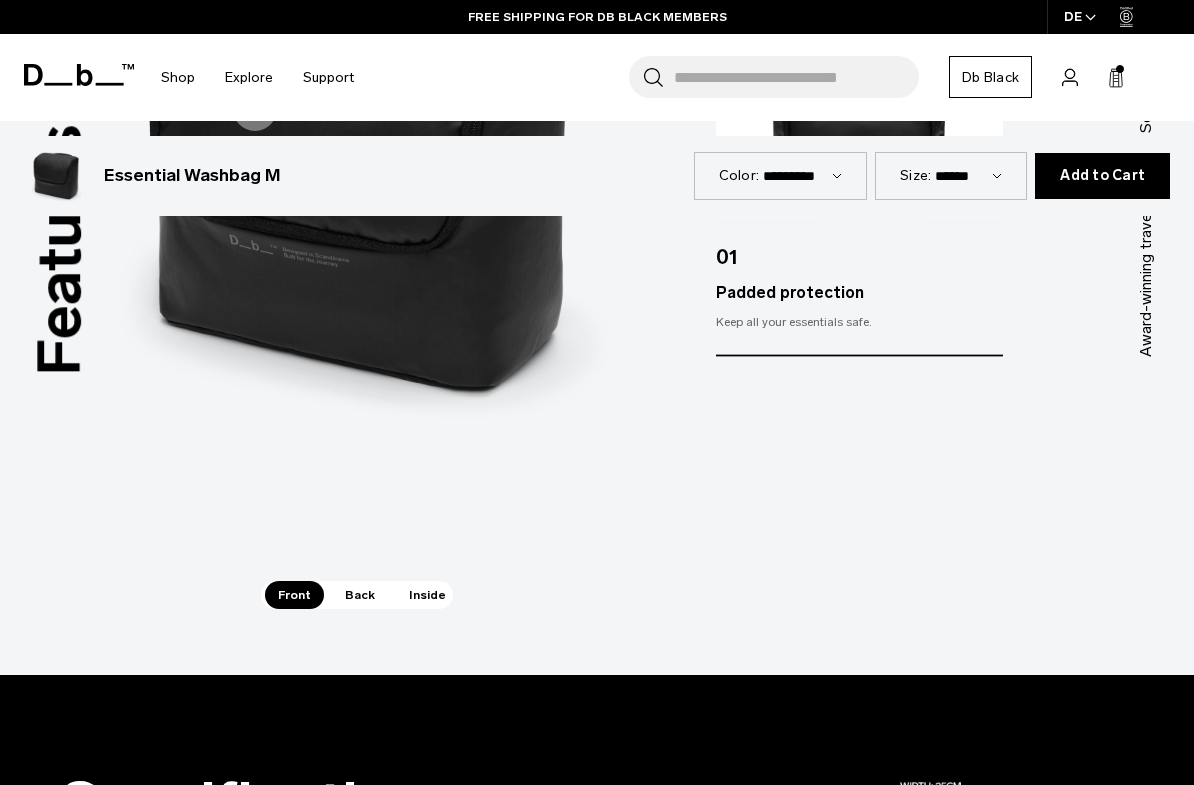 scroll, scrollTop: 1753, scrollLeft: 0, axis: vertical 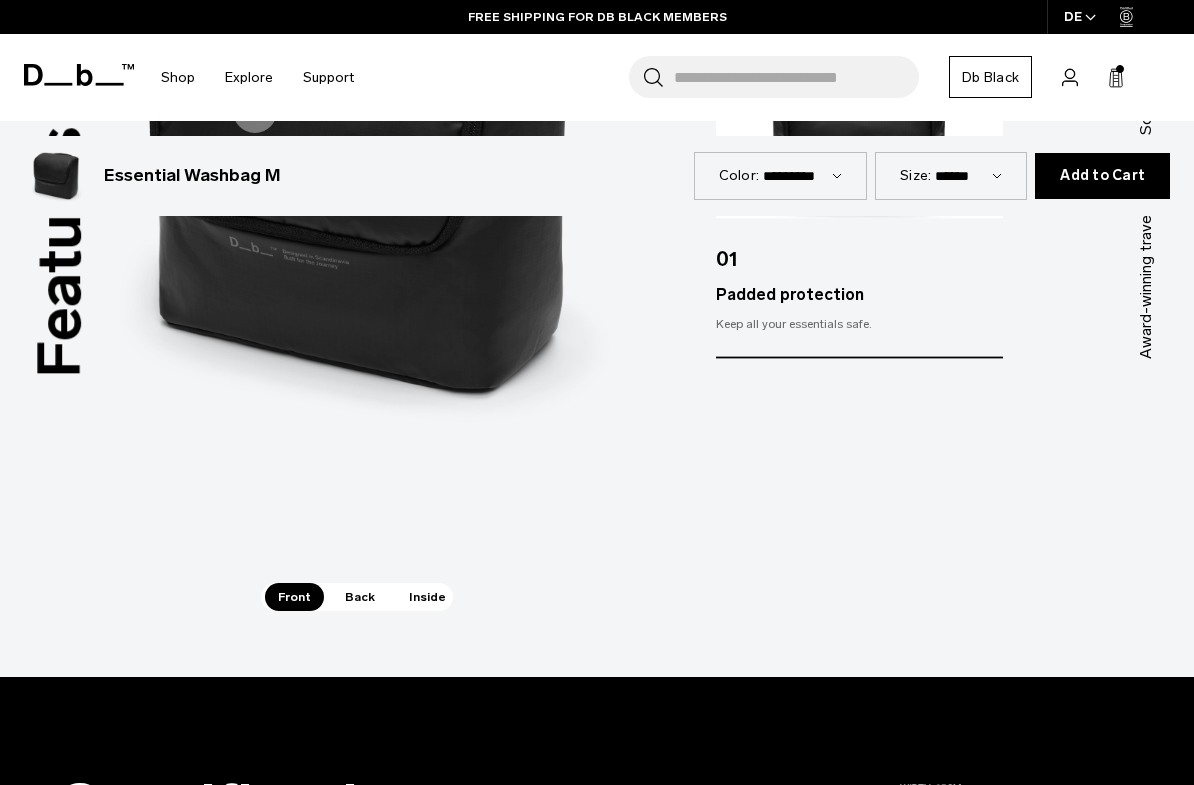 click on "Back" at bounding box center [360, 597] 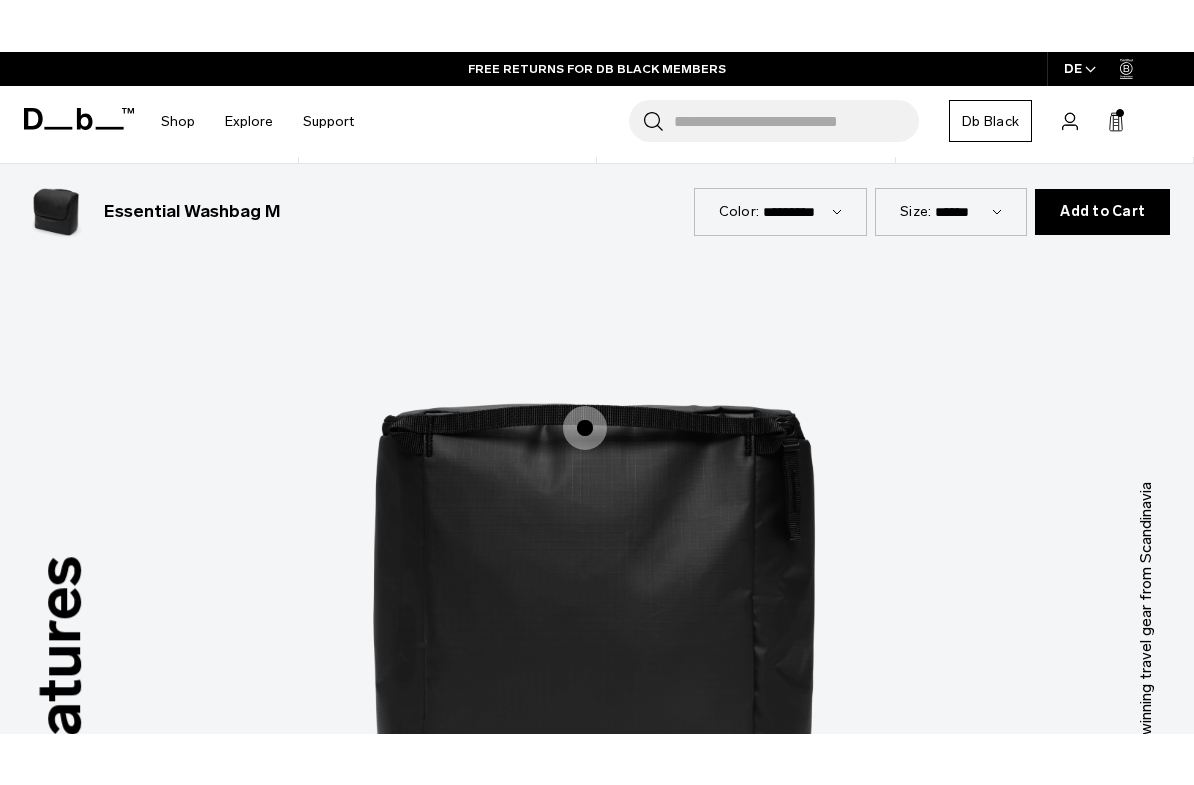 scroll, scrollTop: 1384, scrollLeft: 0, axis: vertical 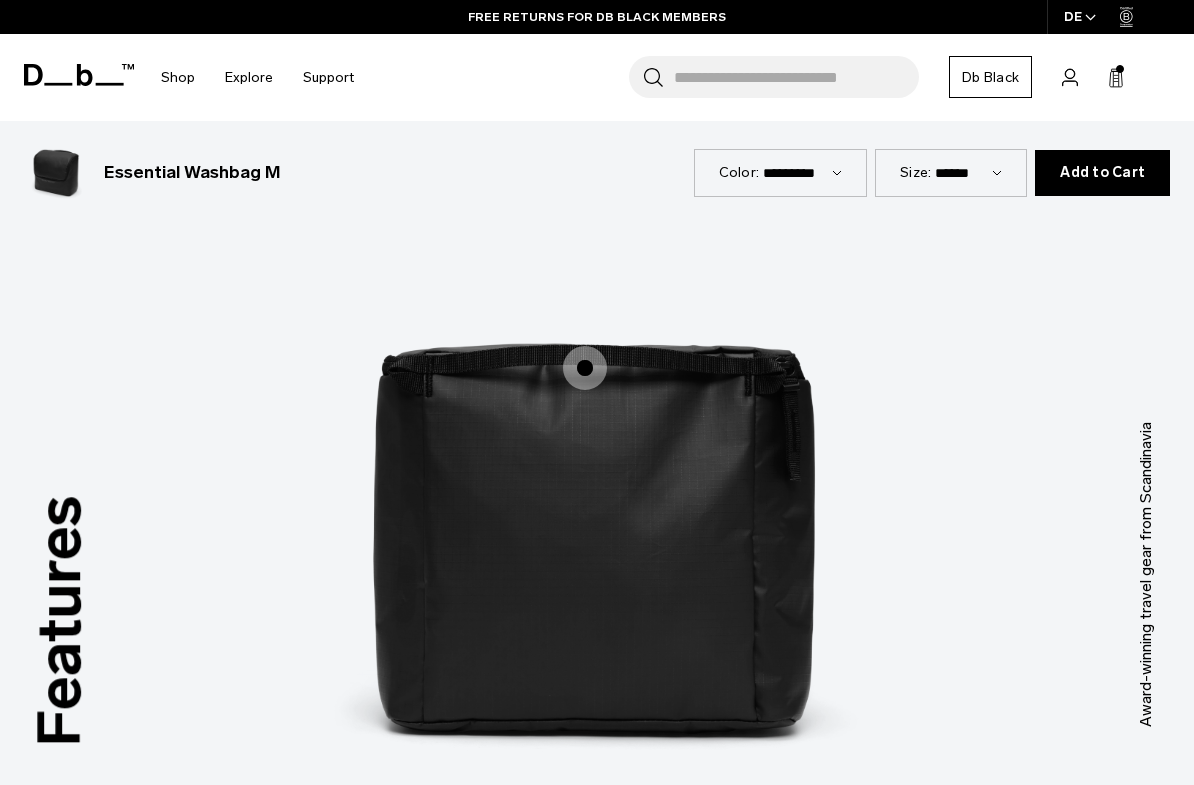 click at bounding box center [585, 368] 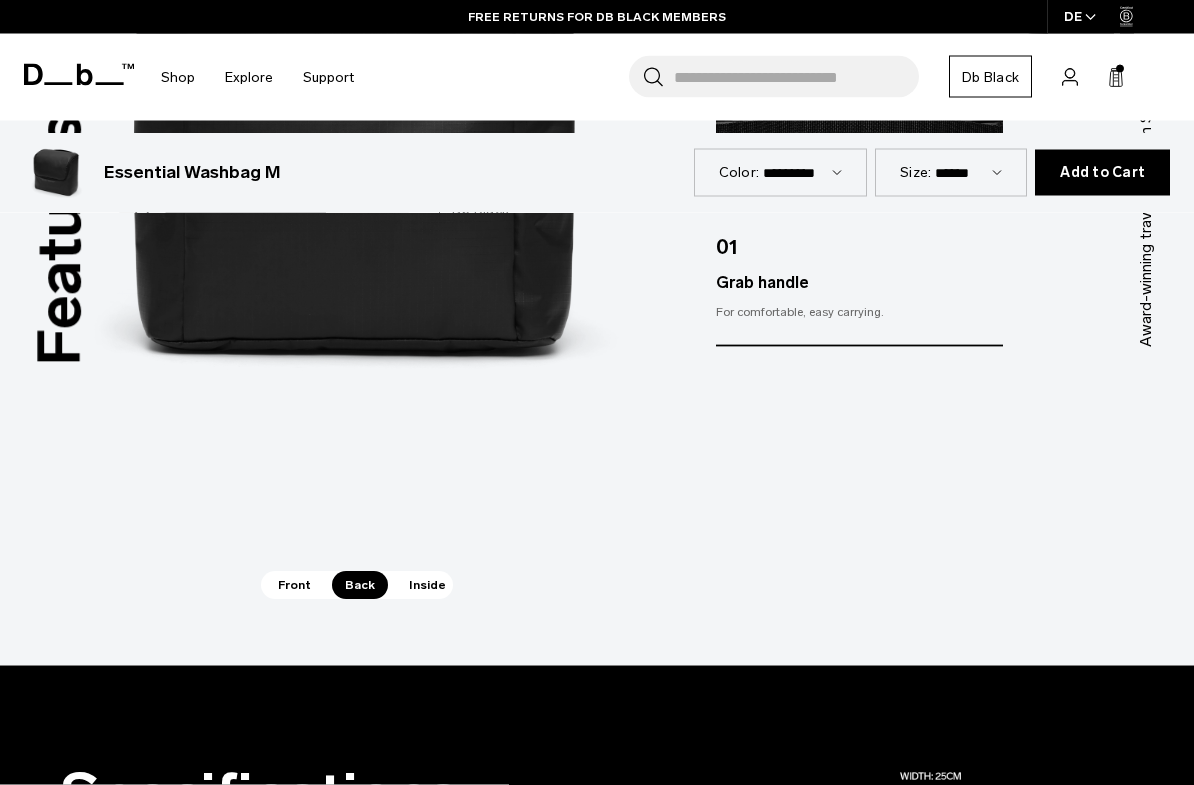 scroll, scrollTop: 1774, scrollLeft: 0, axis: vertical 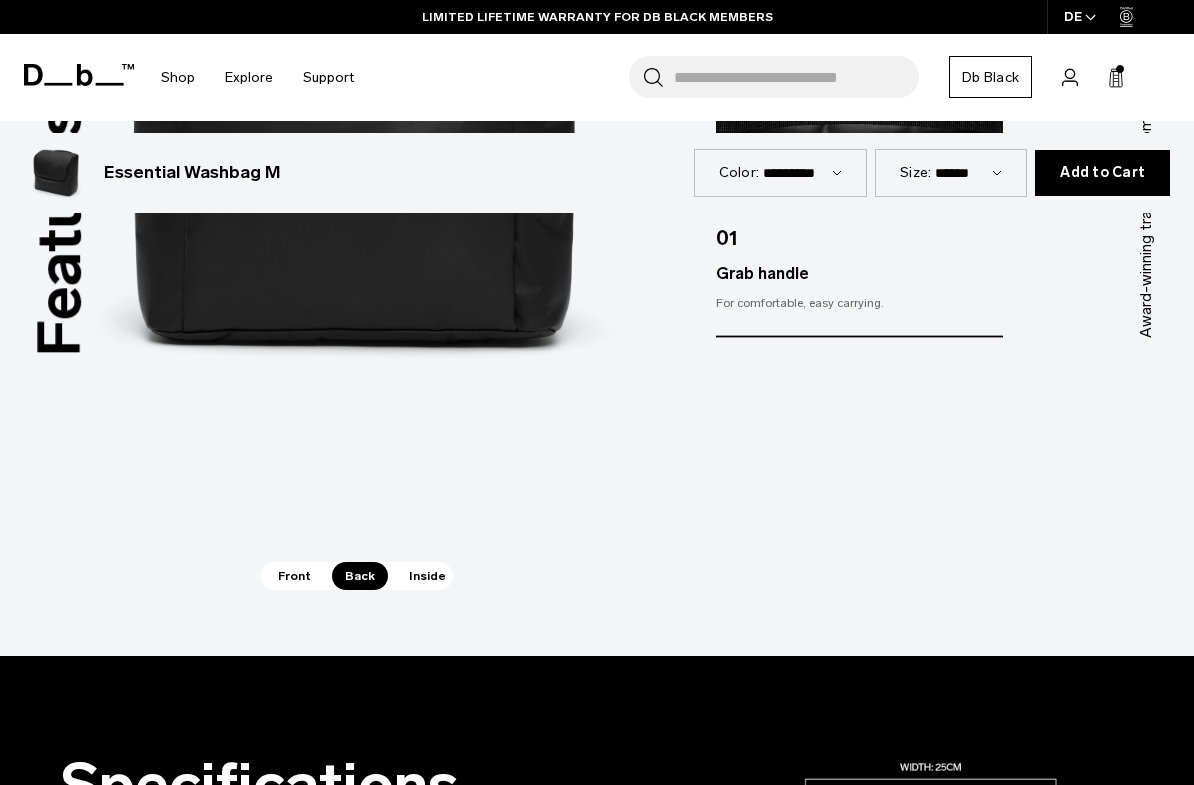 click on "Inside" at bounding box center (427, 576) 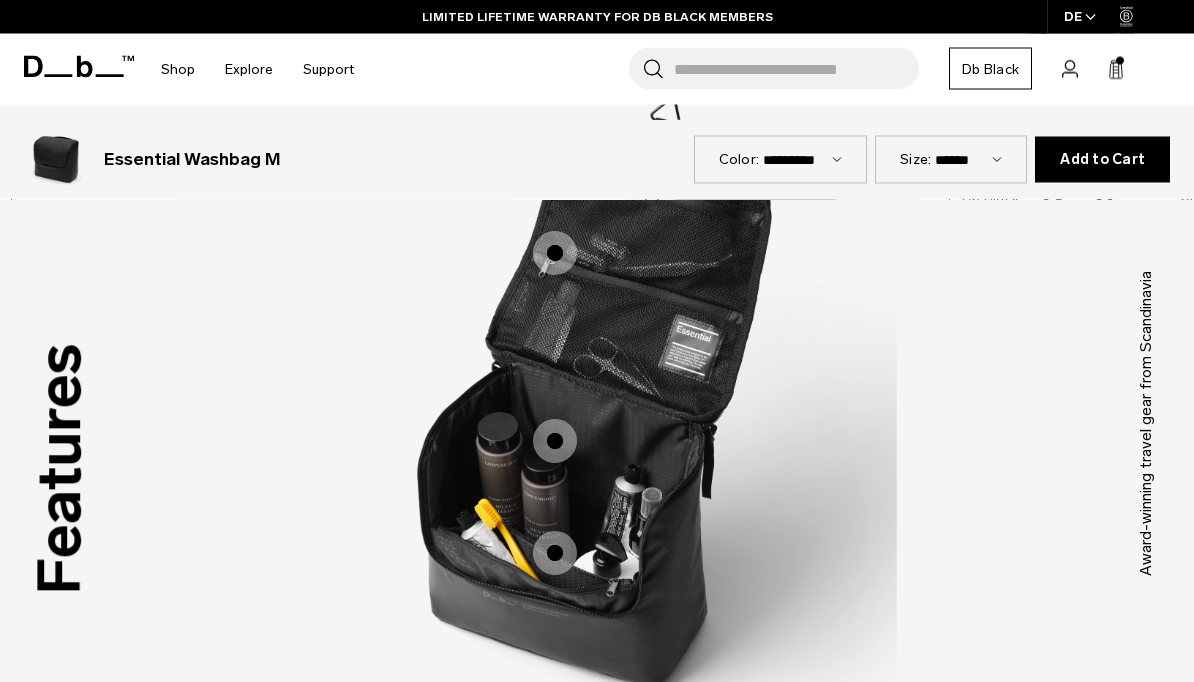 scroll, scrollTop: 1519, scrollLeft: 0, axis: vertical 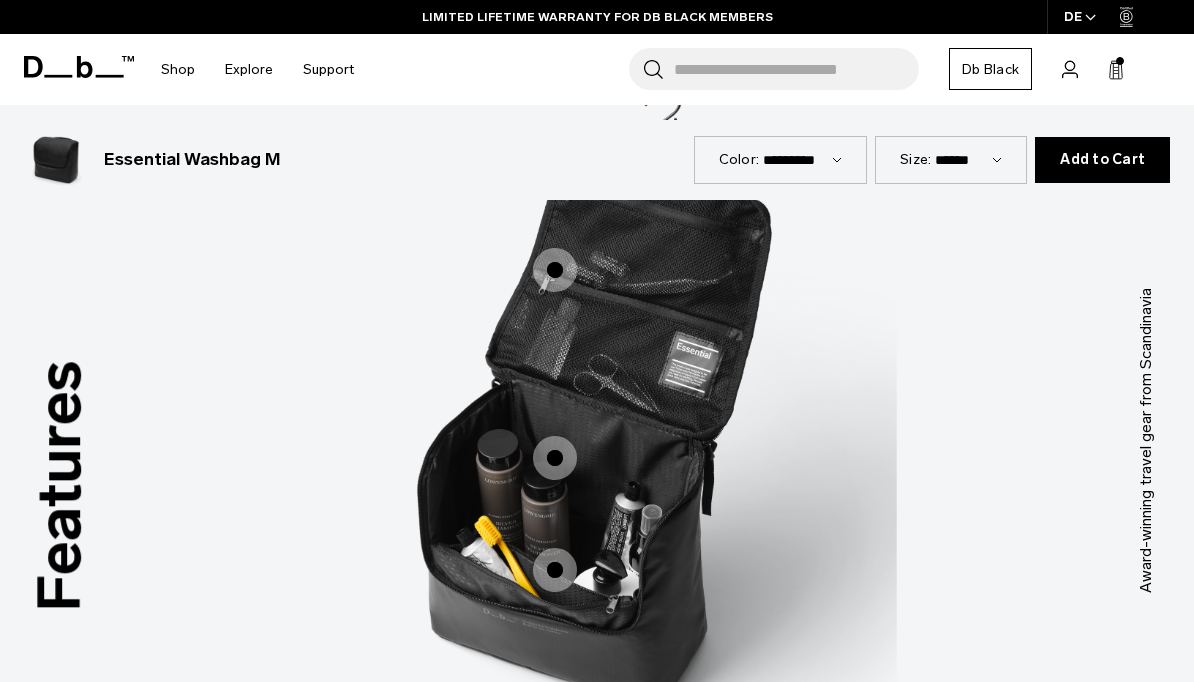 click at bounding box center (555, 270) 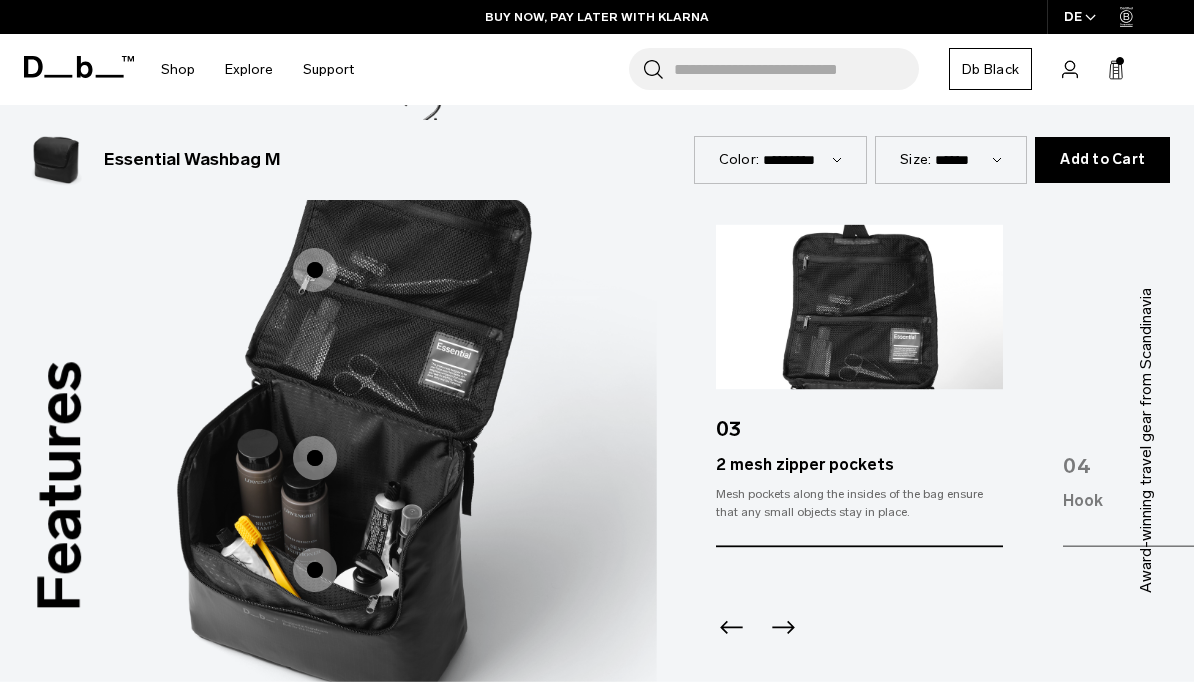click at bounding box center [315, 458] 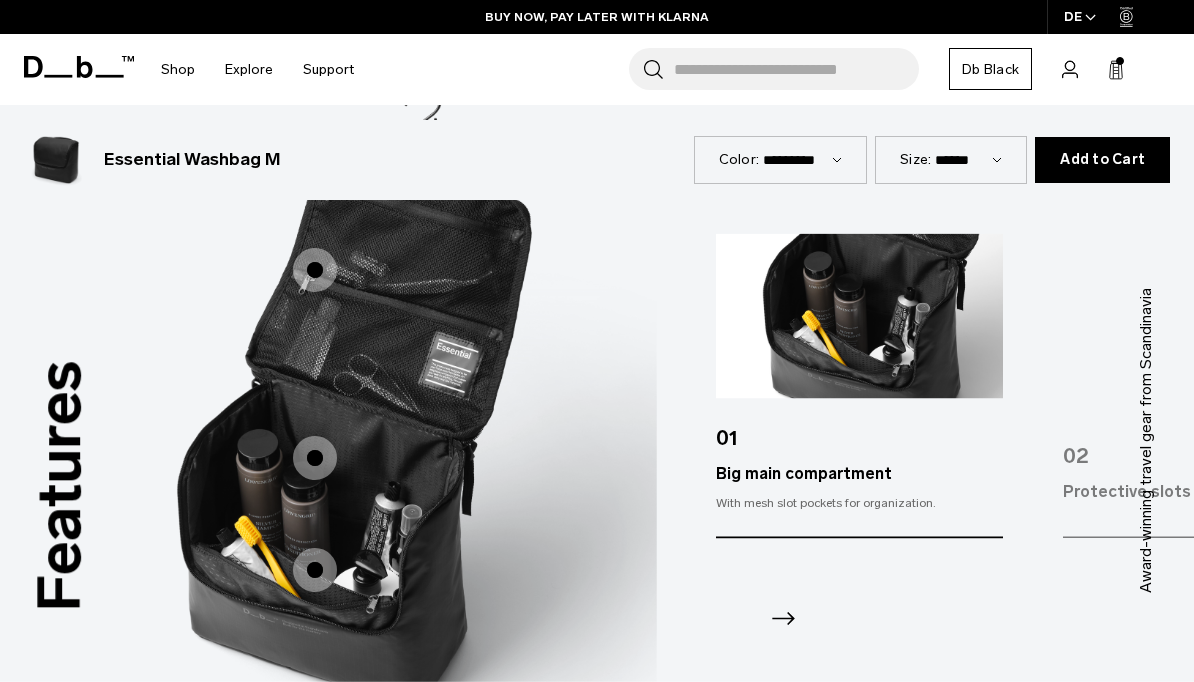 click at bounding box center (315, 570) 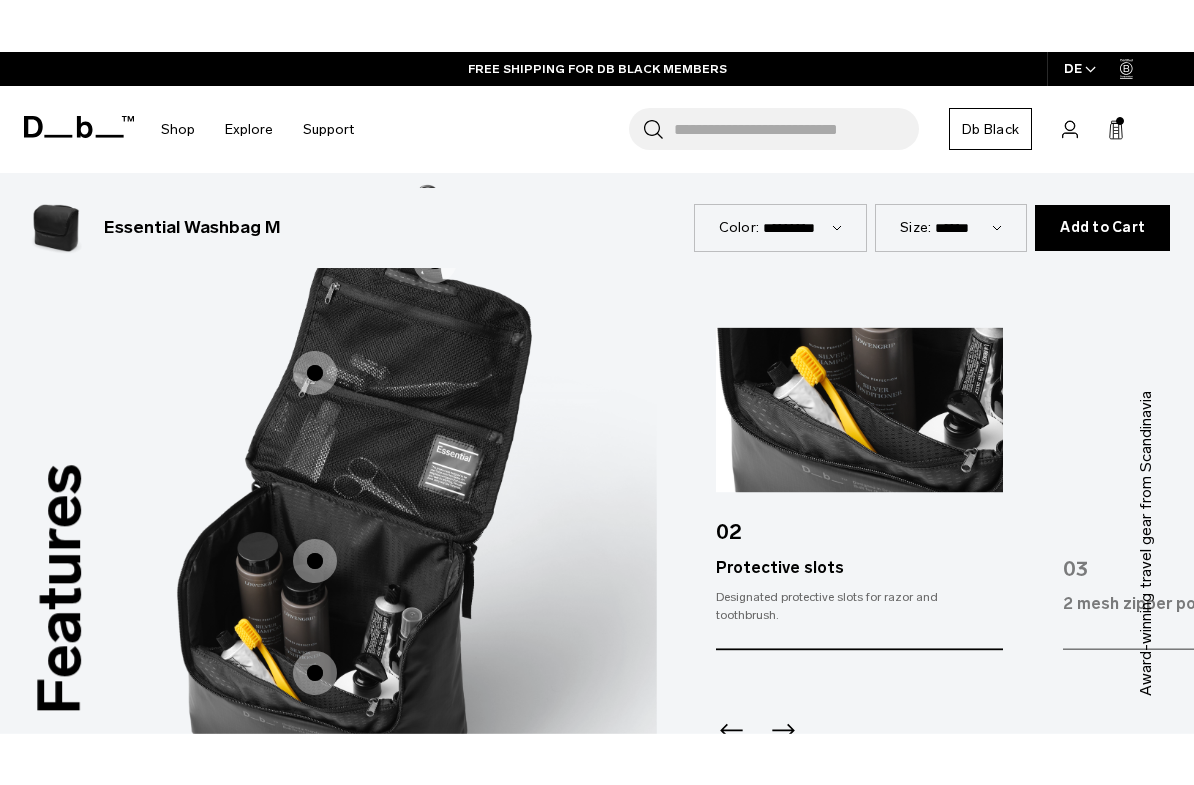 scroll, scrollTop: 1472, scrollLeft: 0, axis: vertical 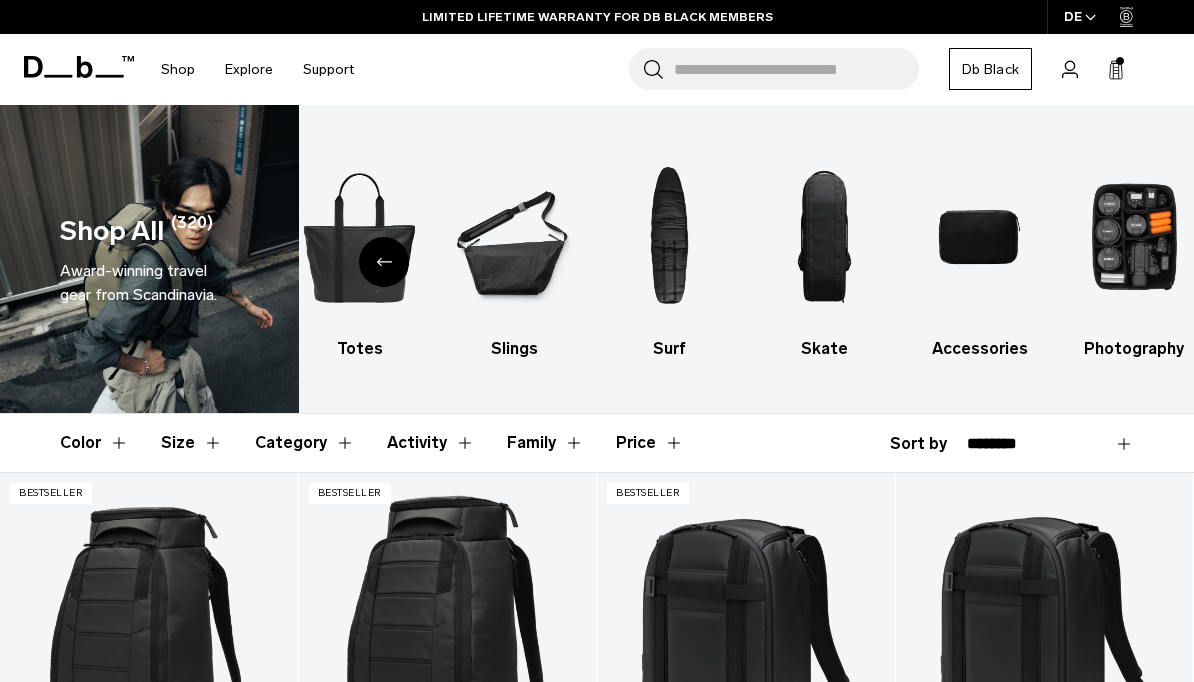 click on "Accessories" at bounding box center (980, 349) 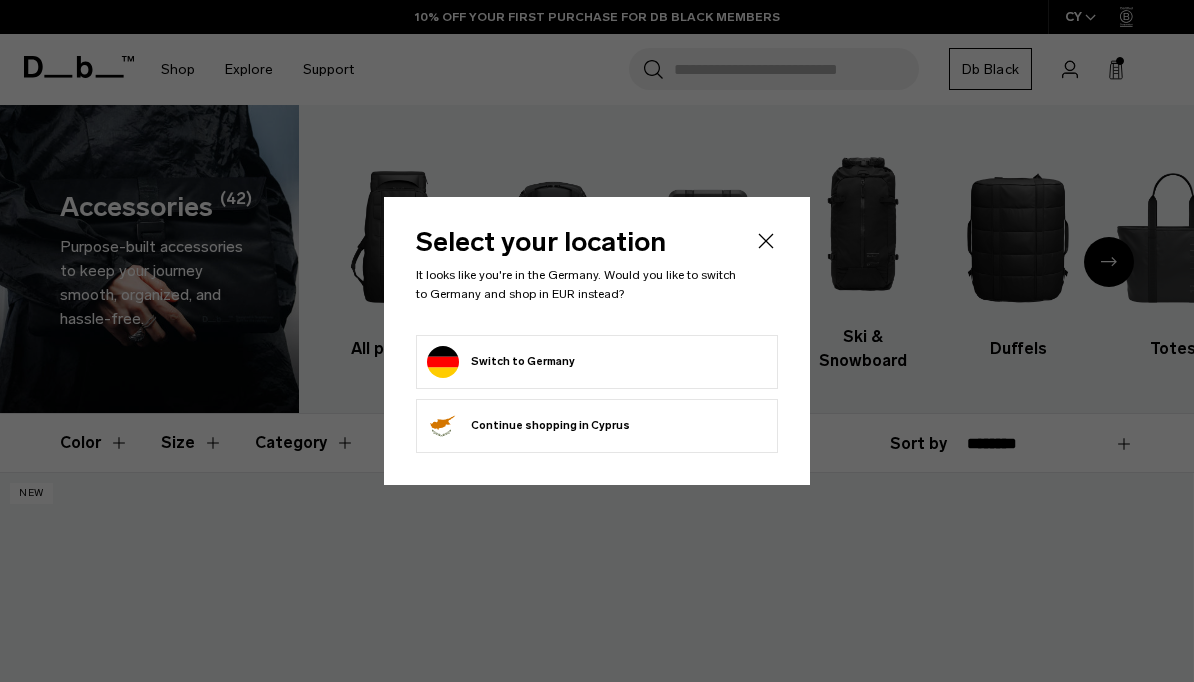 scroll, scrollTop: 0, scrollLeft: 0, axis: both 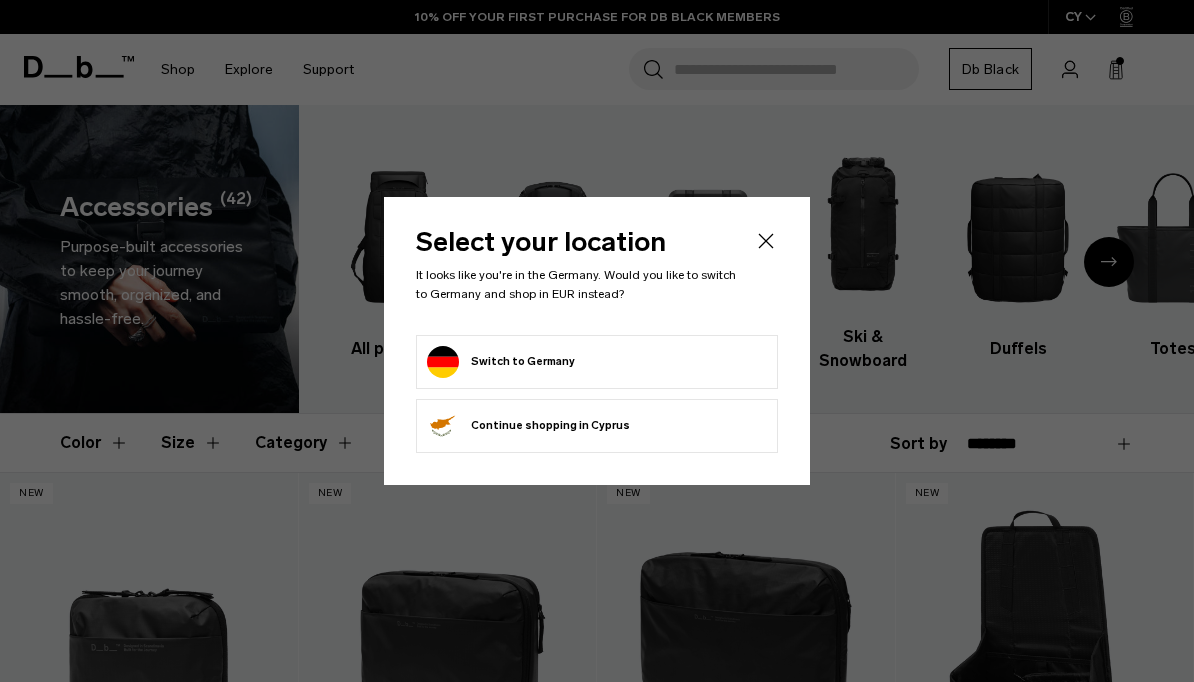 click on "Switch to Germany" at bounding box center [501, 362] 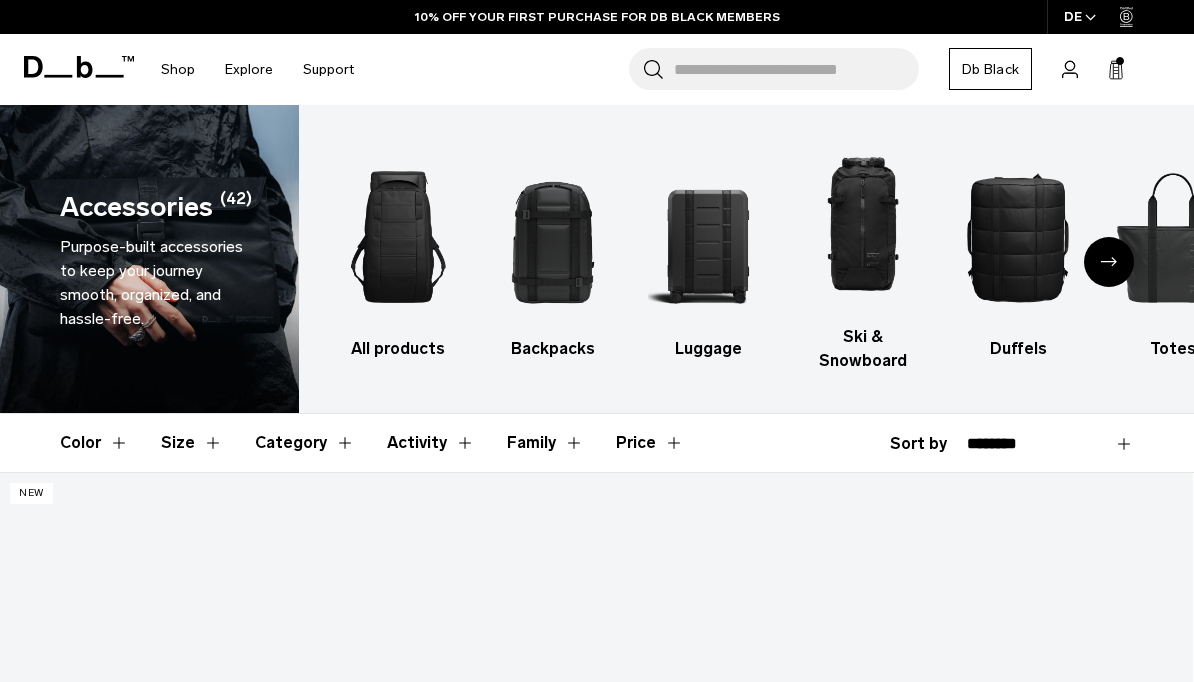 scroll, scrollTop: 358, scrollLeft: 0, axis: vertical 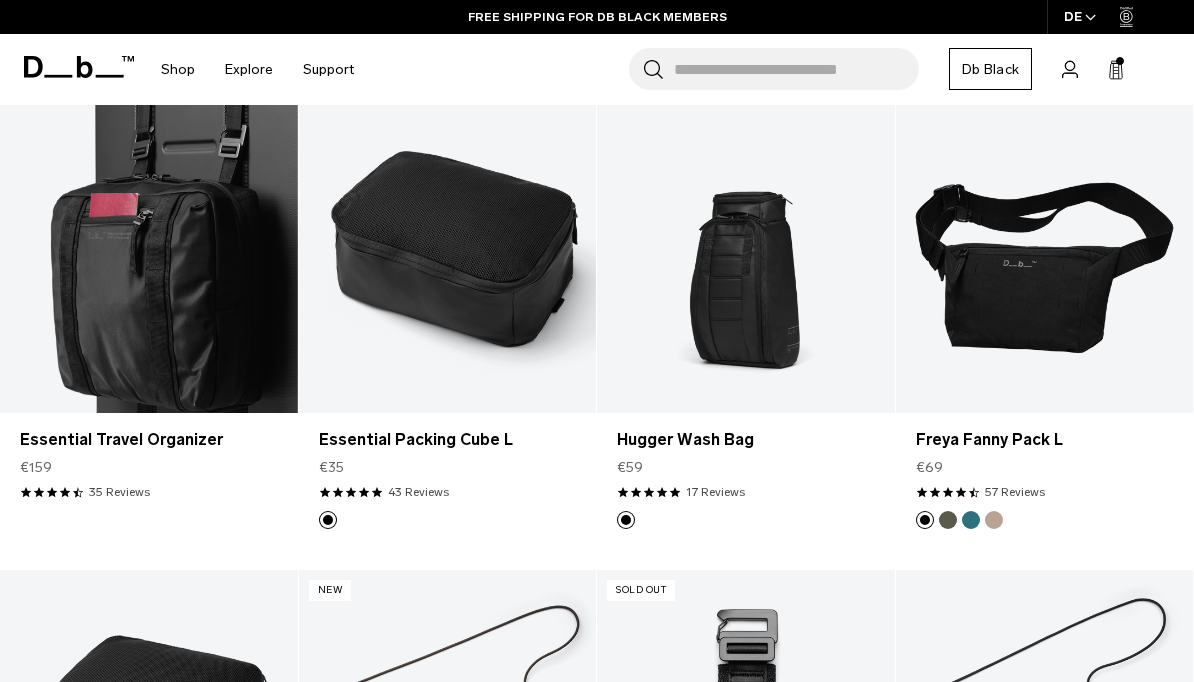 click at bounding box center (149, 247) 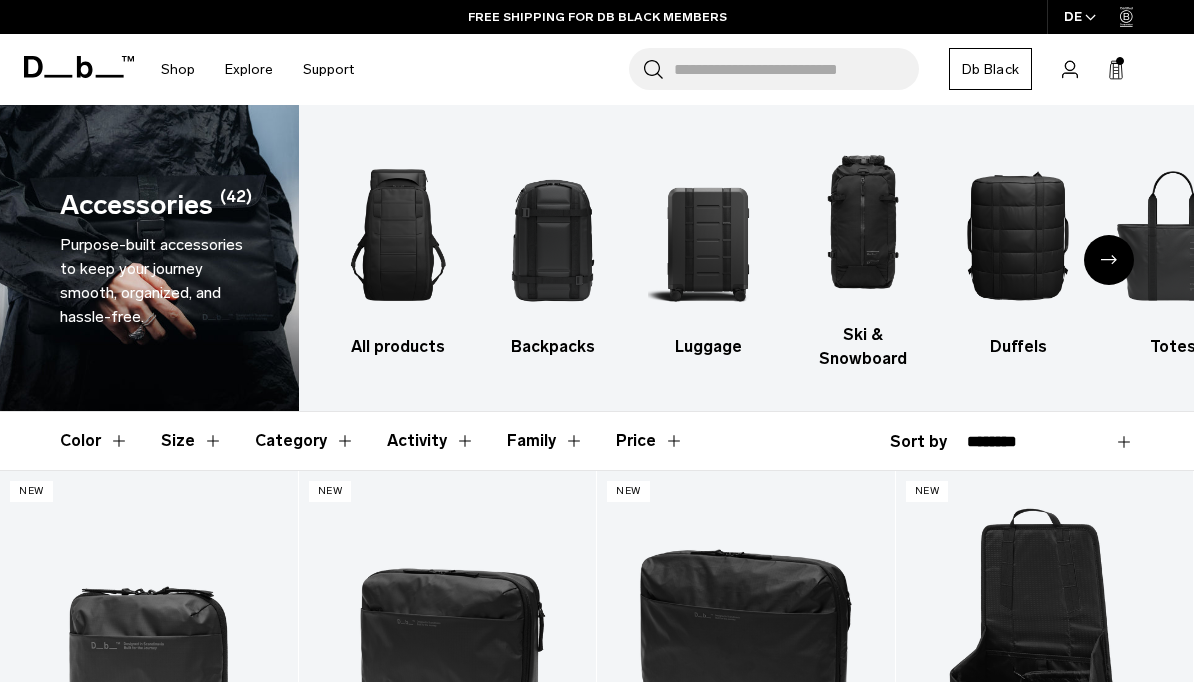scroll, scrollTop: 0, scrollLeft: 0, axis: both 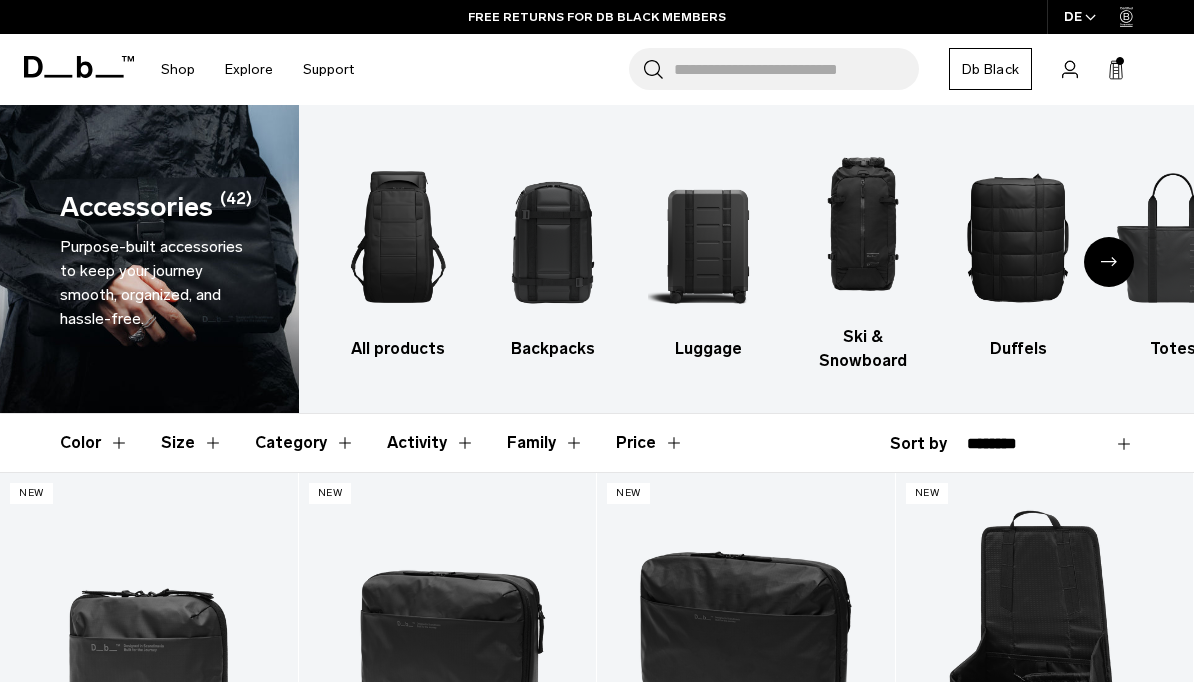click at bounding box center (1109, 262) 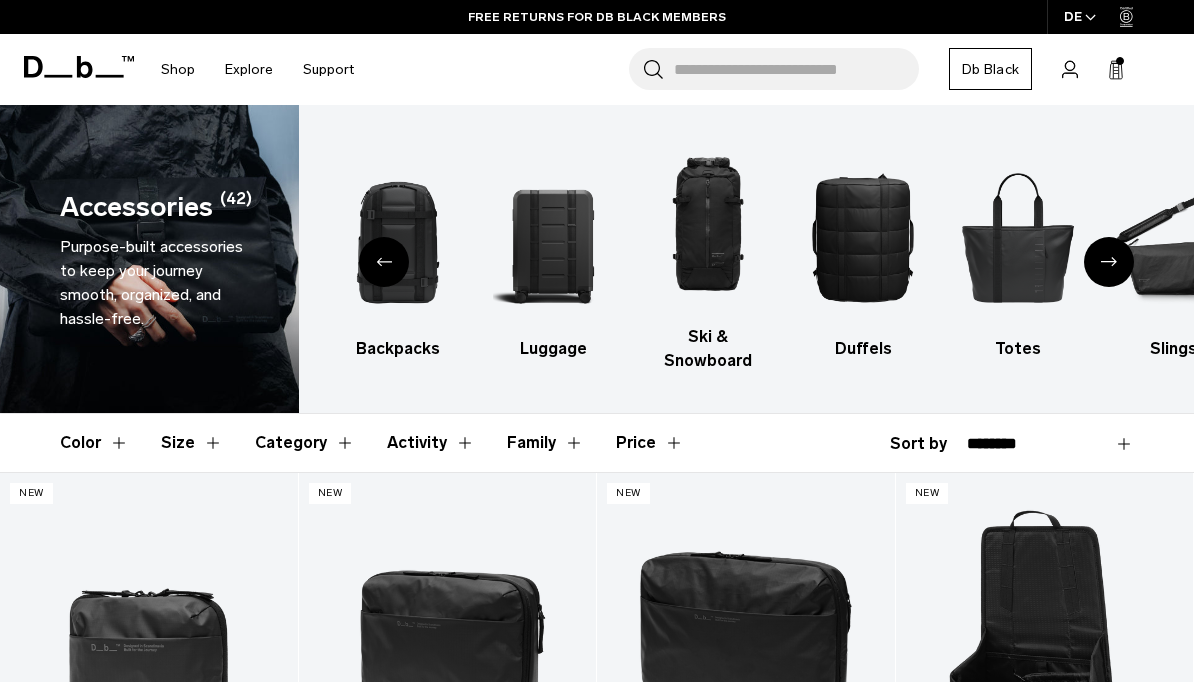 click 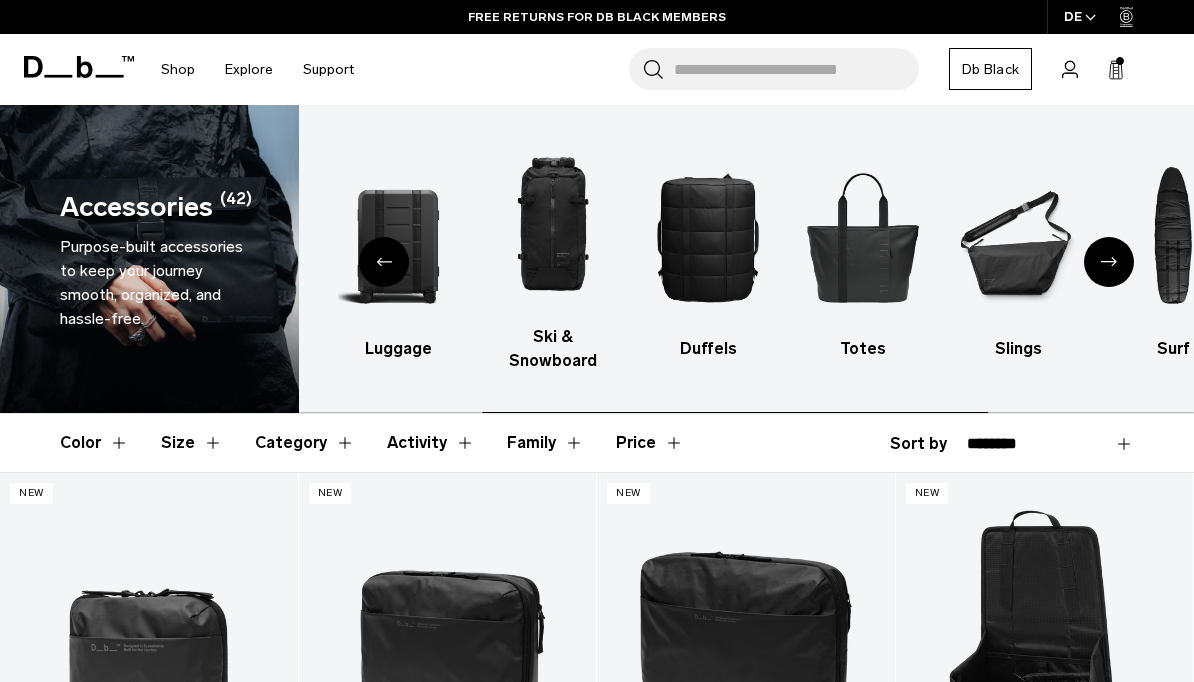 click at bounding box center (1109, 262) 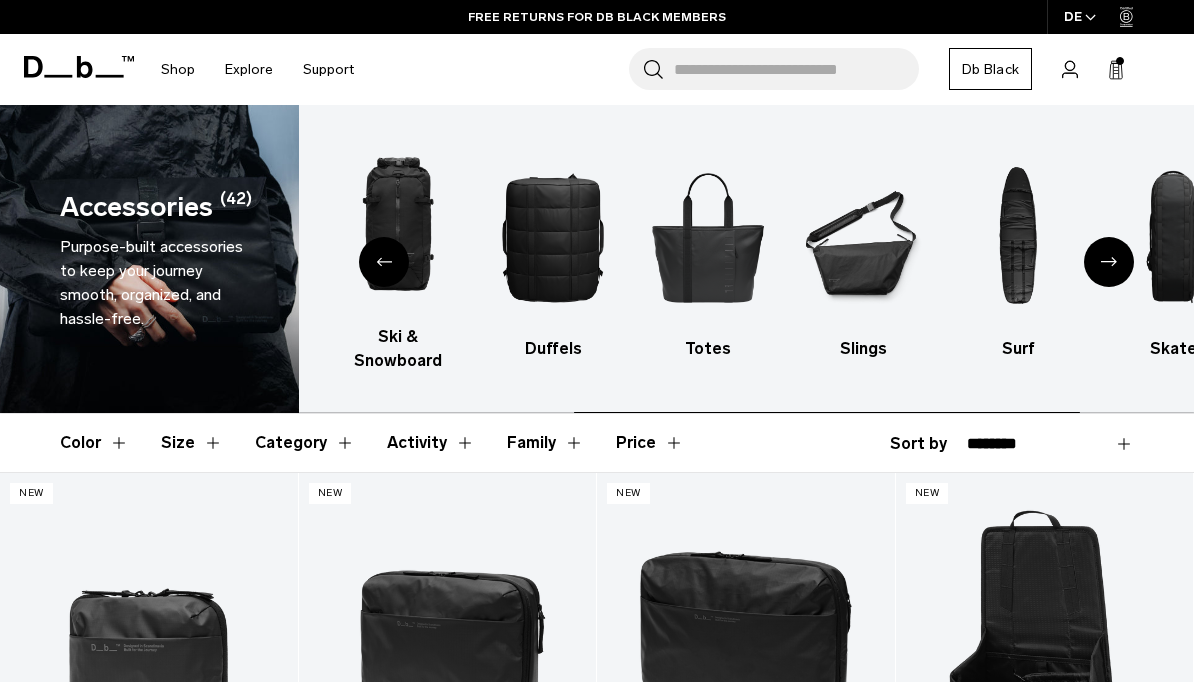 click at bounding box center (1109, 262) 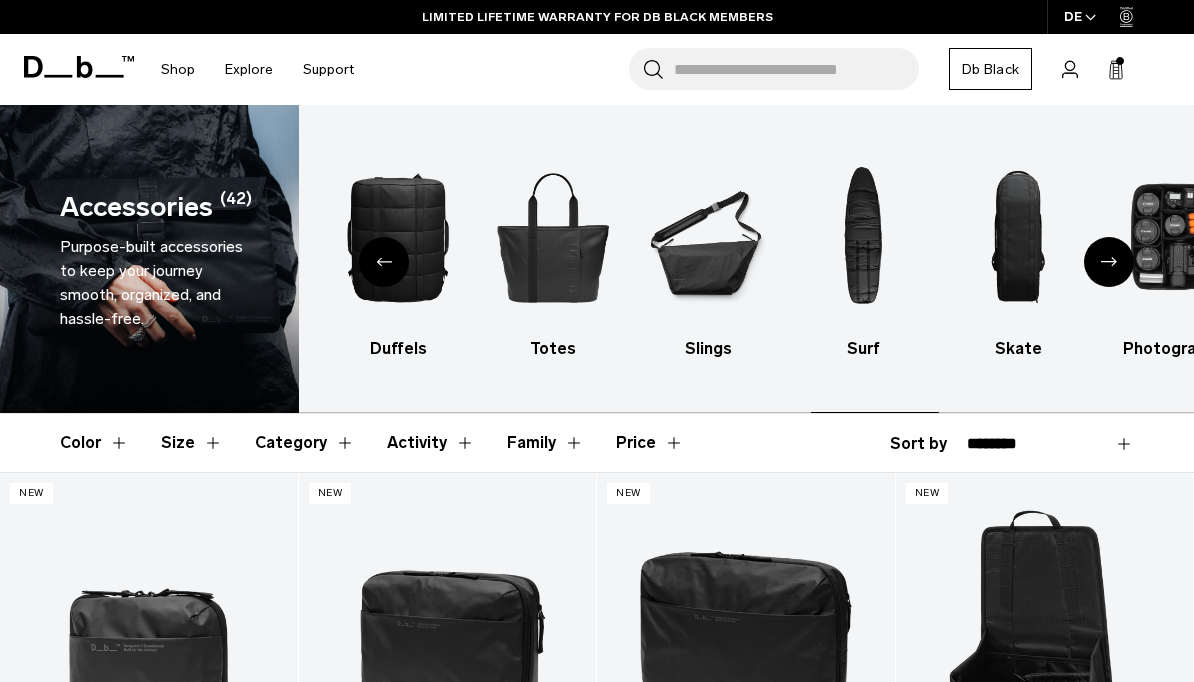 click at bounding box center (1109, 262) 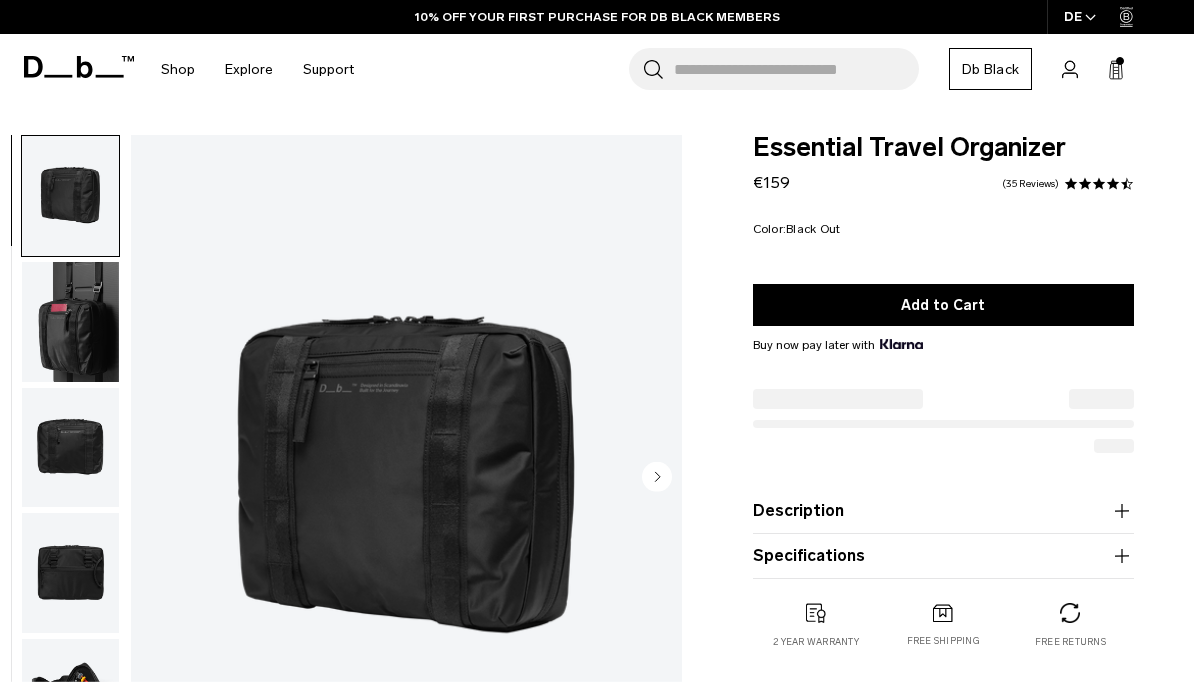 scroll, scrollTop: 0, scrollLeft: 0, axis: both 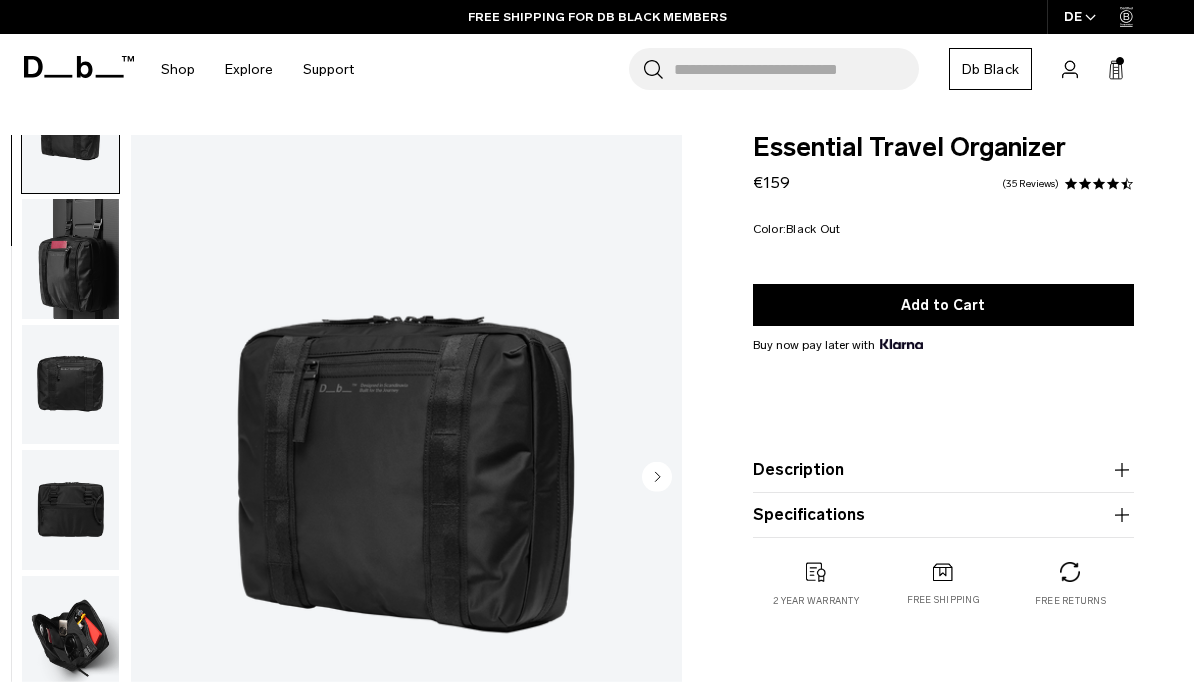 click at bounding box center [70, 636] 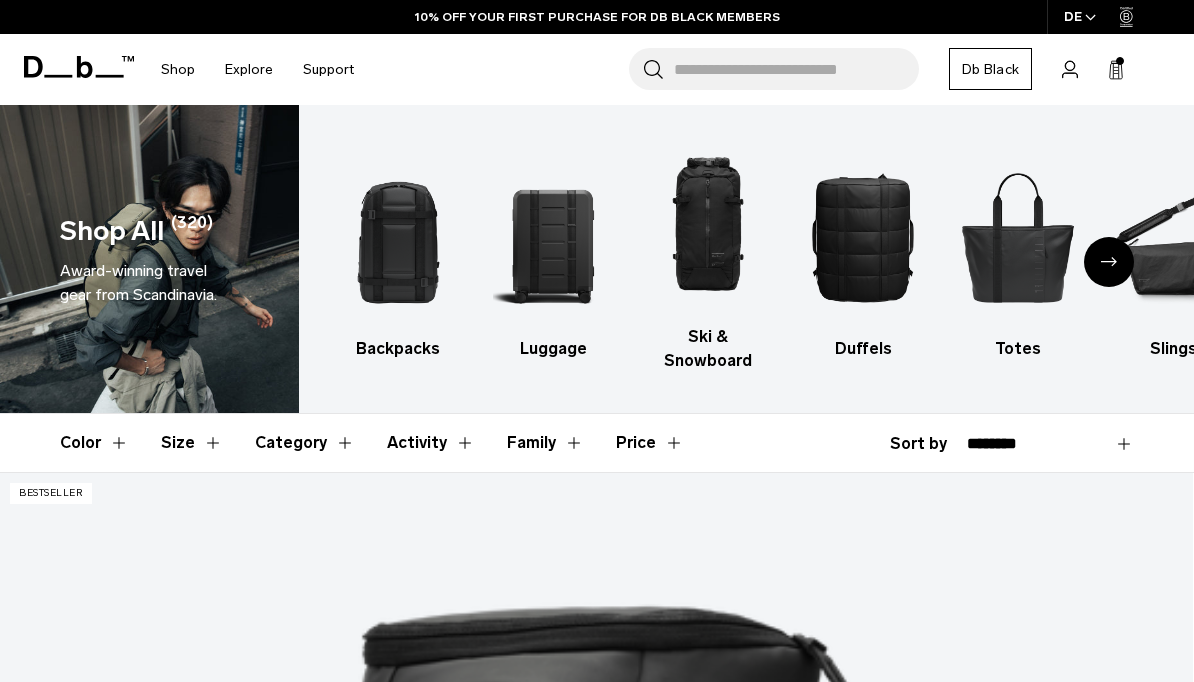 scroll, scrollTop: 0, scrollLeft: 0, axis: both 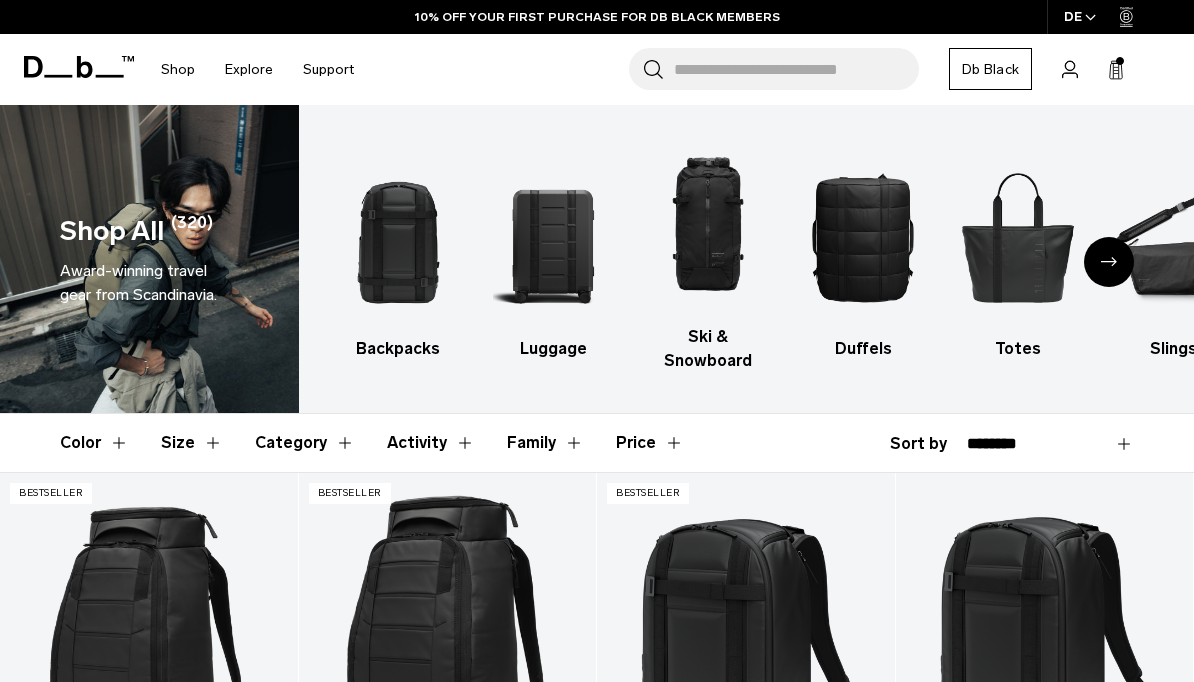 click at bounding box center [1018, 237] 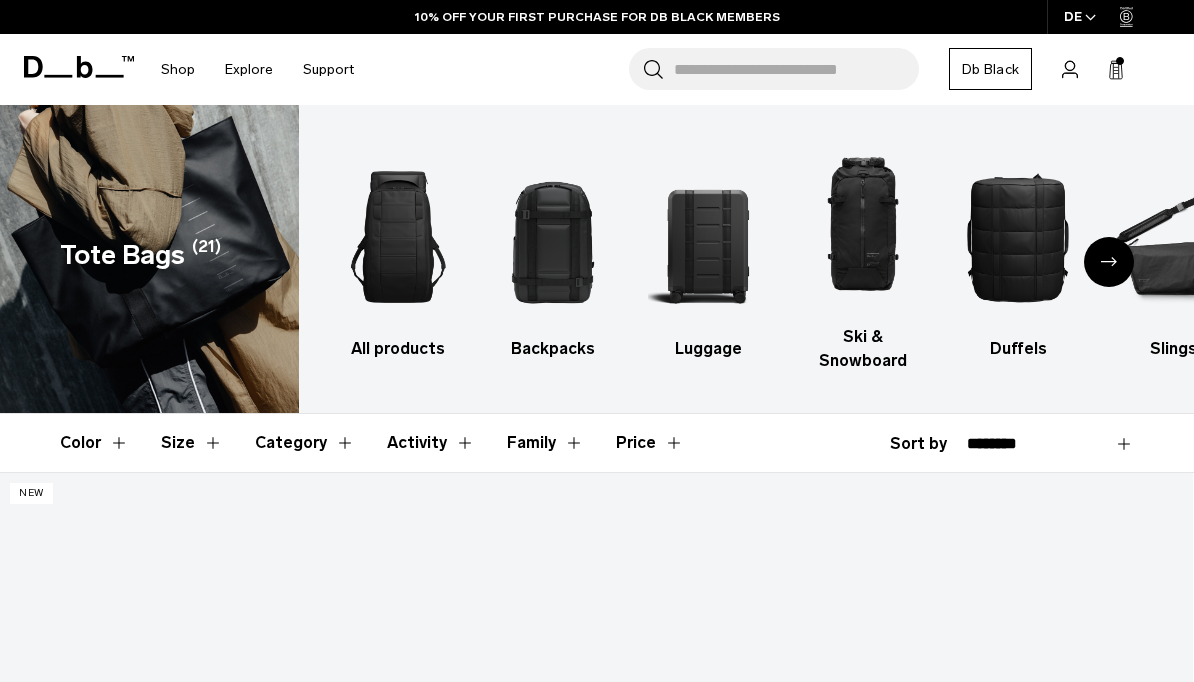 scroll, scrollTop: 391, scrollLeft: 0, axis: vertical 